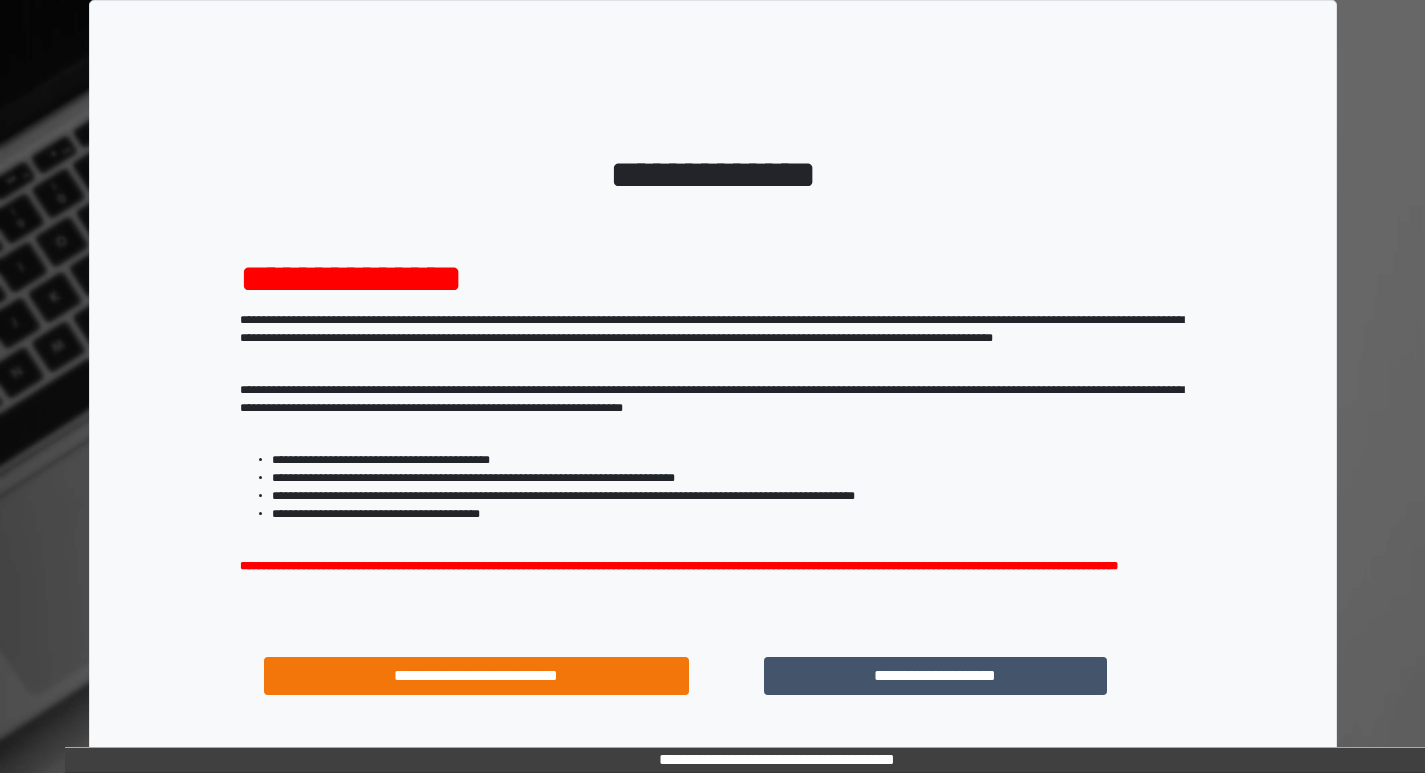 scroll, scrollTop: 0, scrollLeft: 0, axis: both 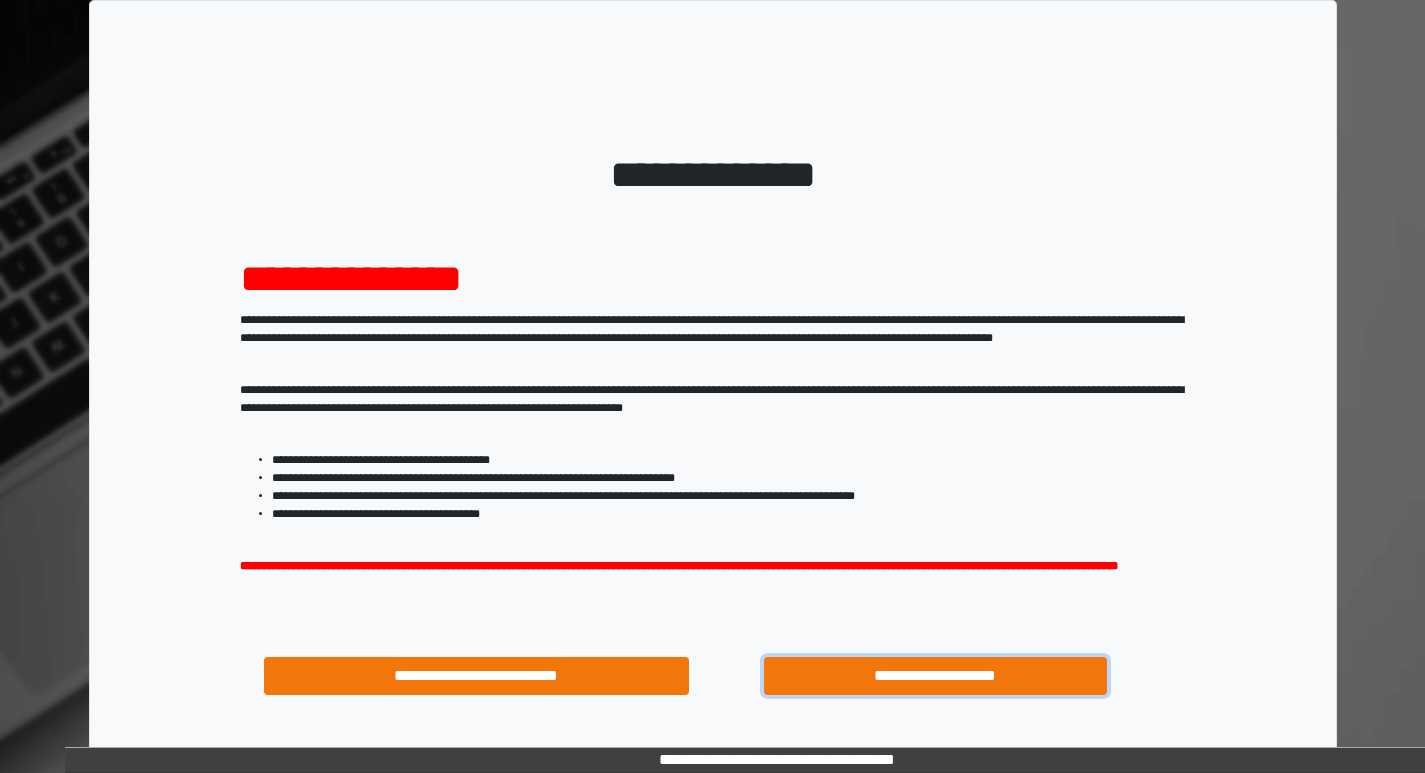click on "**********" at bounding box center (936, 676) 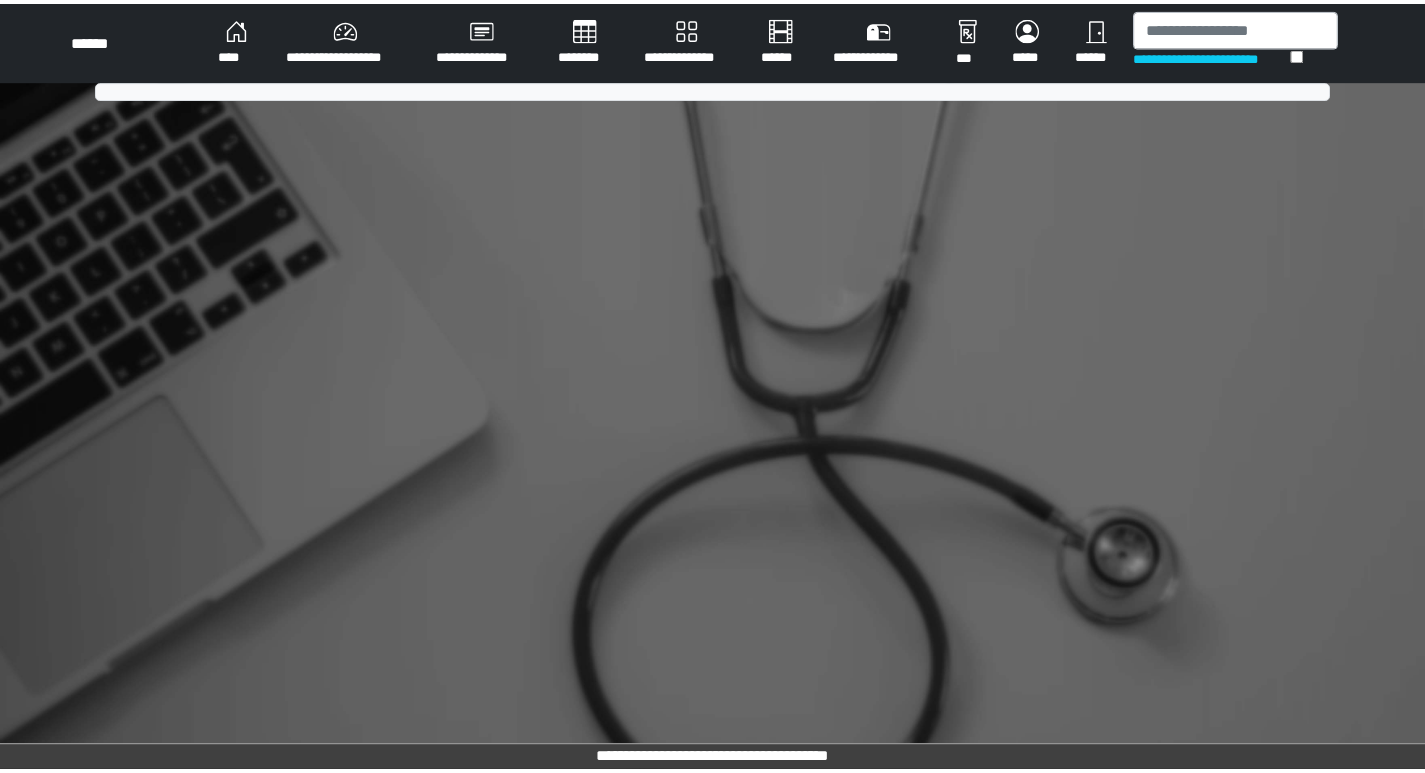 scroll, scrollTop: 0, scrollLeft: 0, axis: both 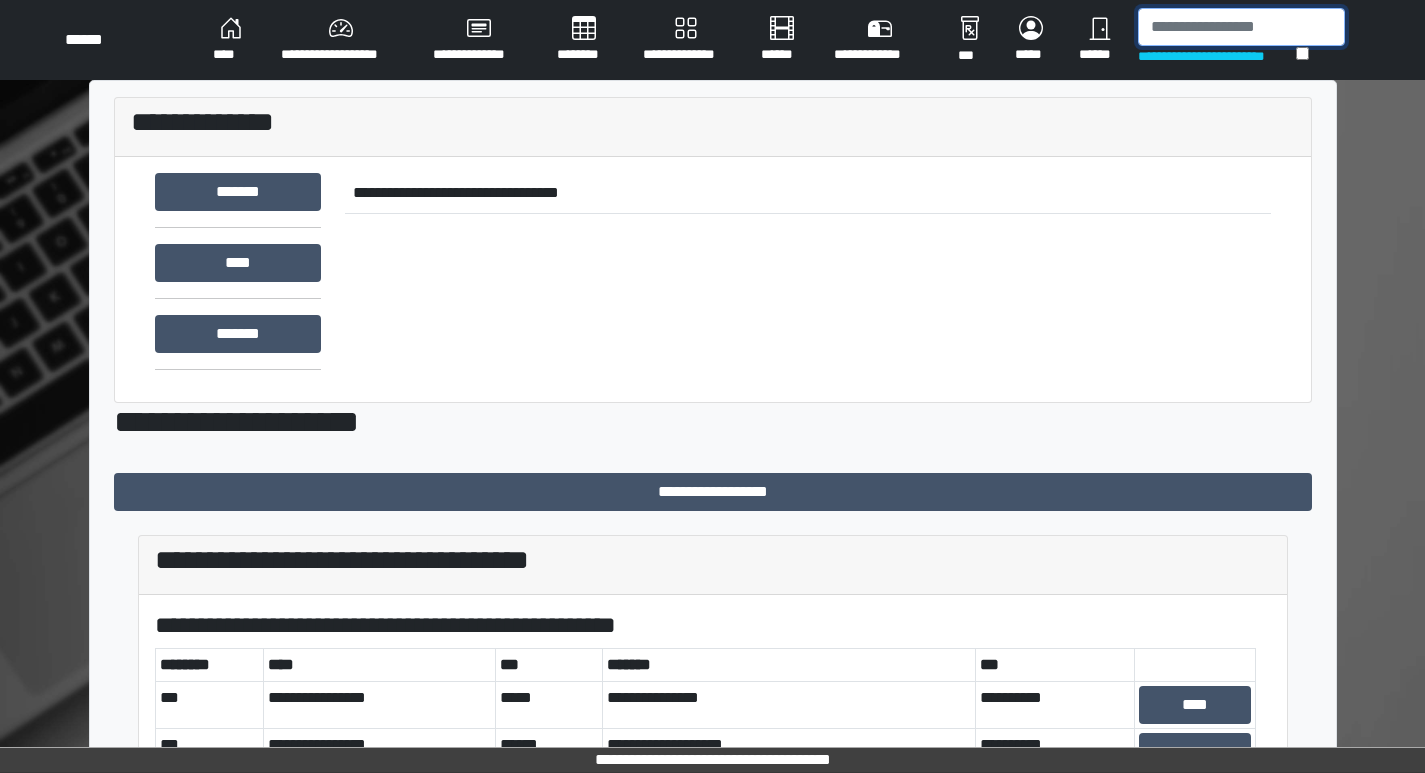 click at bounding box center [1241, 27] 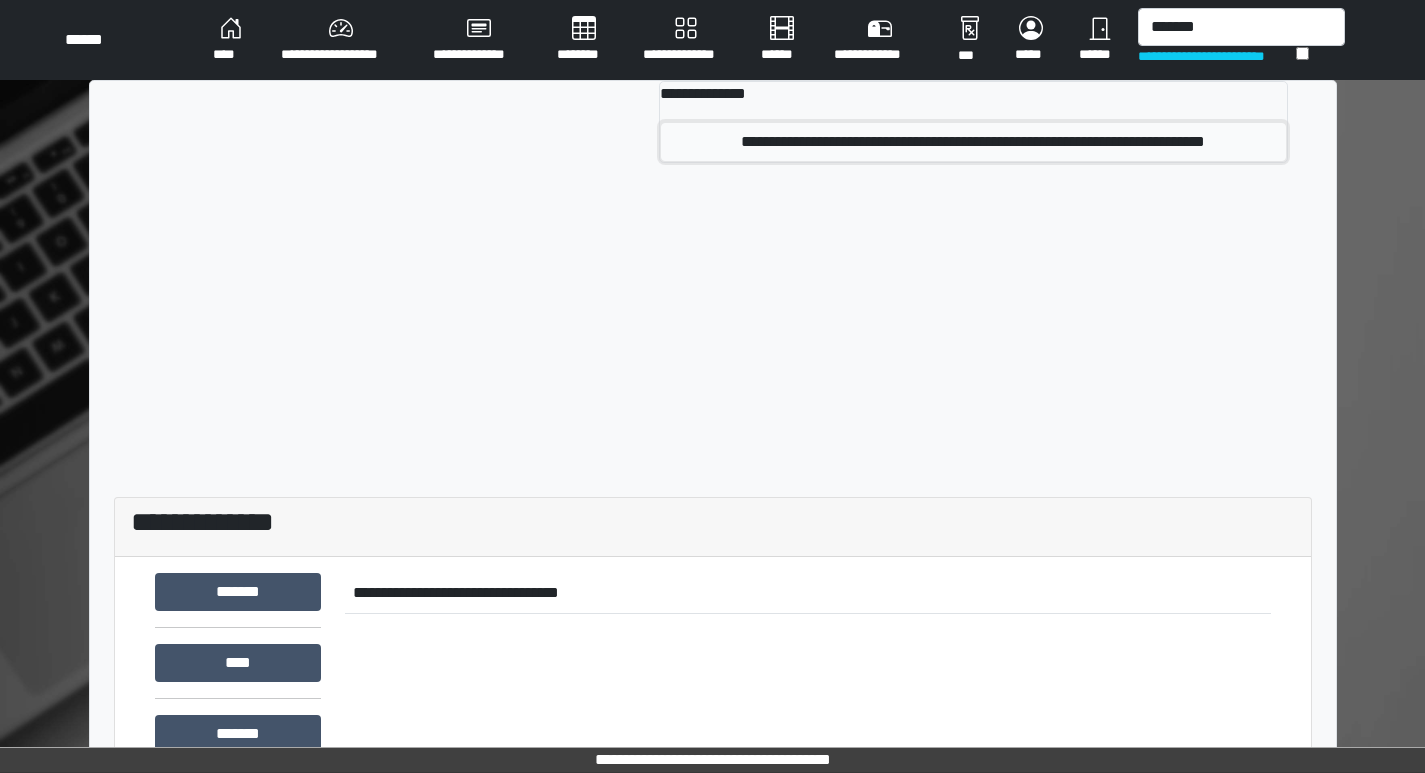 click on "**********" at bounding box center [973, 142] 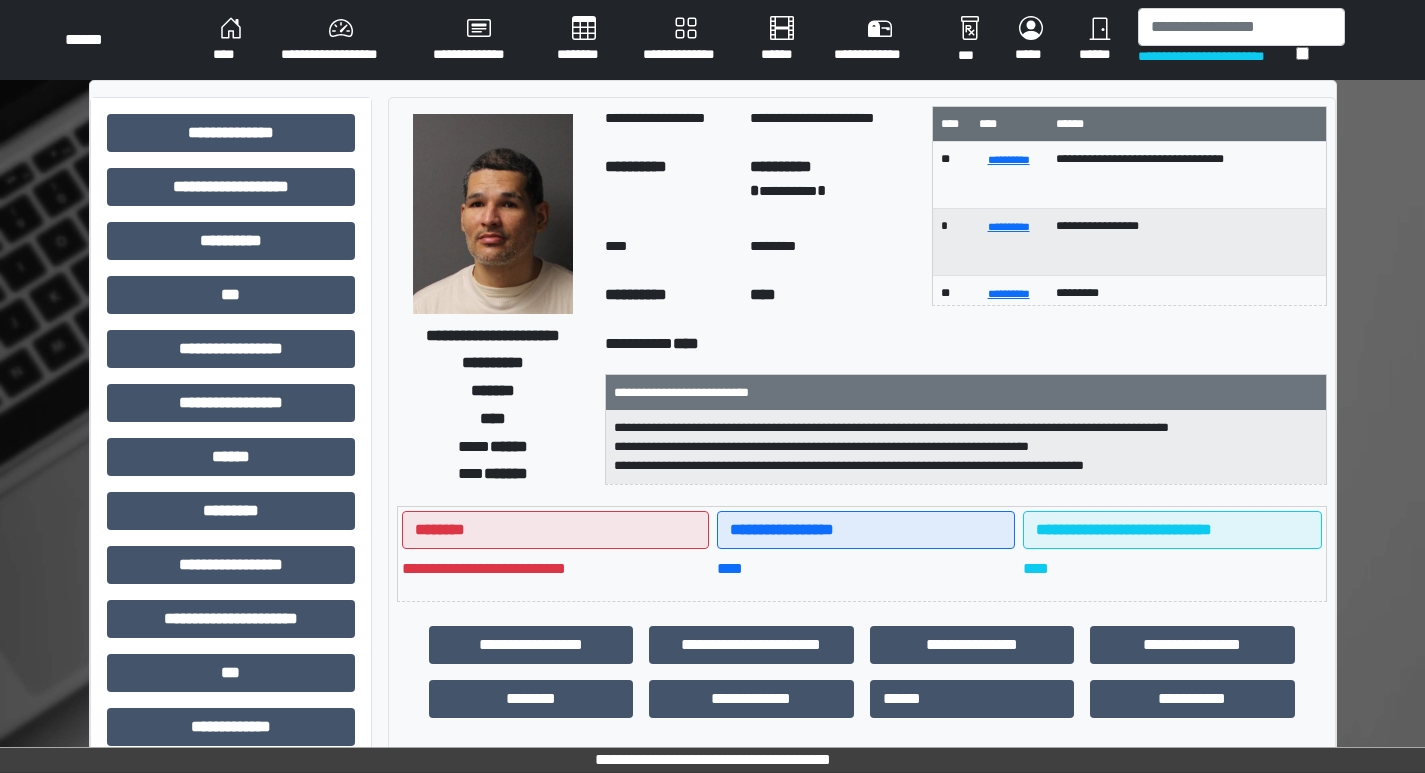 click at bounding box center [493, 214] 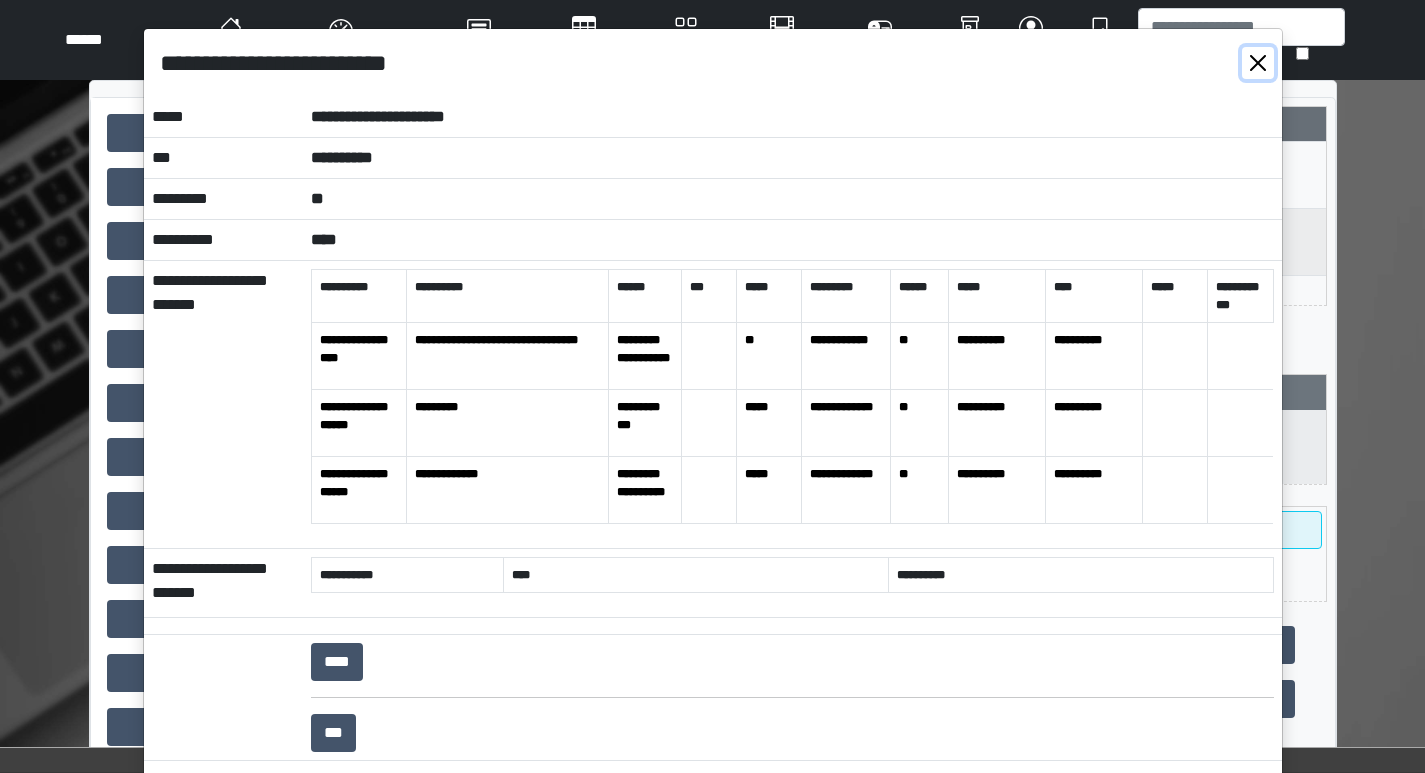 drag, startPoint x: 1244, startPoint y: 61, endPoint x: 1250, endPoint y: 41, distance: 20.880613 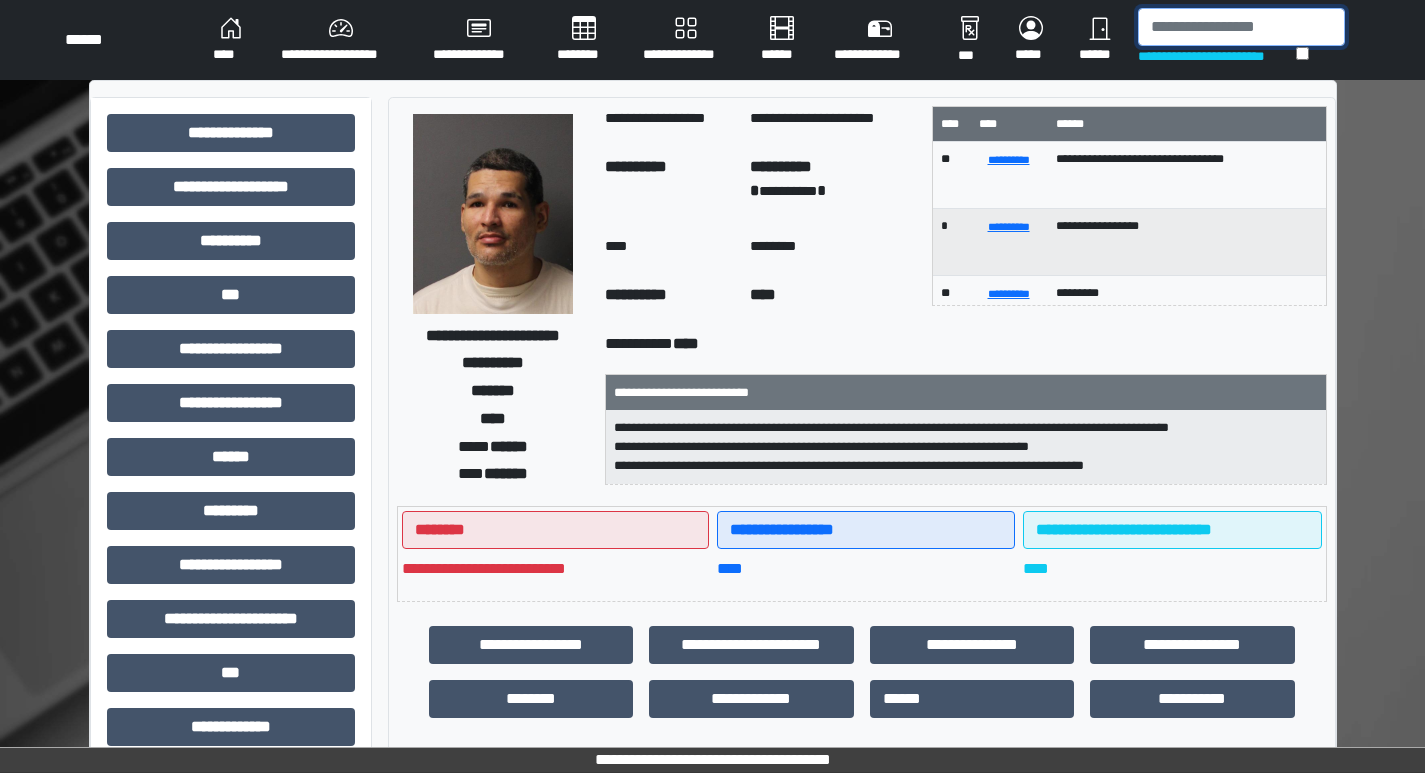 click at bounding box center (1241, 27) 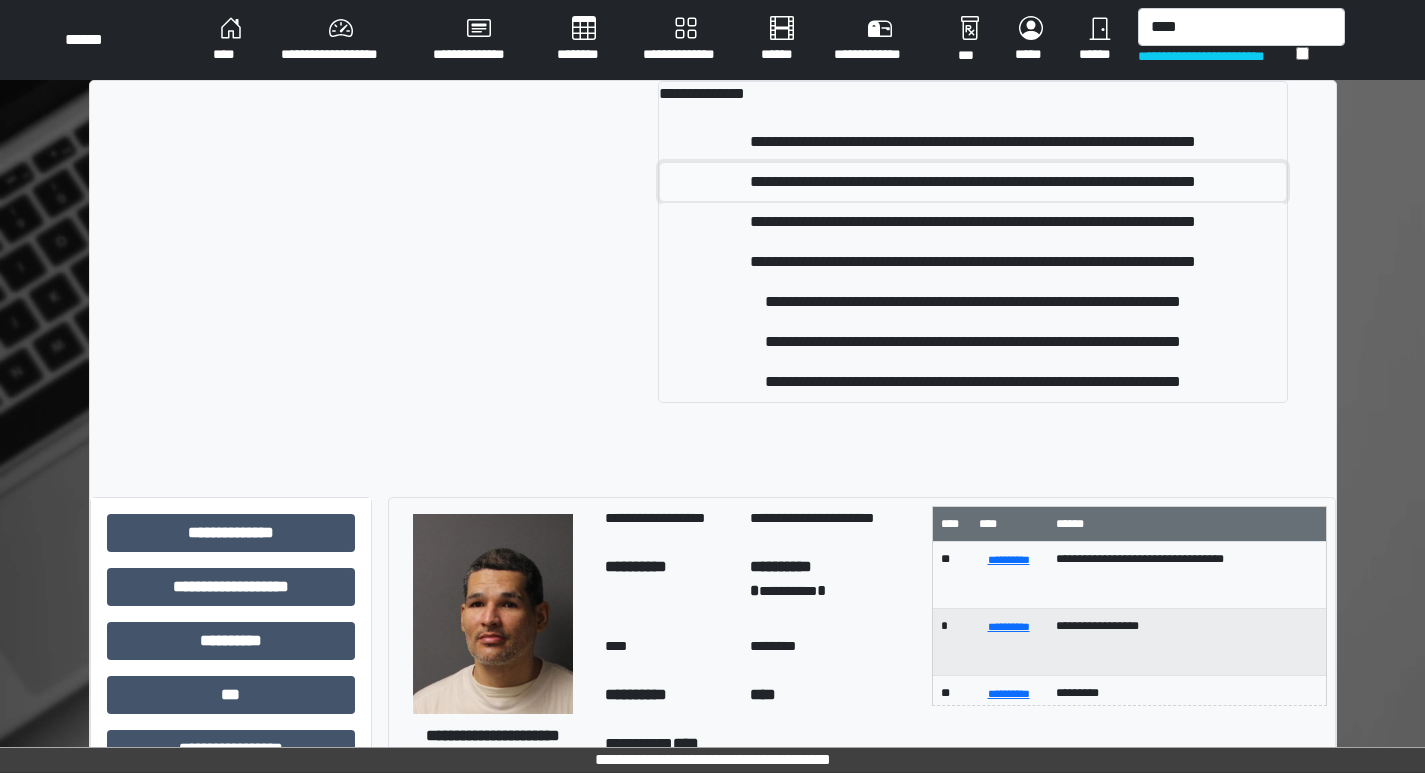 click on "**********" at bounding box center [973, 142] 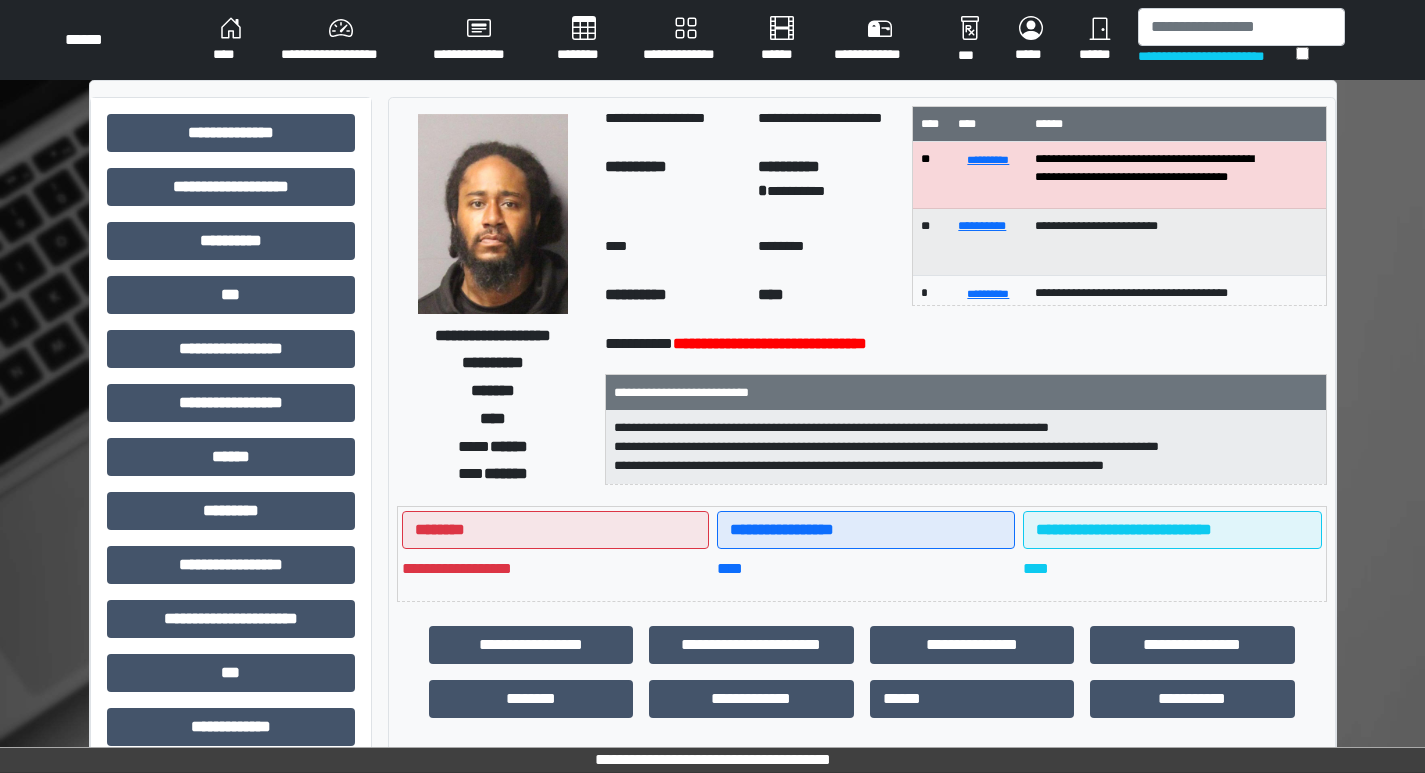 click at bounding box center (493, 214) 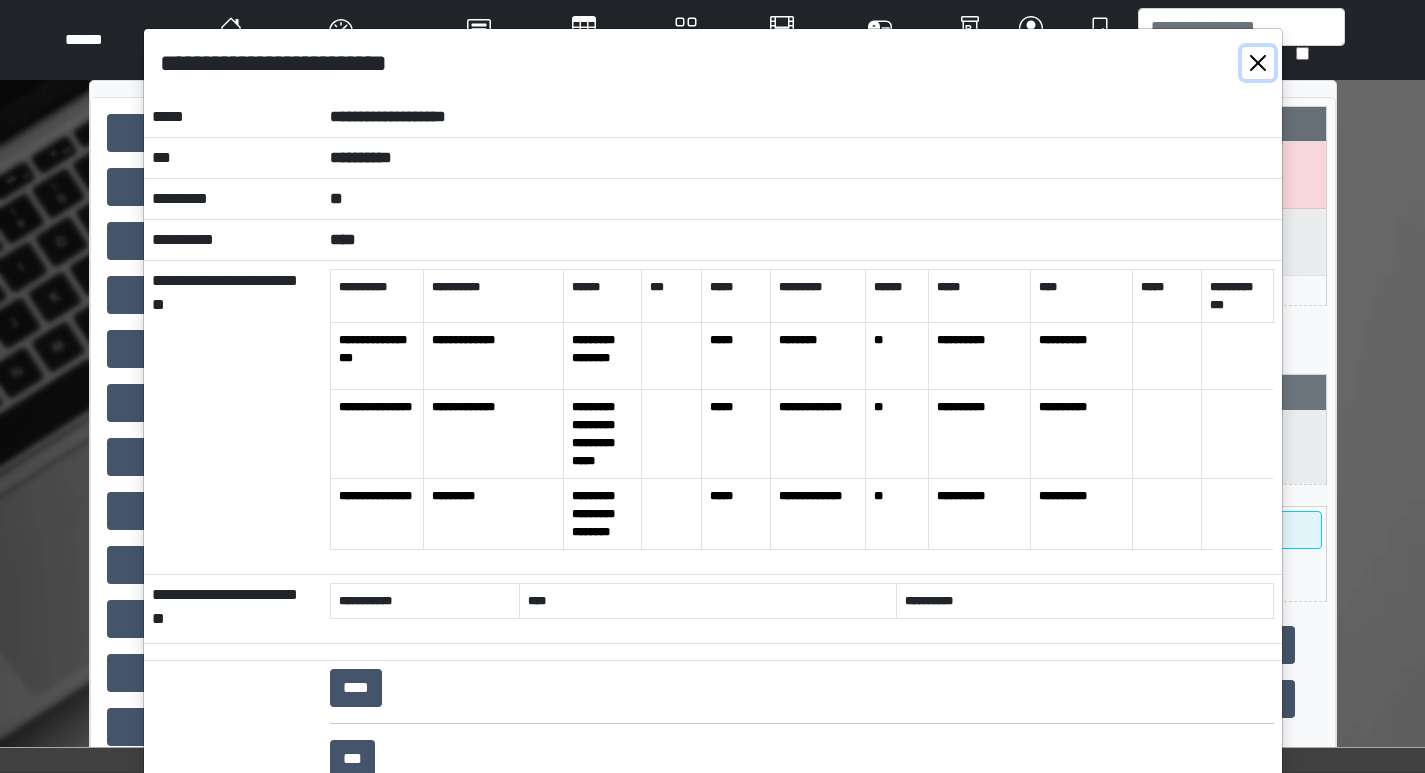 click at bounding box center [1258, 63] 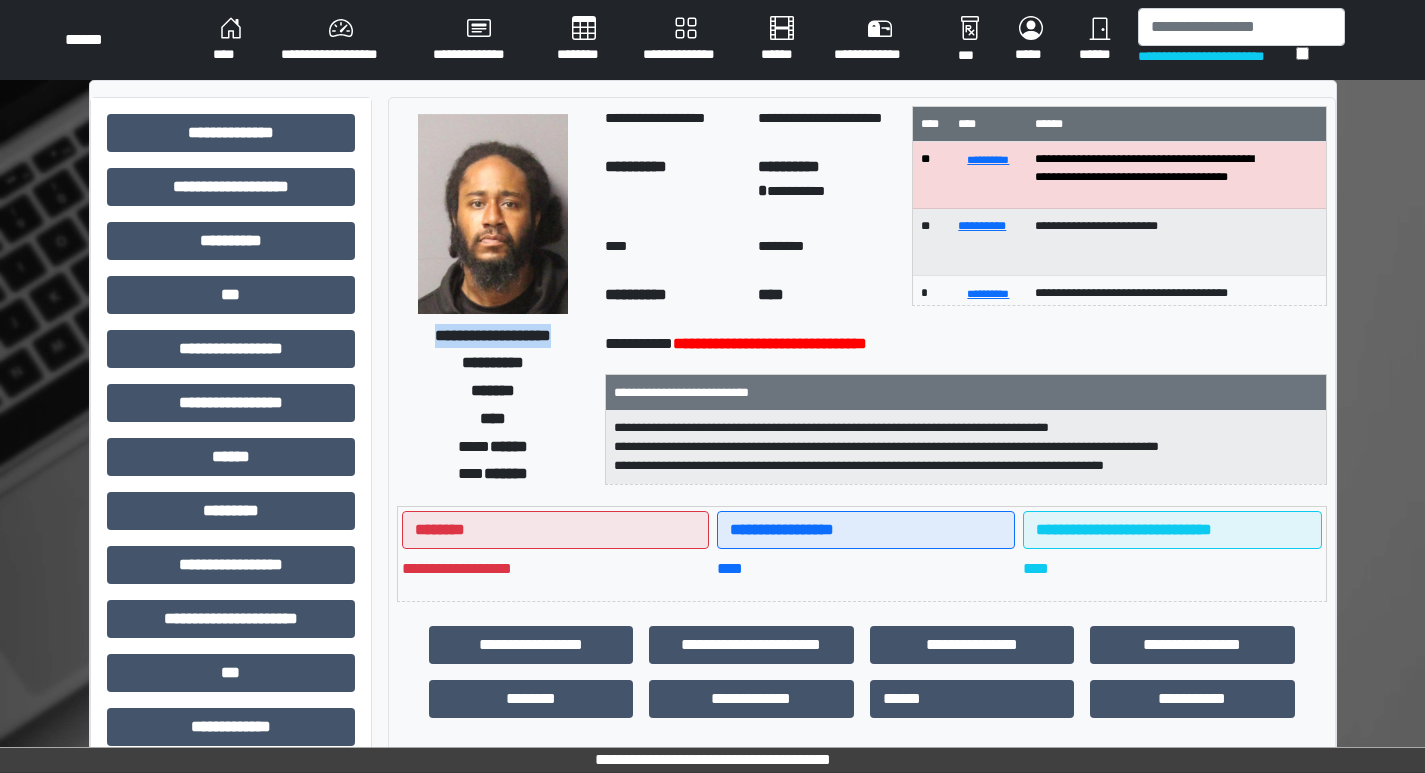 drag, startPoint x: 426, startPoint y: 320, endPoint x: 550, endPoint y: 336, distance: 125.028 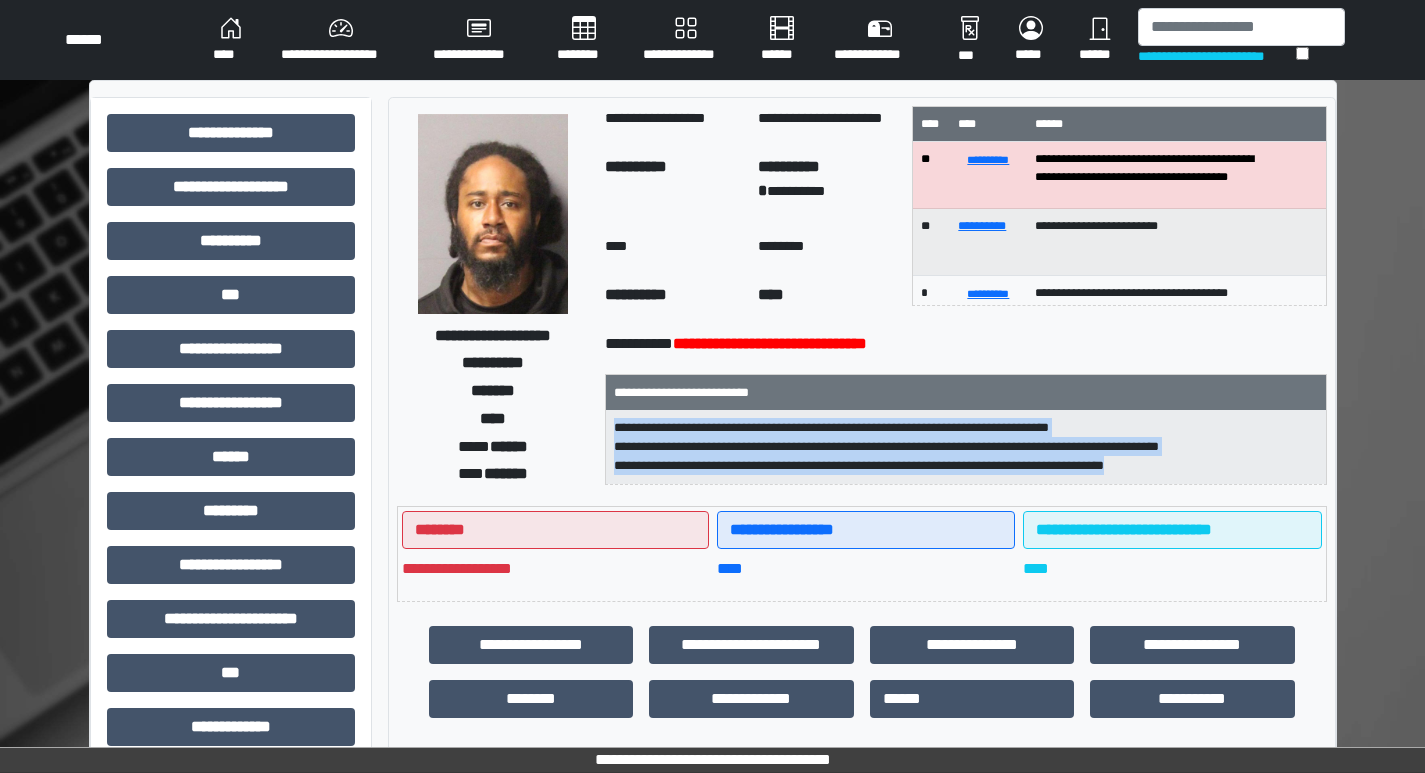 drag, startPoint x: 615, startPoint y: 419, endPoint x: 1172, endPoint y: 481, distance: 560.44 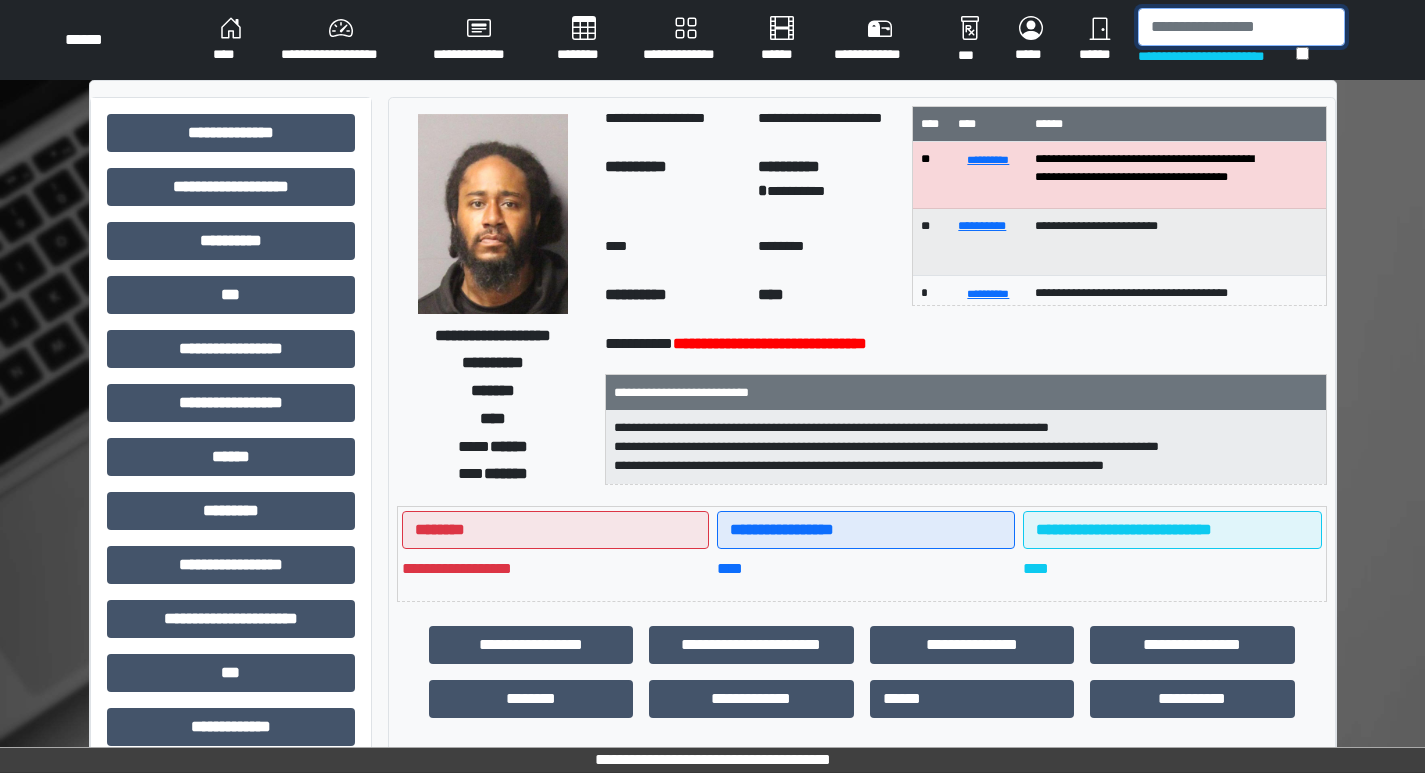 click at bounding box center (1241, 27) 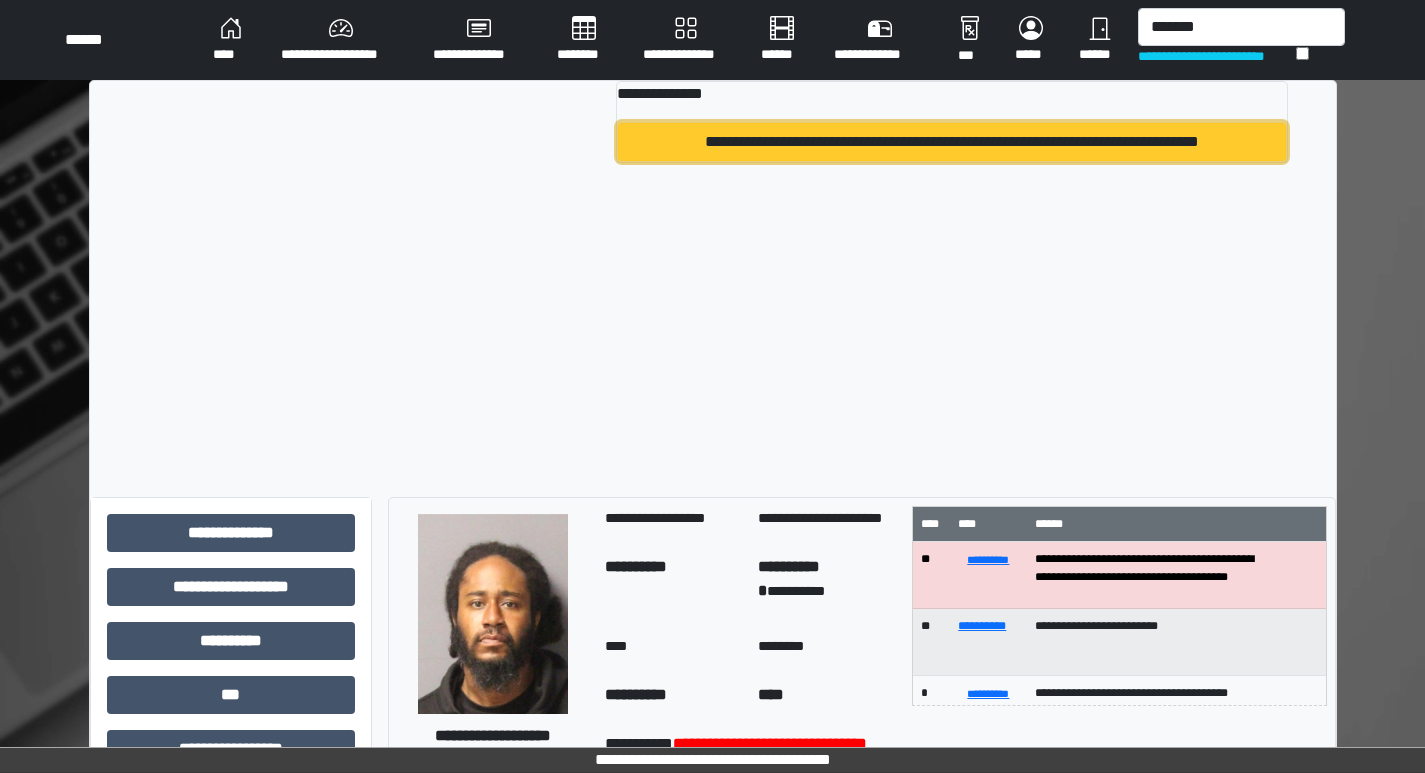 click on "**********" at bounding box center [952, 142] 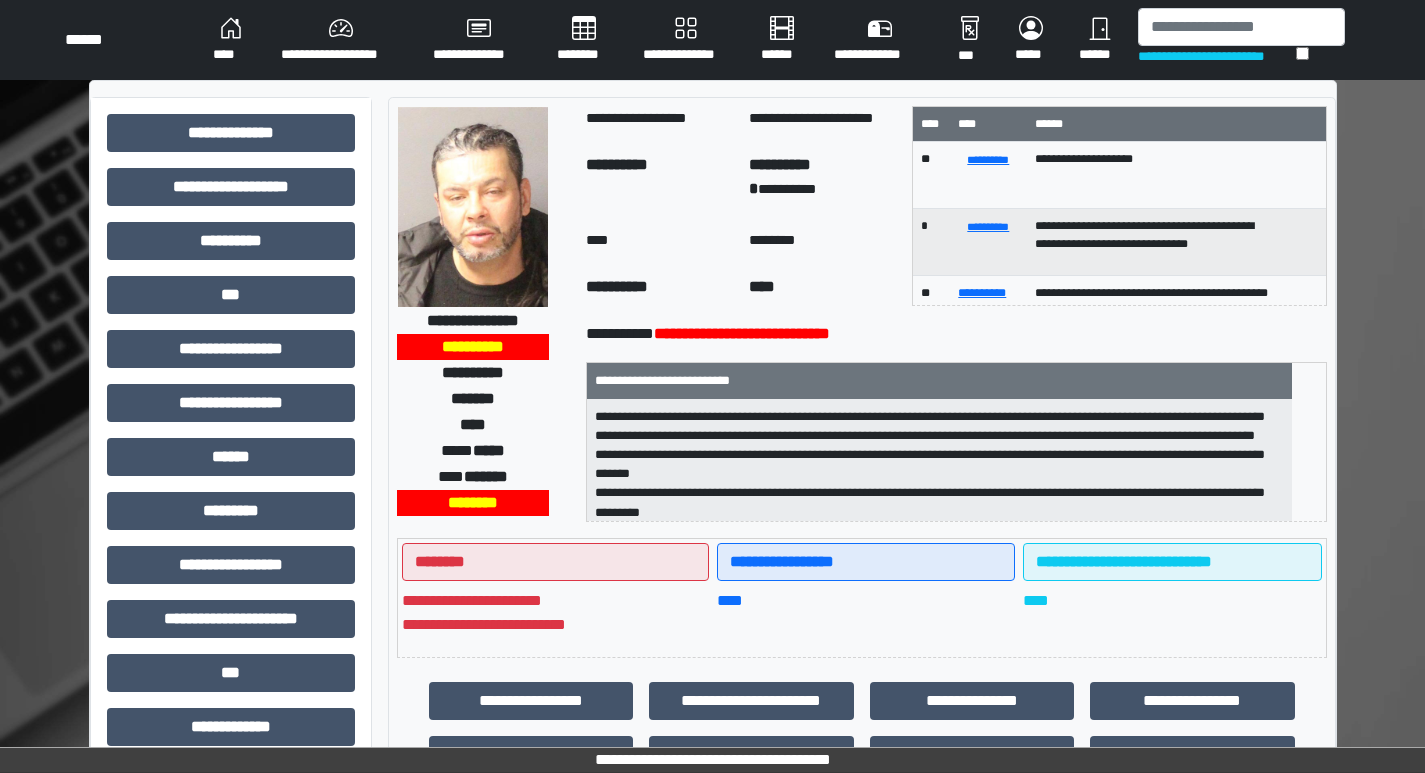 click at bounding box center (473, 207) 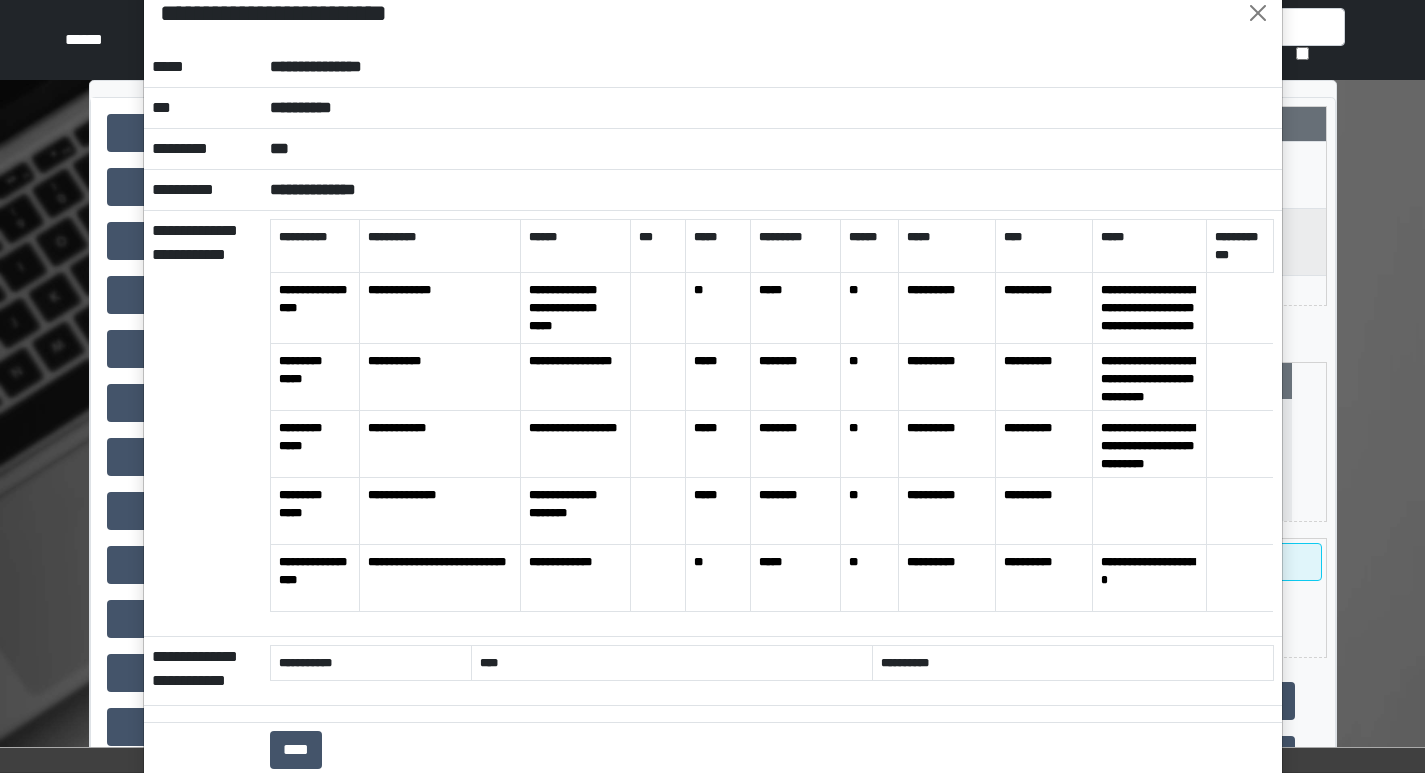 scroll, scrollTop: 0, scrollLeft: 0, axis: both 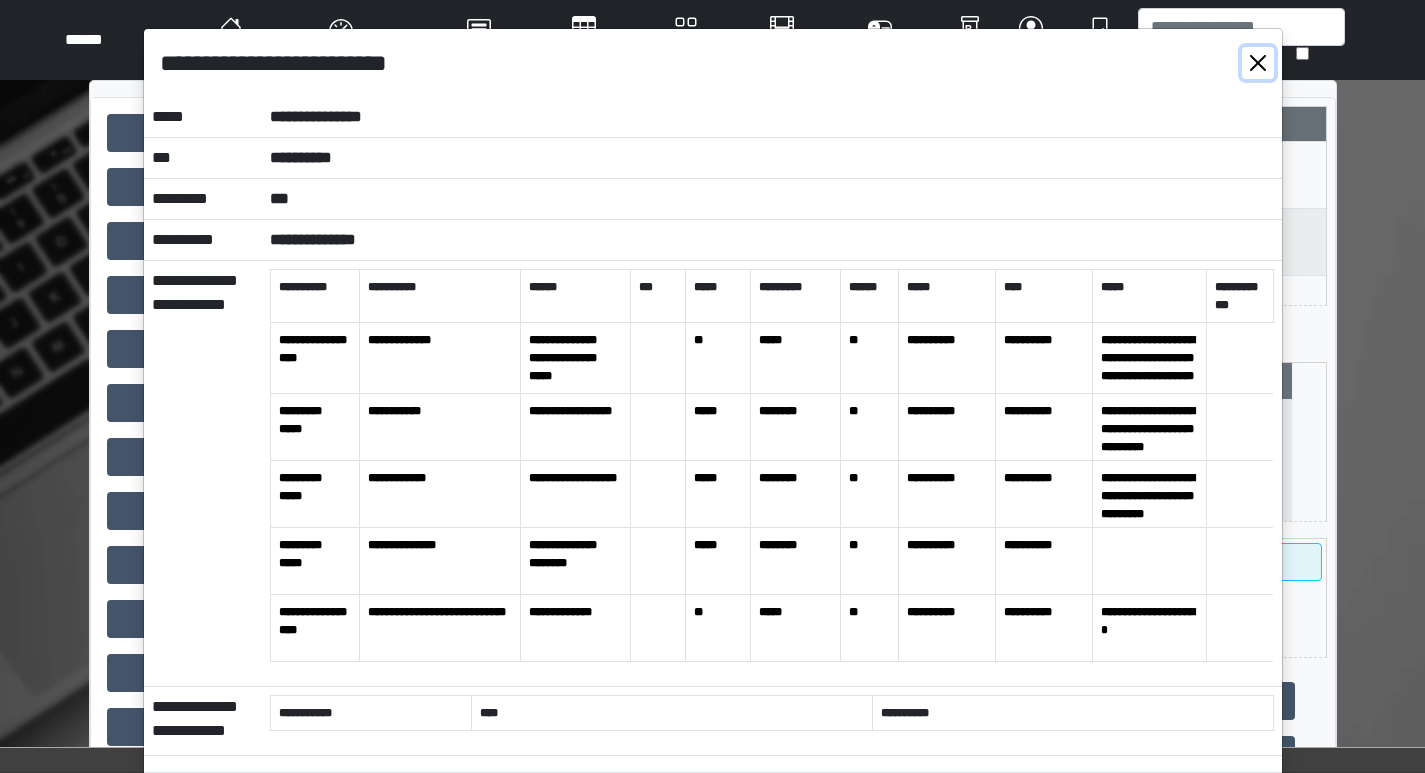 click at bounding box center (1258, 63) 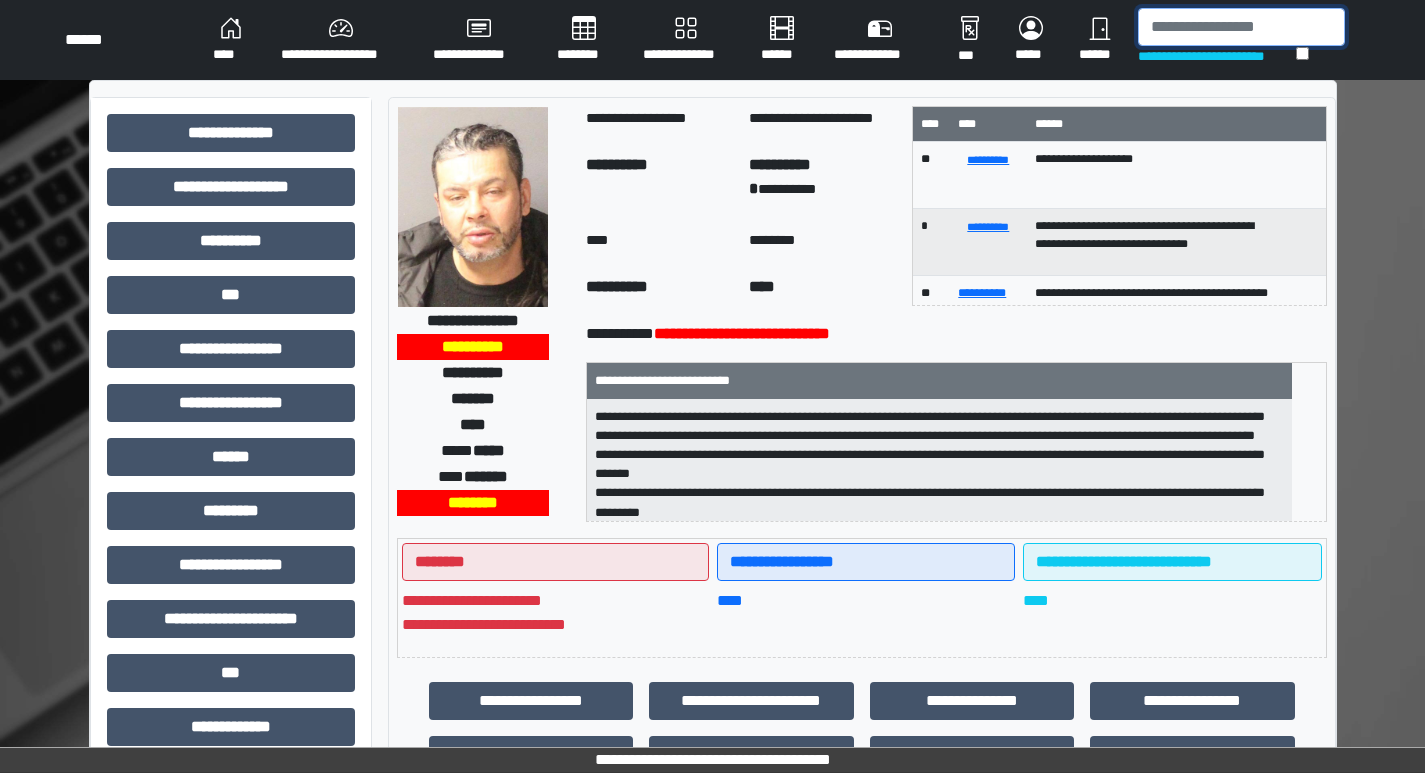 click at bounding box center (1241, 27) 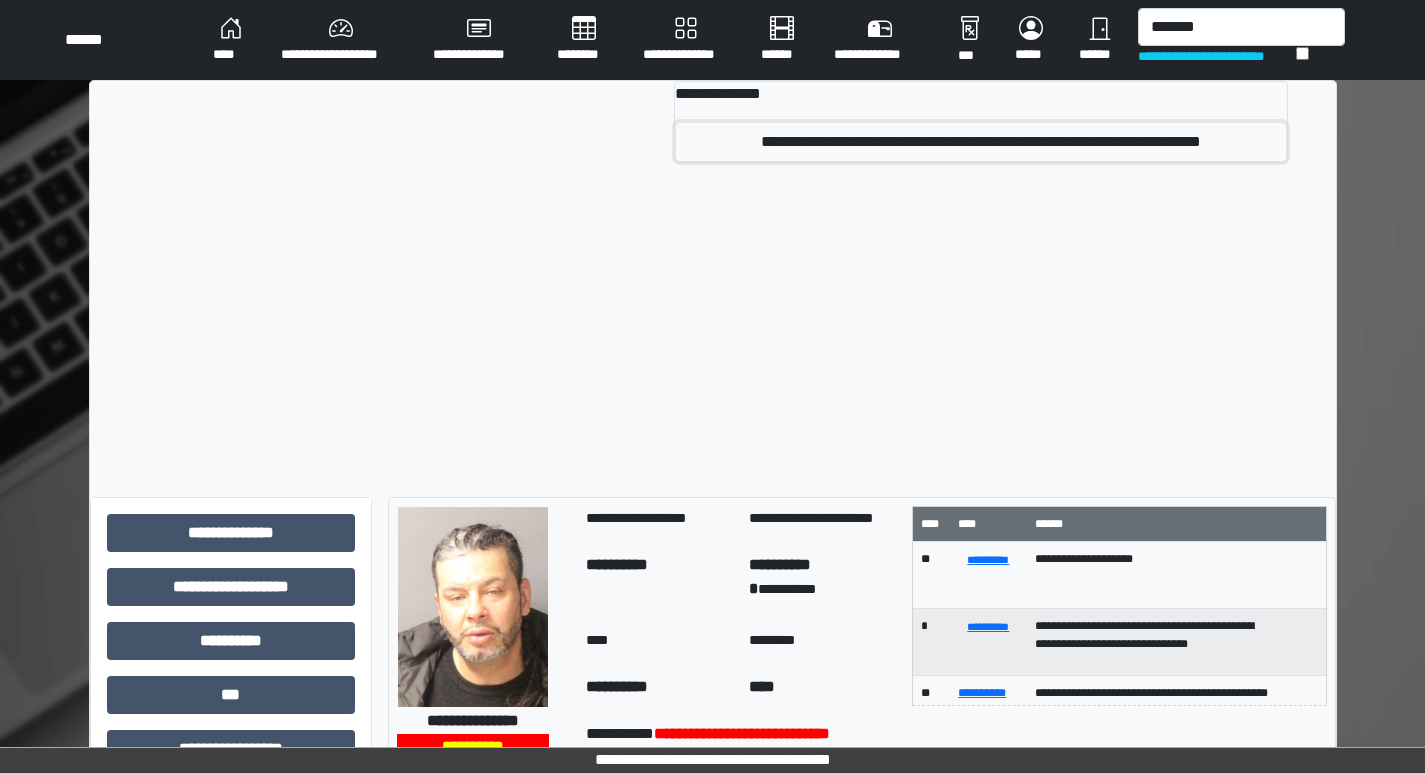 click on "**********" at bounding box center [980, 142] 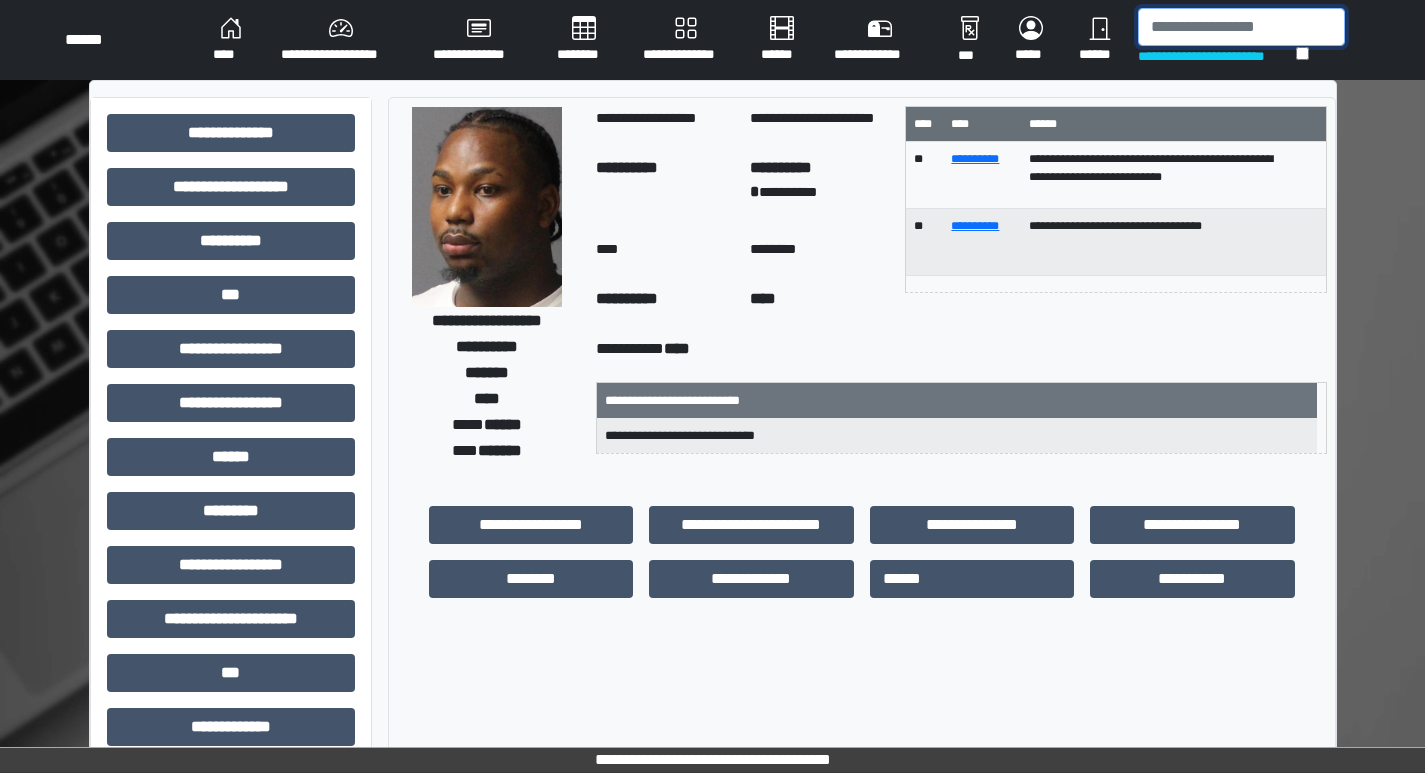 click at bounding box center [1241, 27] 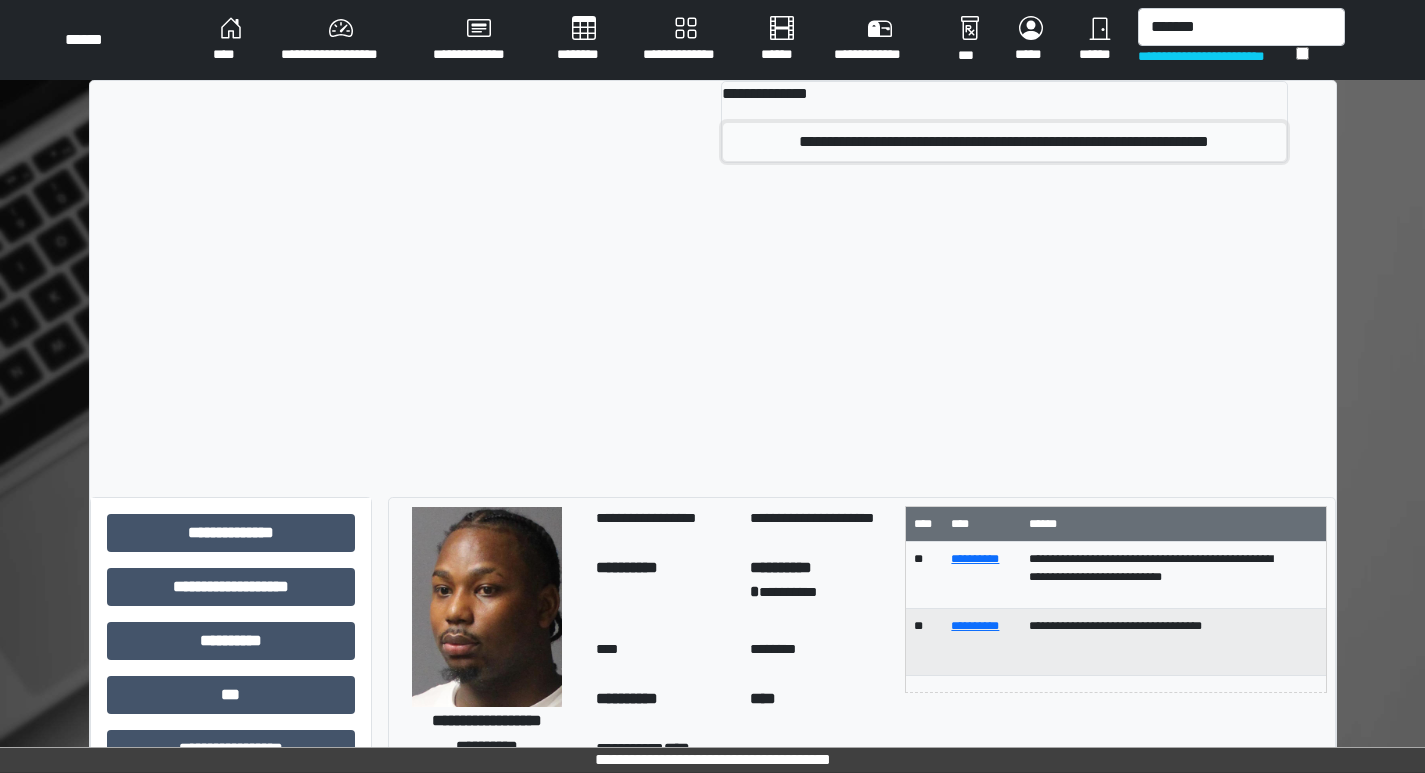 click on "**********" at bounding box center [1004, 142] 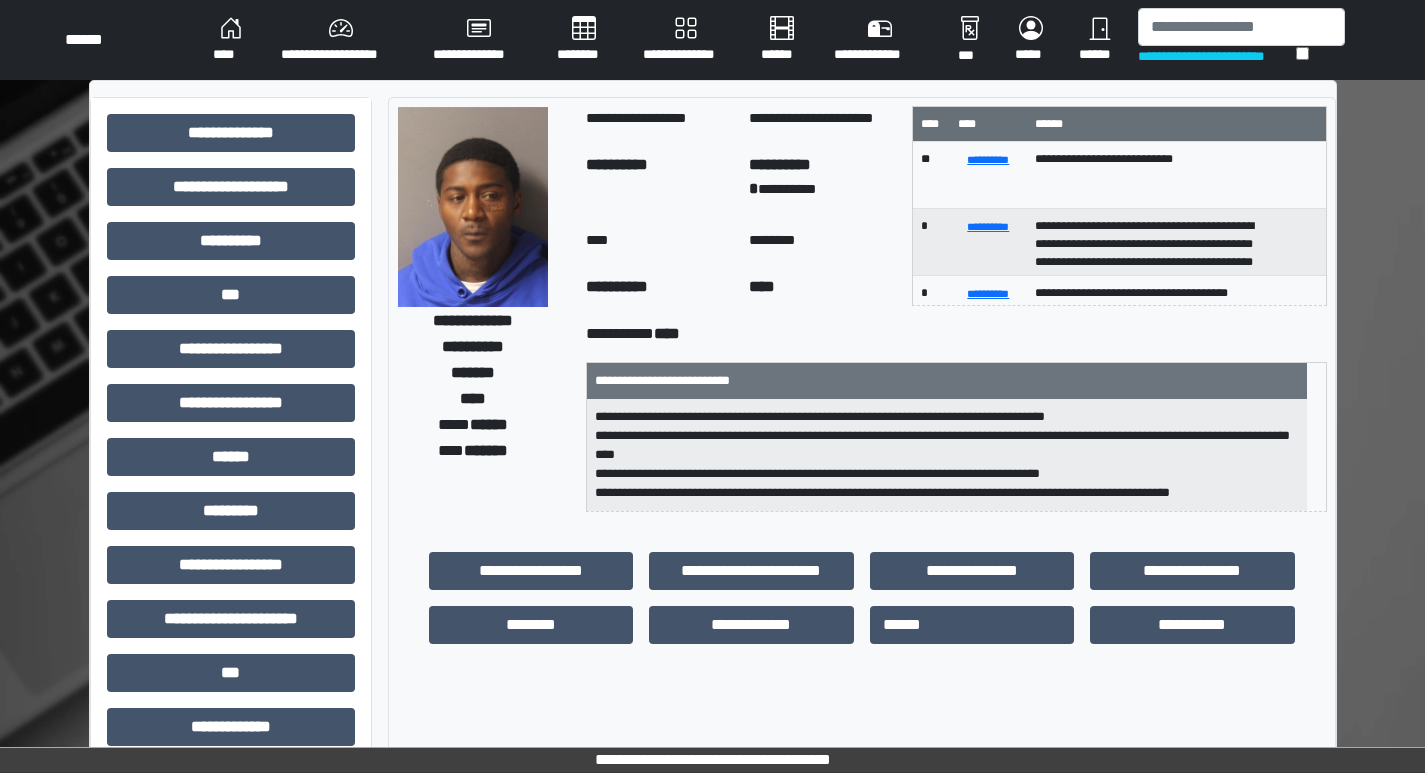 click at bounding box center [473, 207] 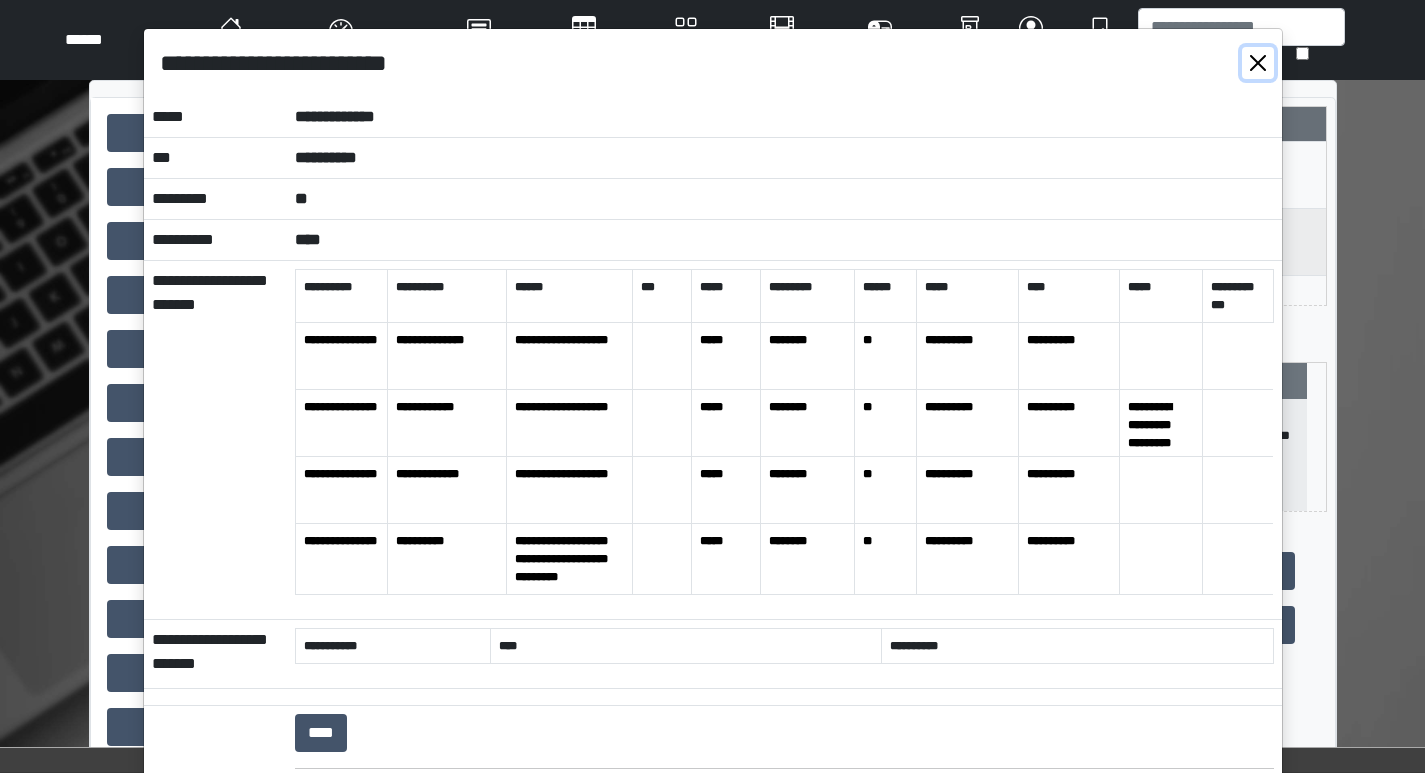 click at bounding box center [1258, 63] 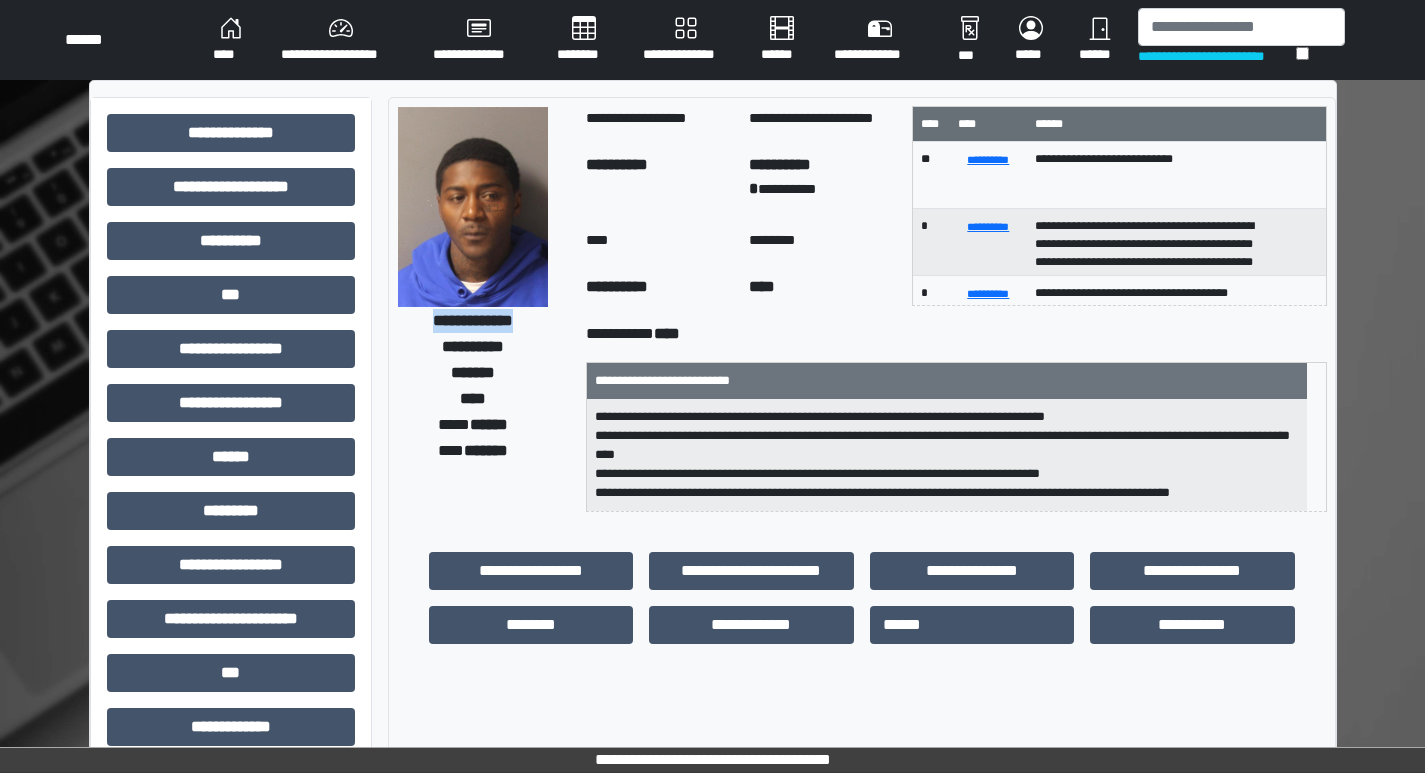 drag, startPoint x: 406, startPoint y: 320, endPoint x: 535, endPoint y: 317, distance: 129.03488 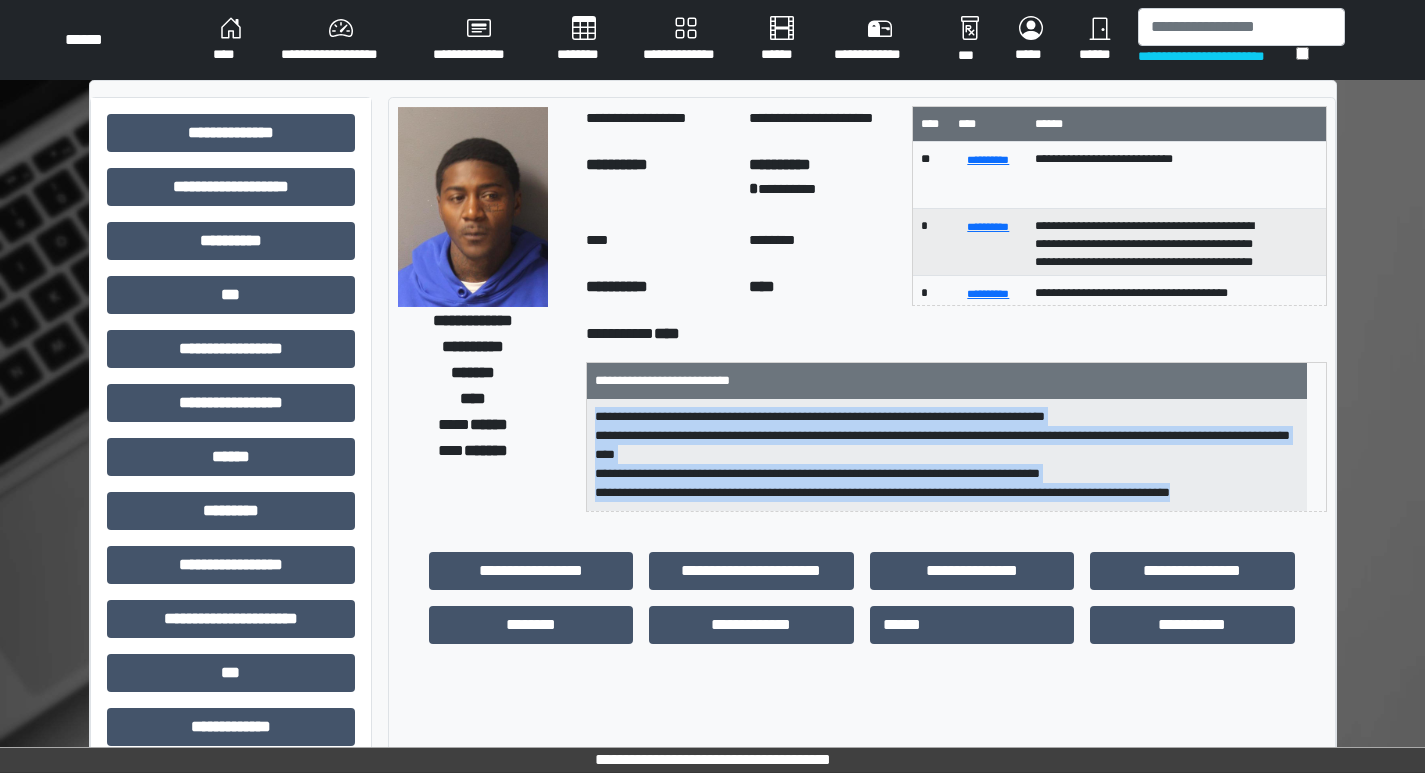 drag, startPoint x: 616, startPoint y: 414, endPoint x: 1264, endPoint y: 500, distance: 653.6819 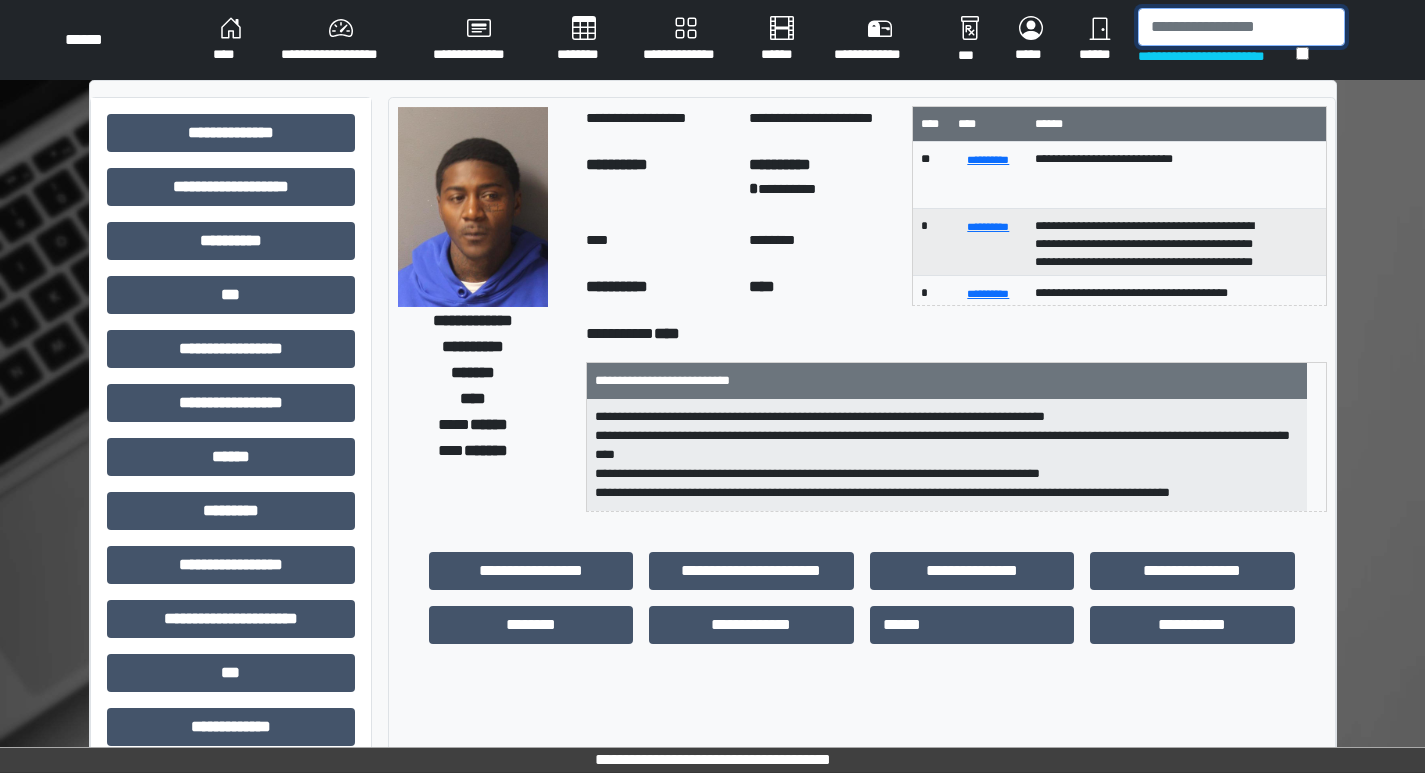 click at bounding box center (1241, 27) 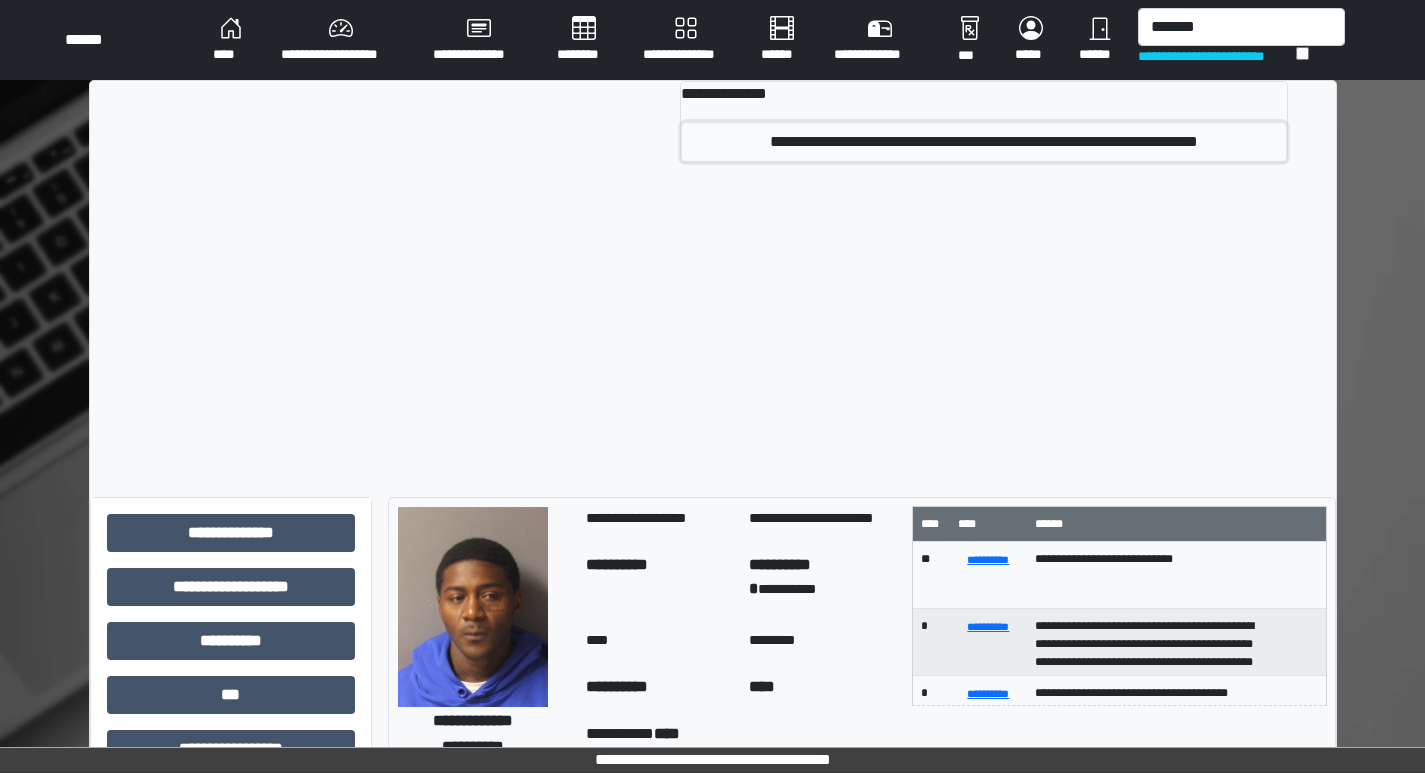 click on "**********" at bounding box center [984, 142] 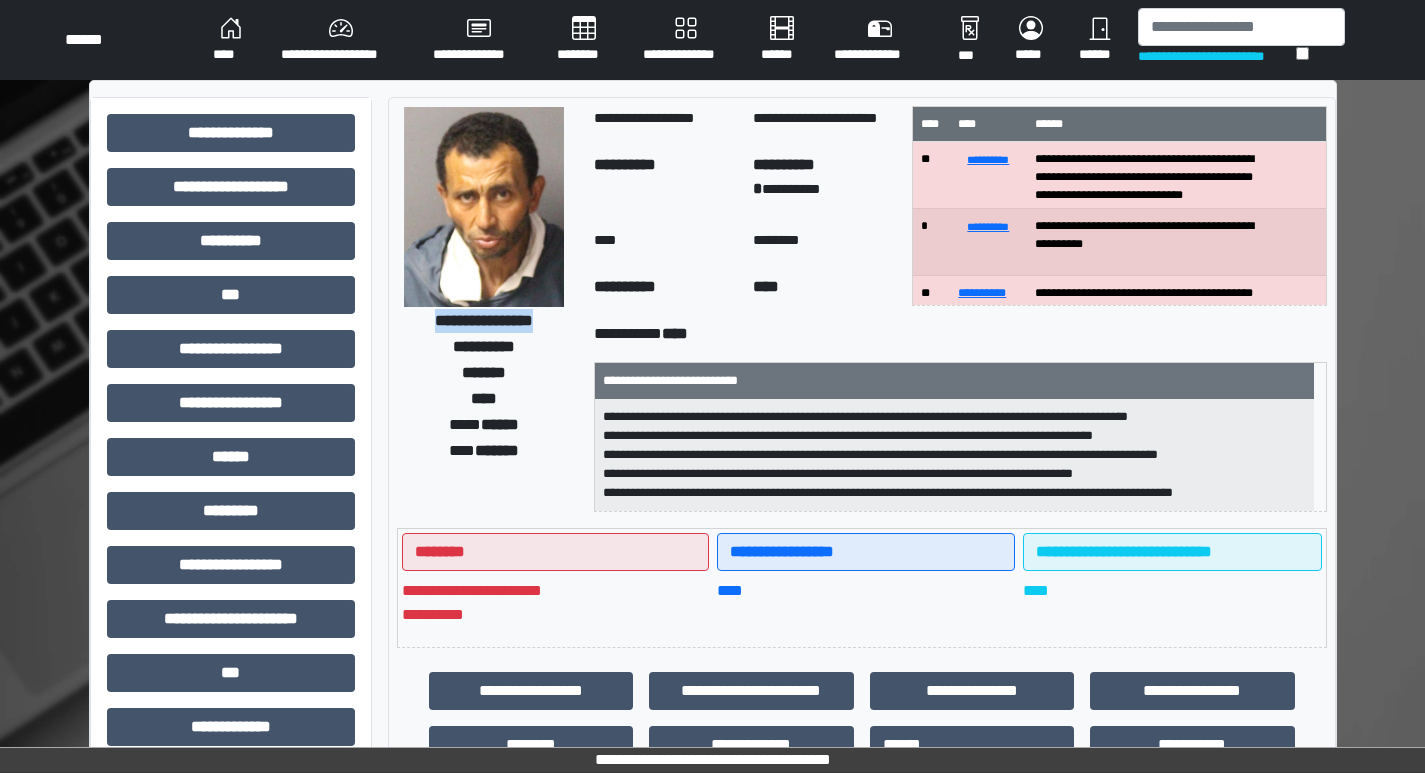 drag, startPoint x: 400, startPoint y: 323, endPoint x: 569, endPoint y: 319, distance: 169.04733 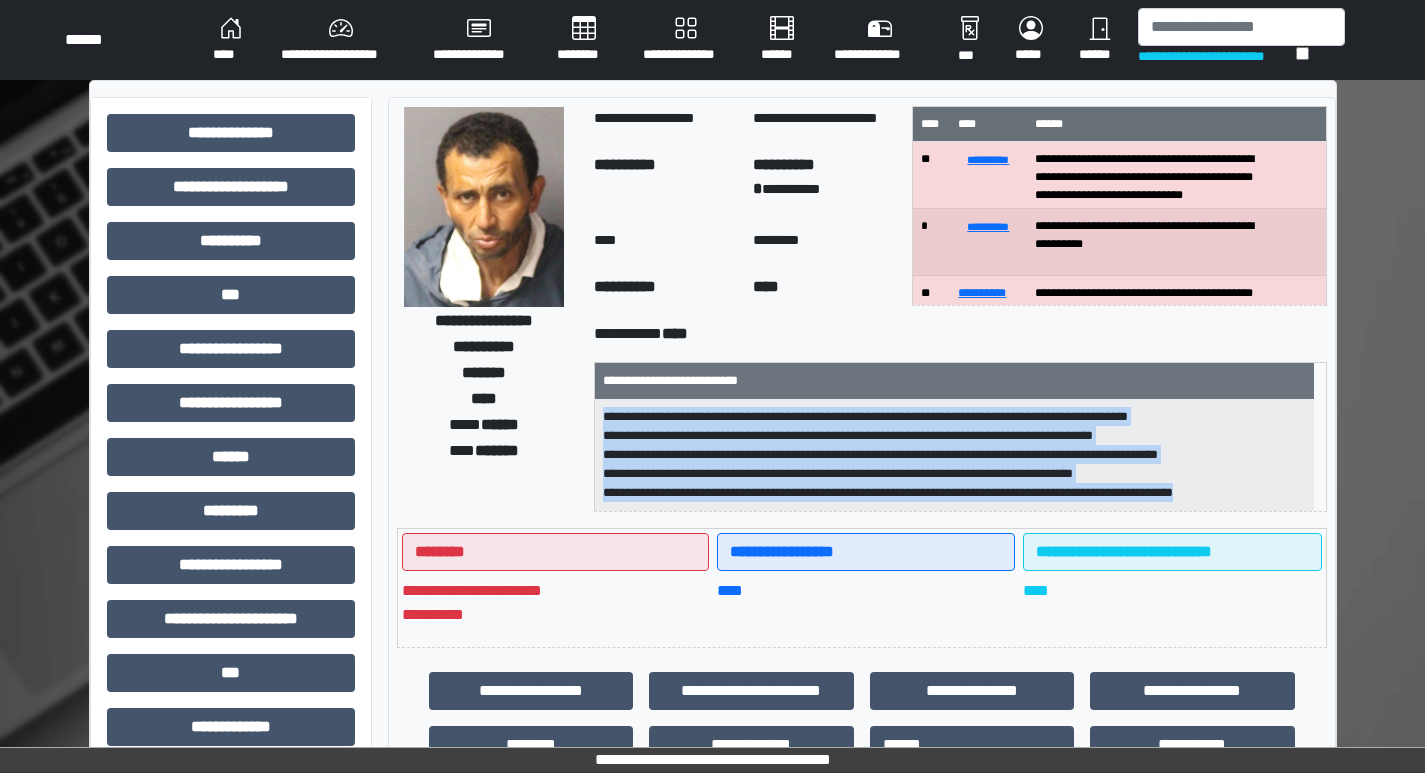 drag, startPoint x: 613, startPoint y: 413, endPoint x: 1326, endPoint y: 499, distance: 718.1678 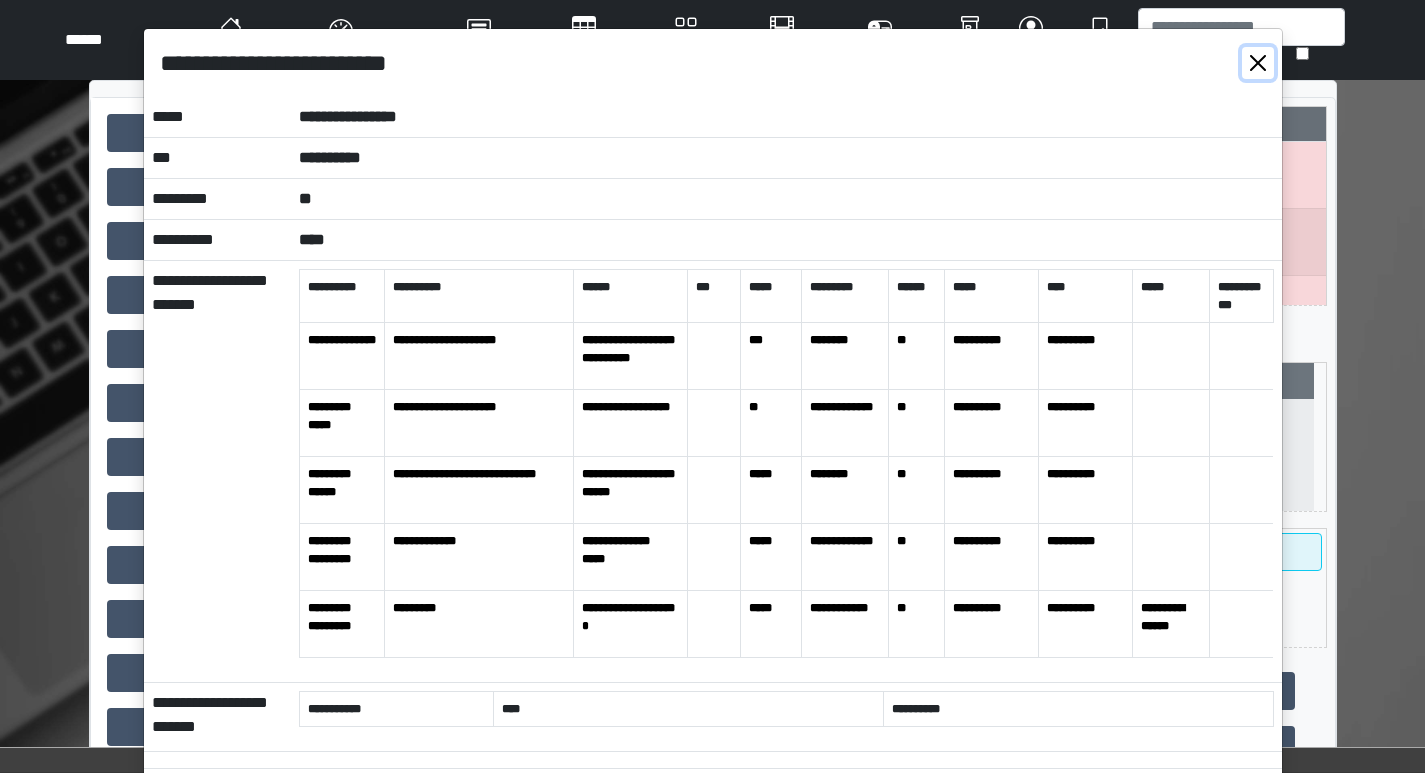 click at bounding box center (1258, 63) 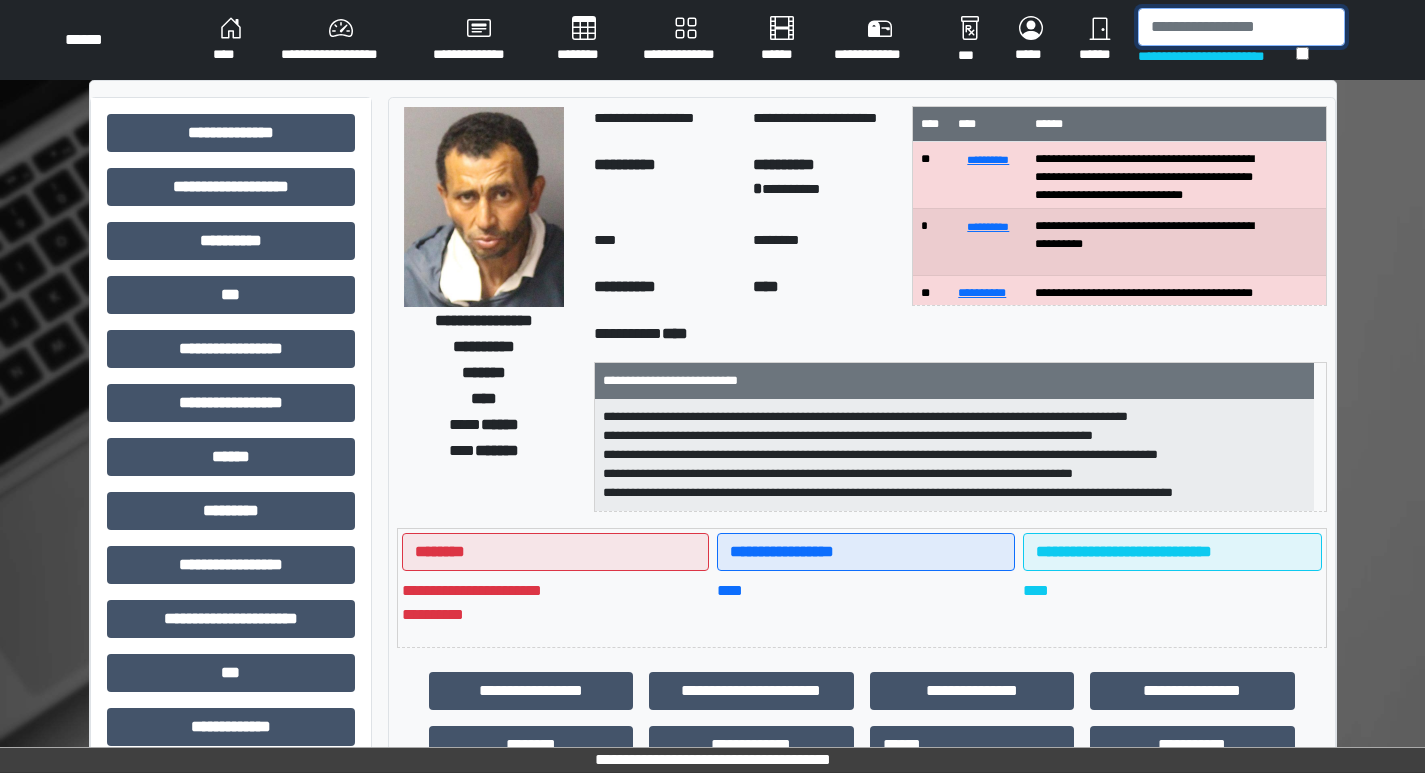 click at bounding box center [1241, 27] 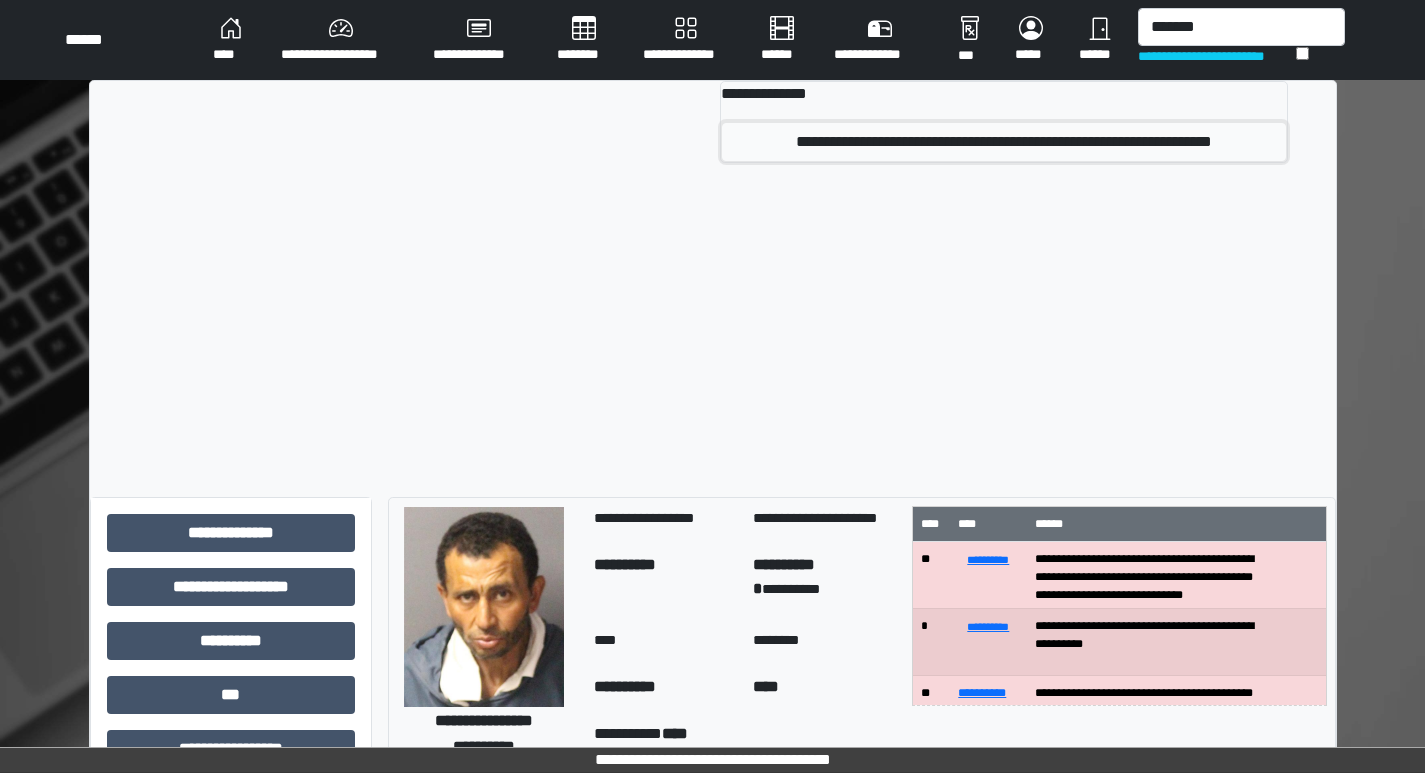 click on "**********" at bounding box center (1004, 142) 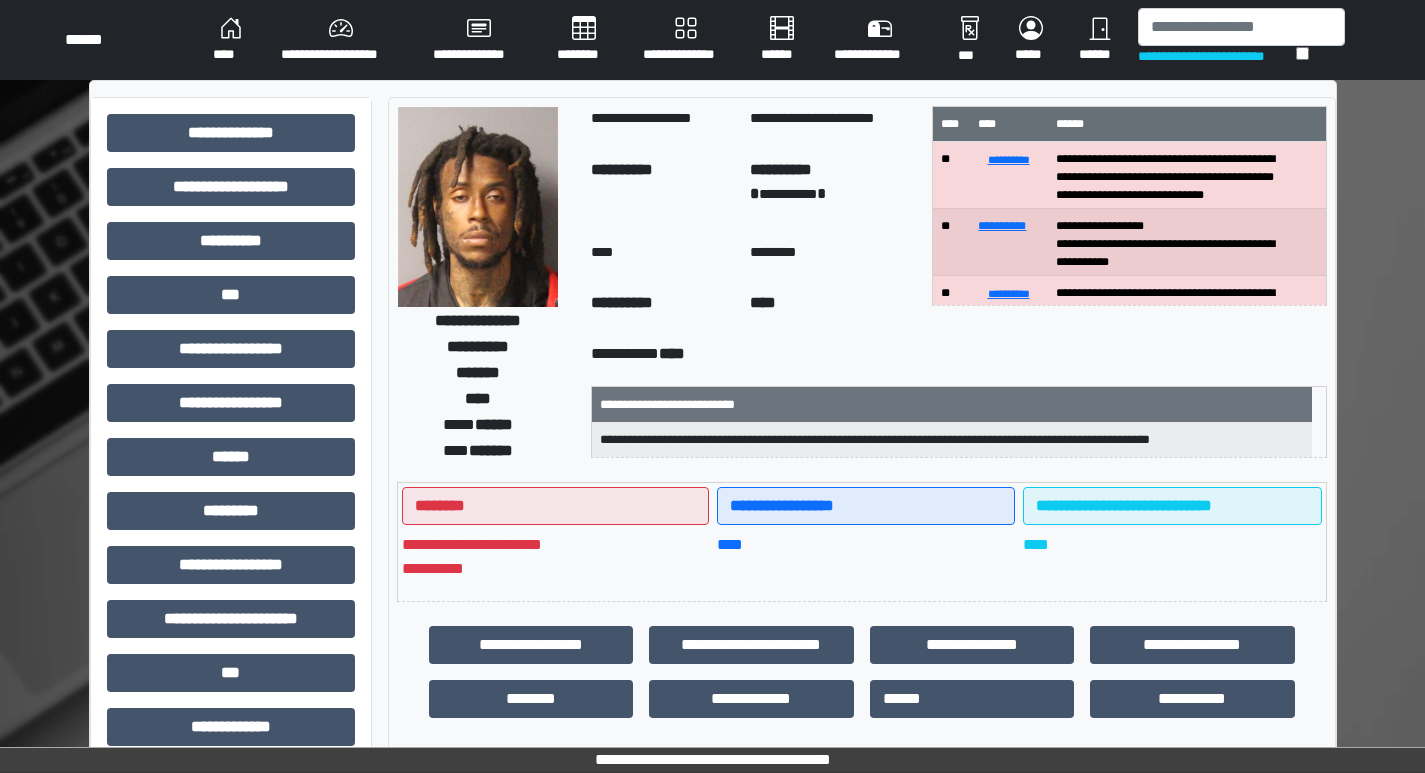 click at bounding box center (478, 207) 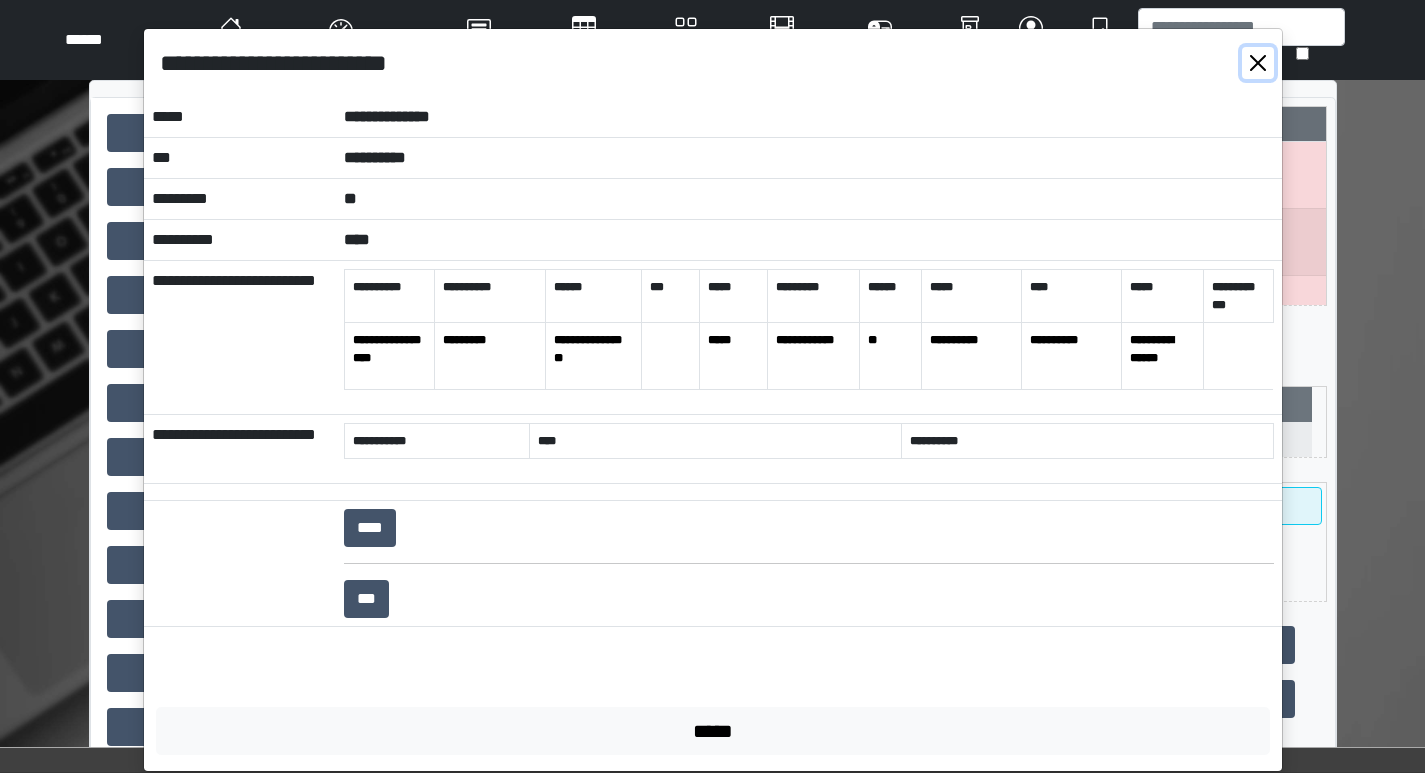 click at bounding box center (1258, 63) 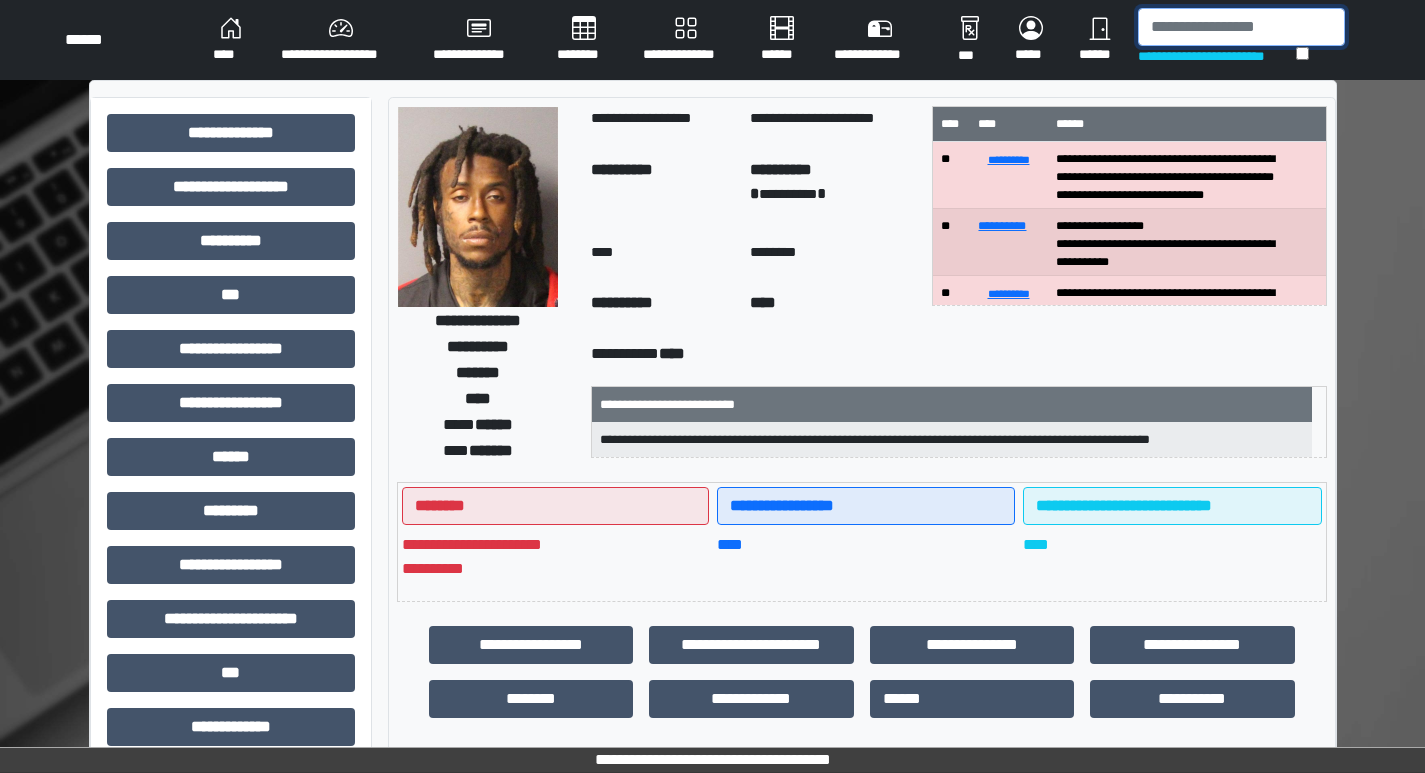 click at bounding box center (1241, 27) 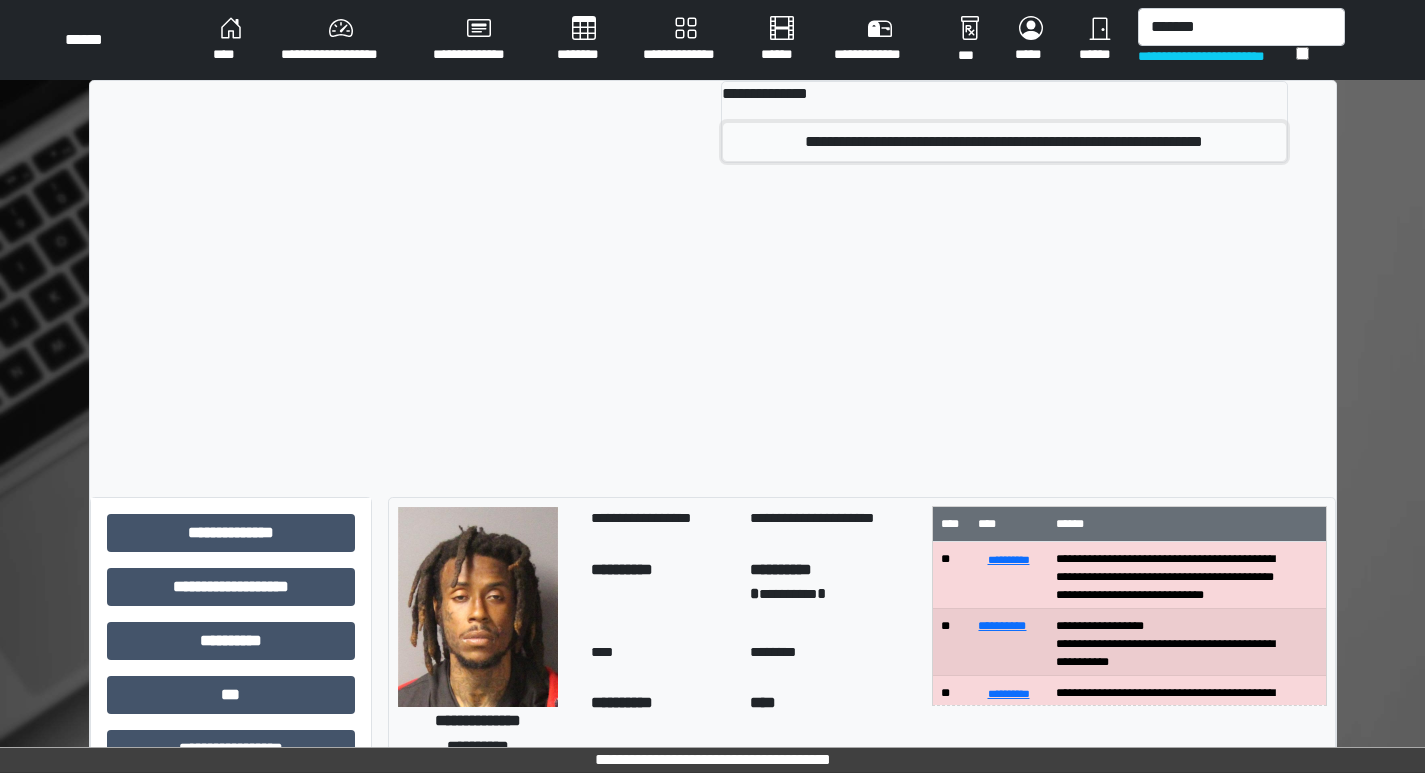 click on "**********" at bounding box center (1004, 142) 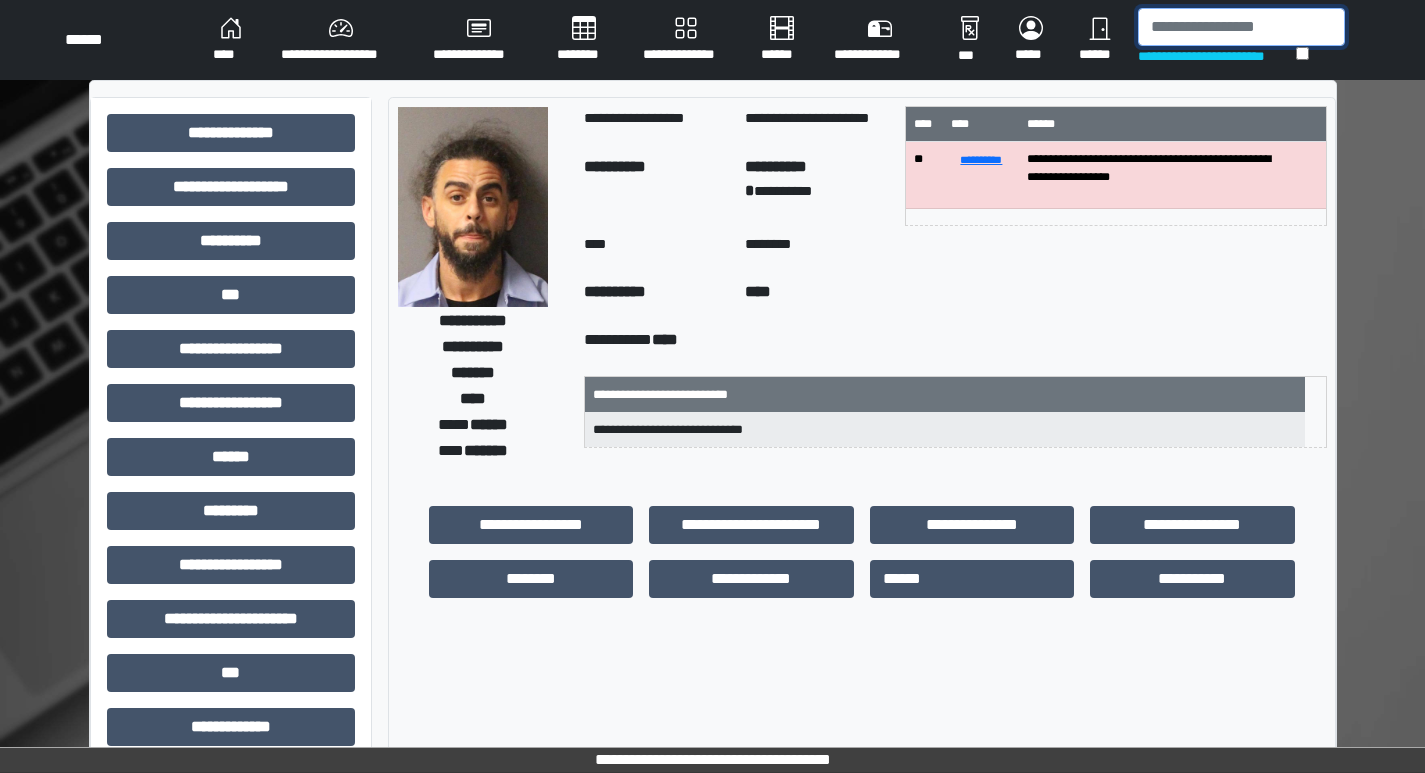 click at bounding box center (1241, 27) 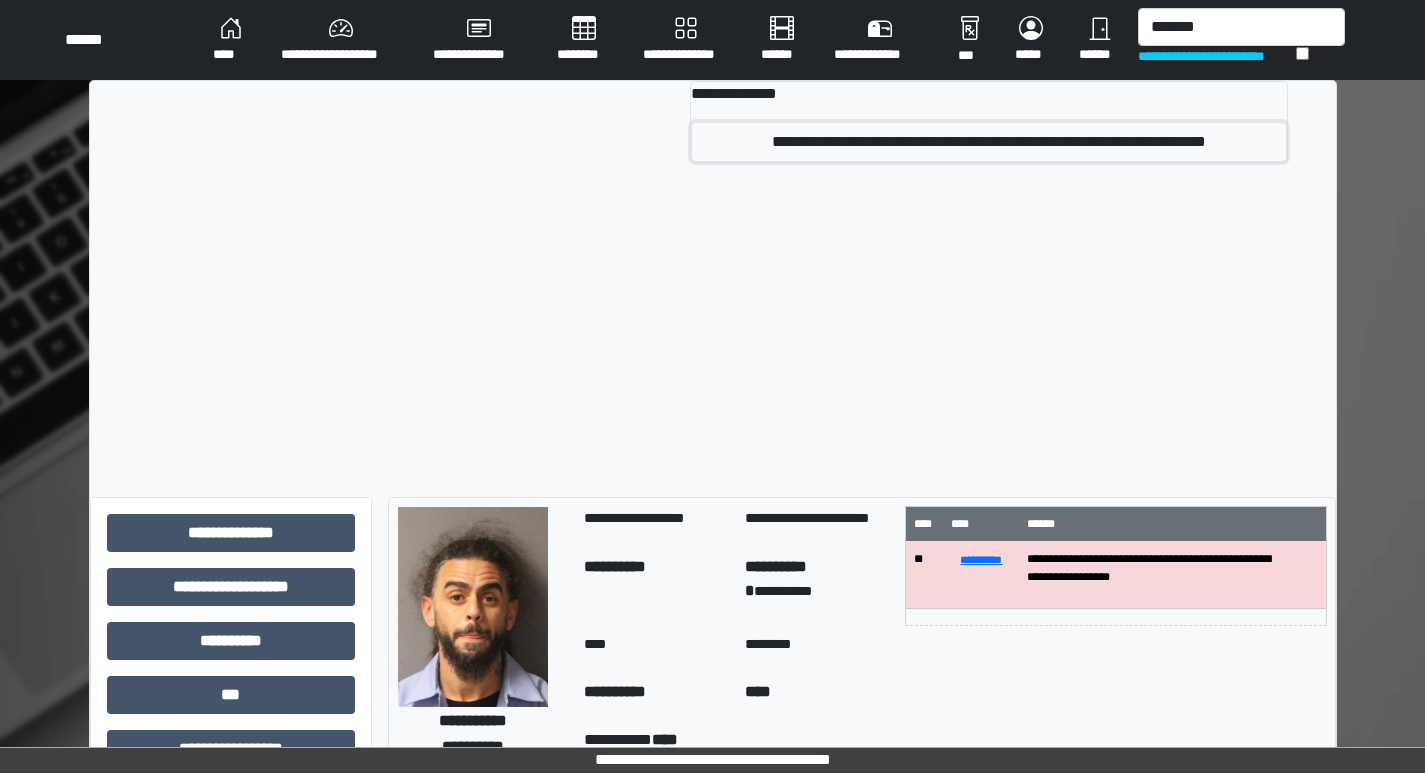 click on "**********" at bounding box center (989, 142) 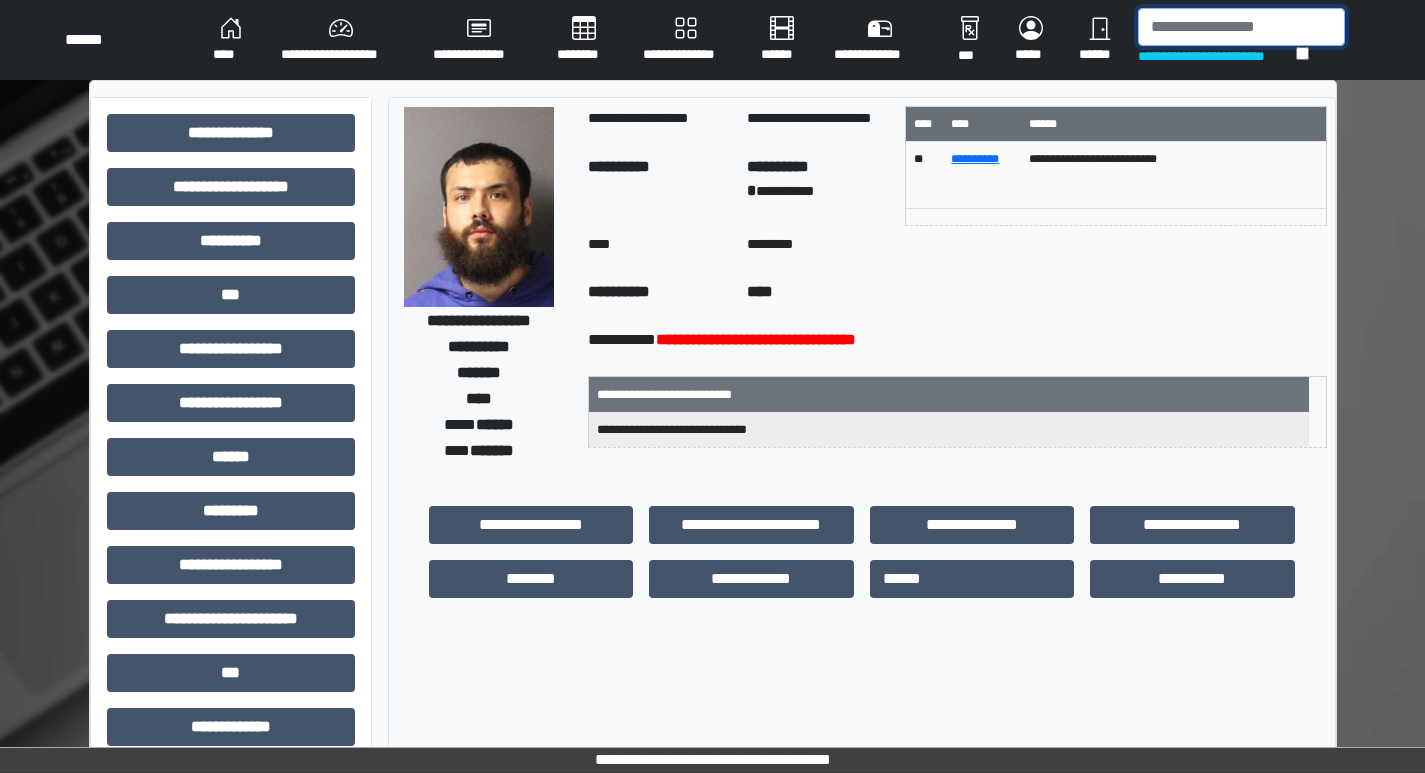 click at bounding box center (1241, 27) 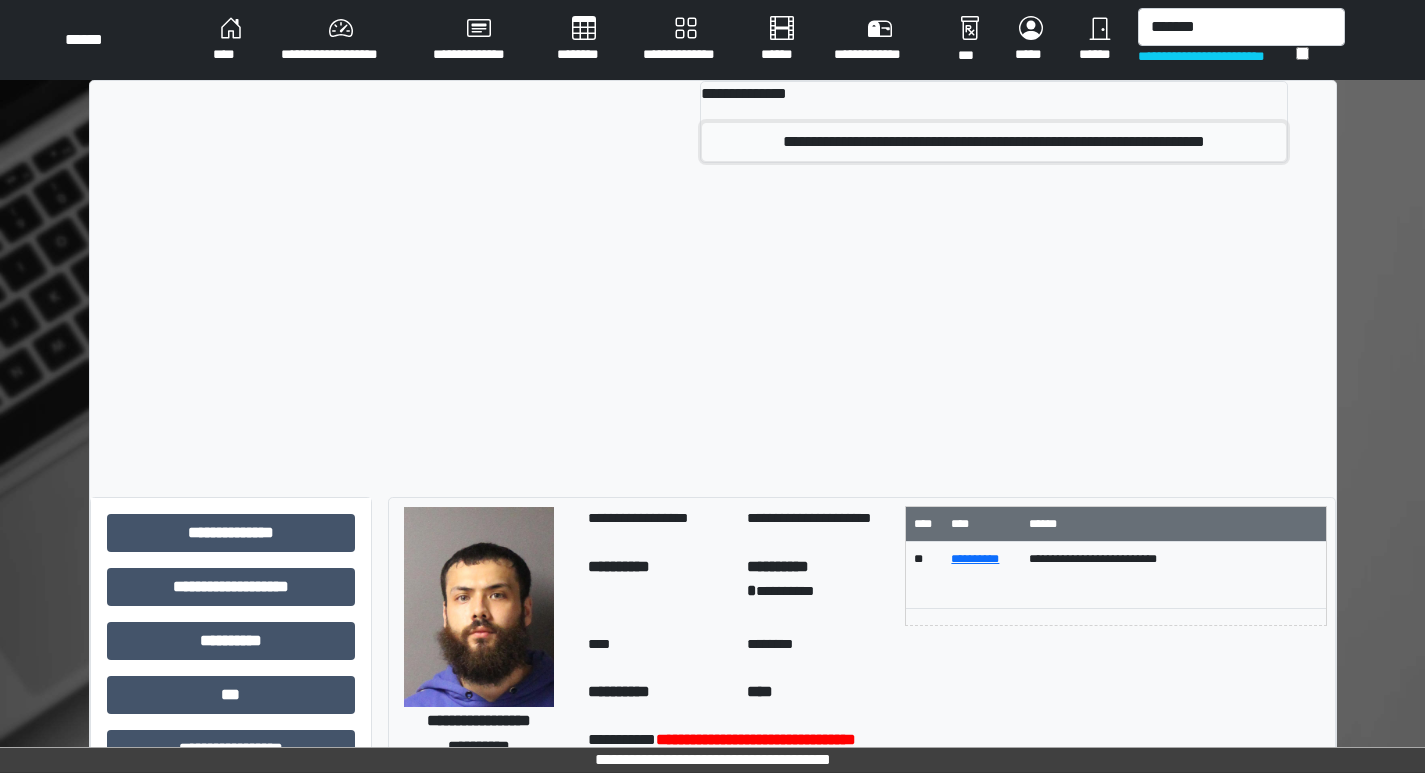 click on "**********" at bounding box center (993, 142) 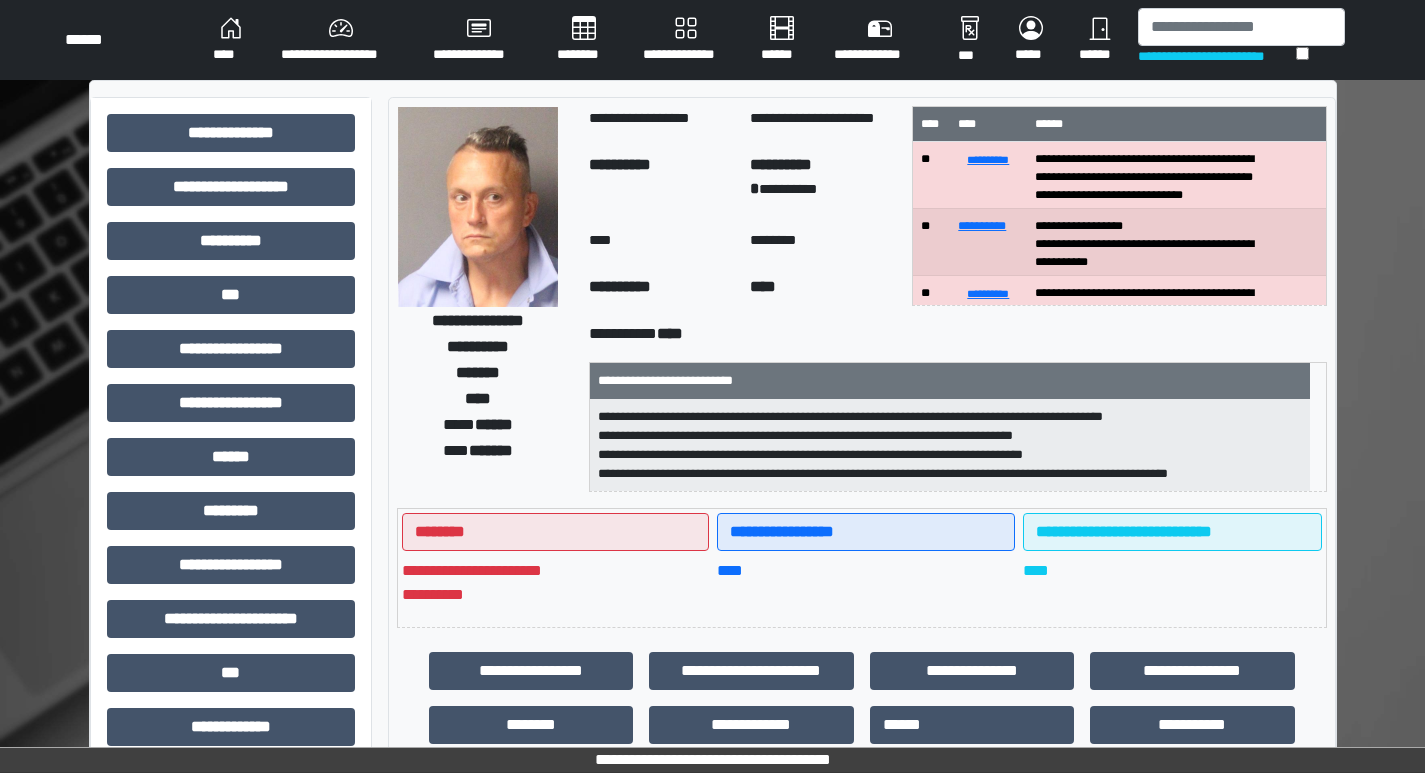 click at bounding box center (478, 207) 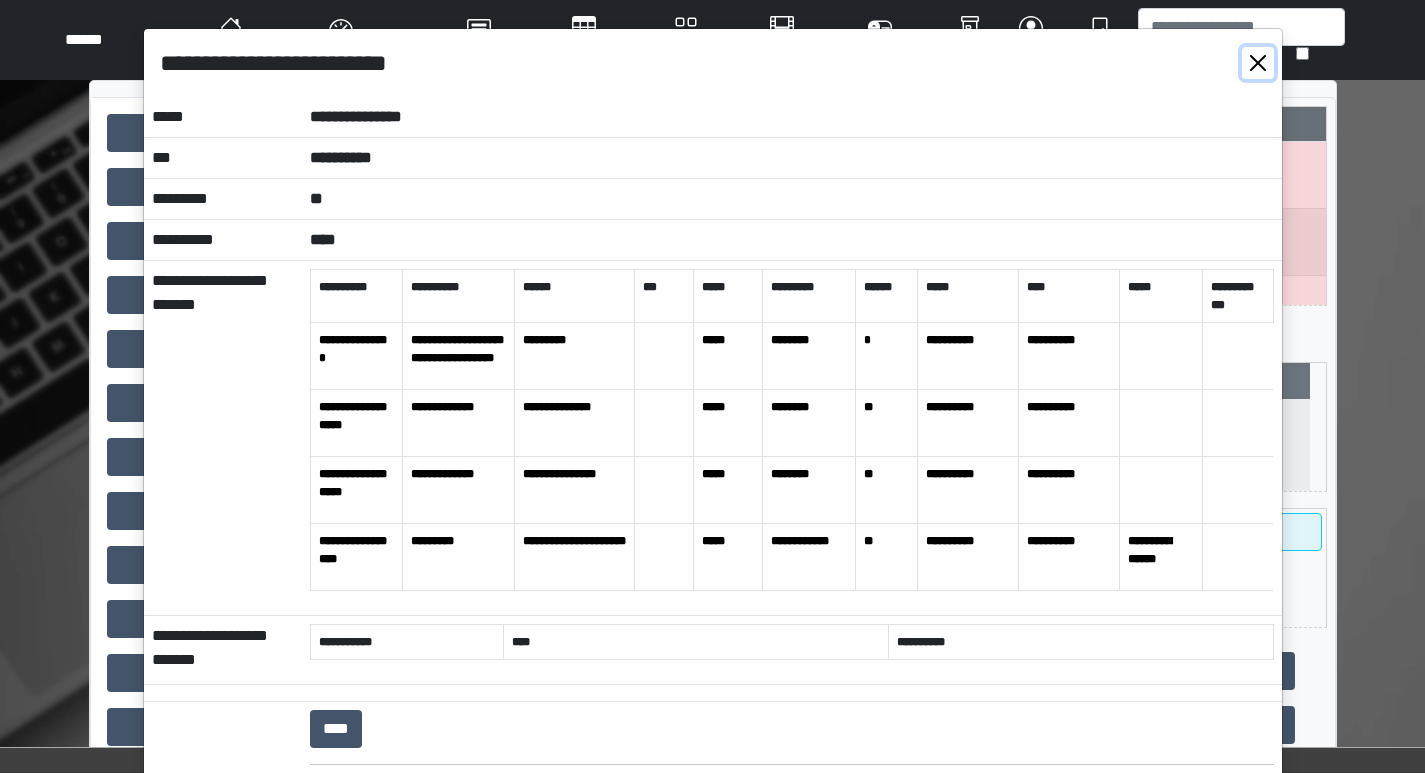 click at bounding box center (1258, 63) 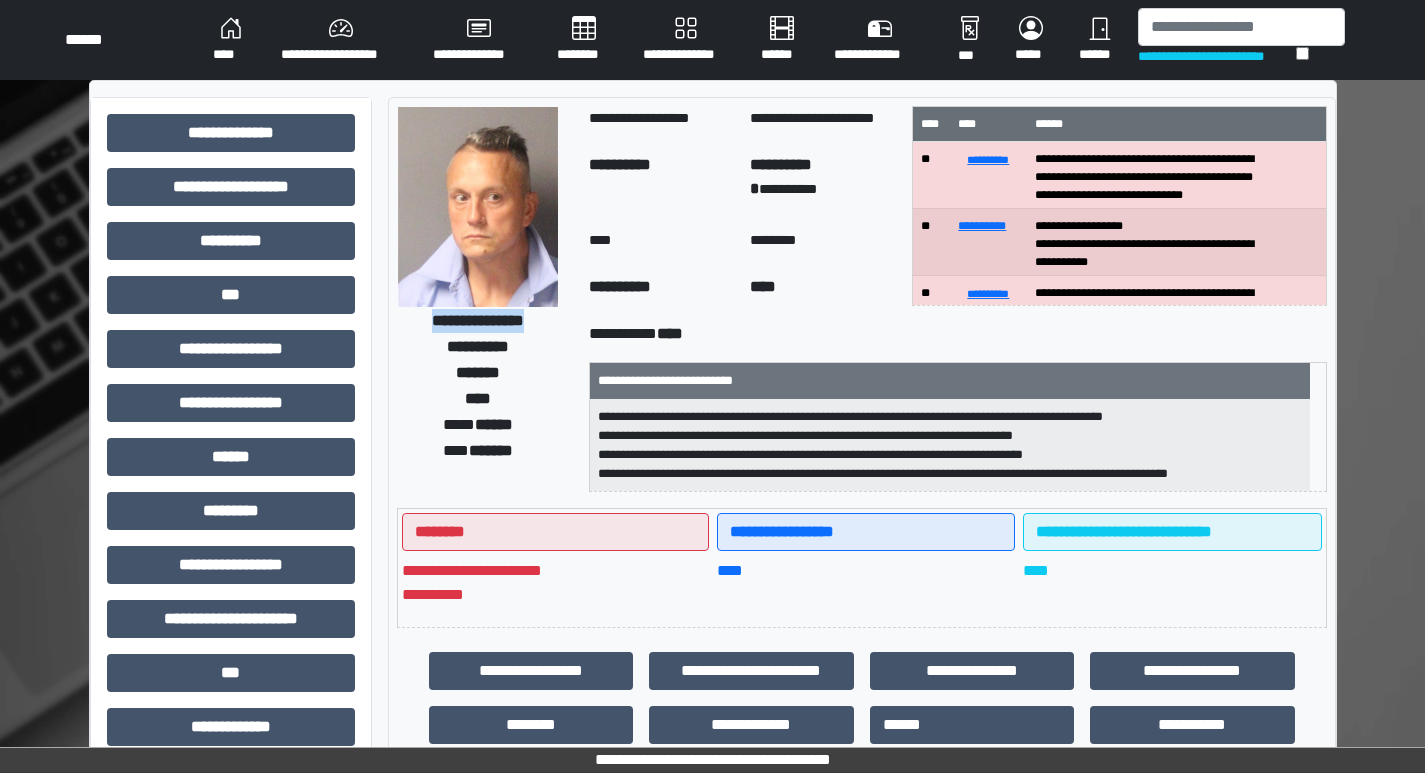 drag, startPoint x: 396, startPoint y: 319, endPoint x: 548, endPoint y: 319, distance: 152 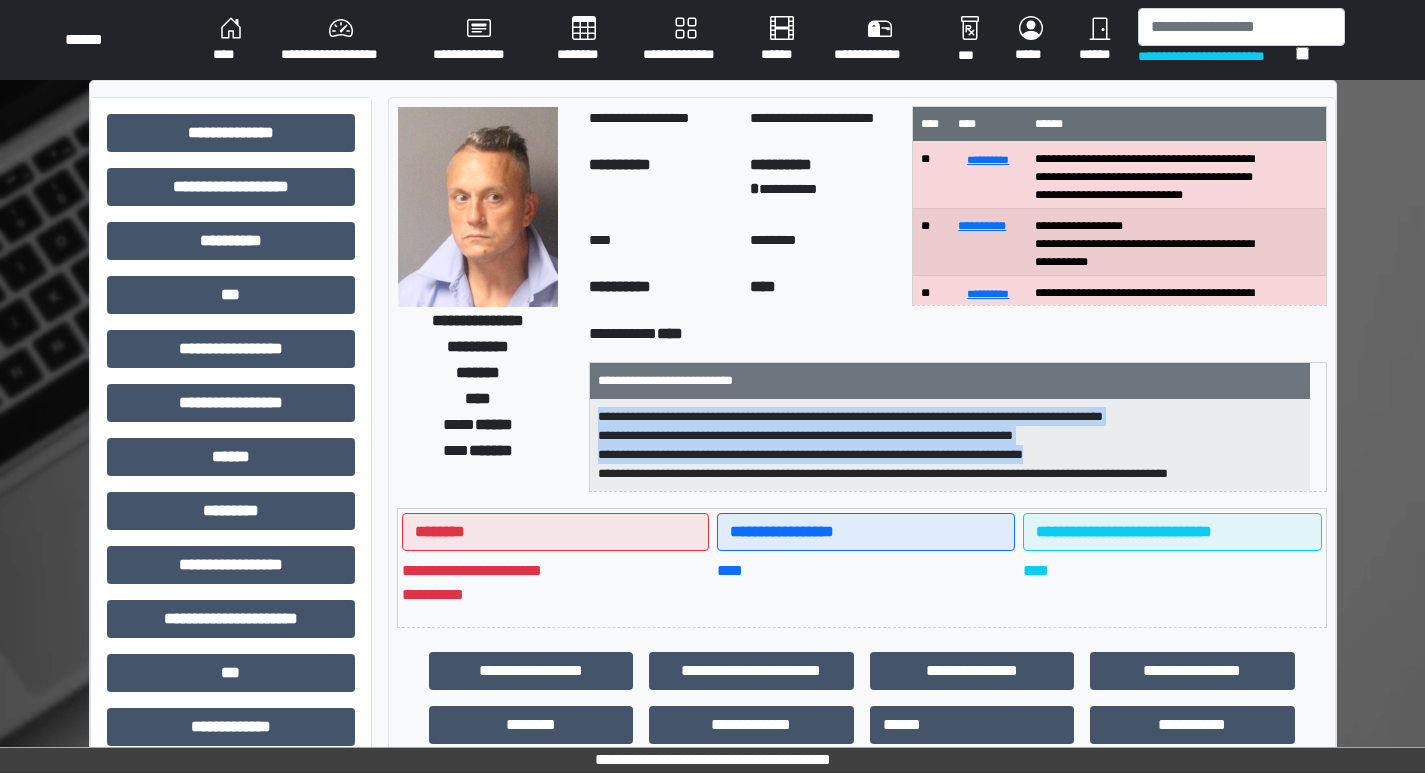 drag, startPoint x: 611, startPoint y: 411, endPoint x: 1105, endPoint y: 448, distance: 495.3837 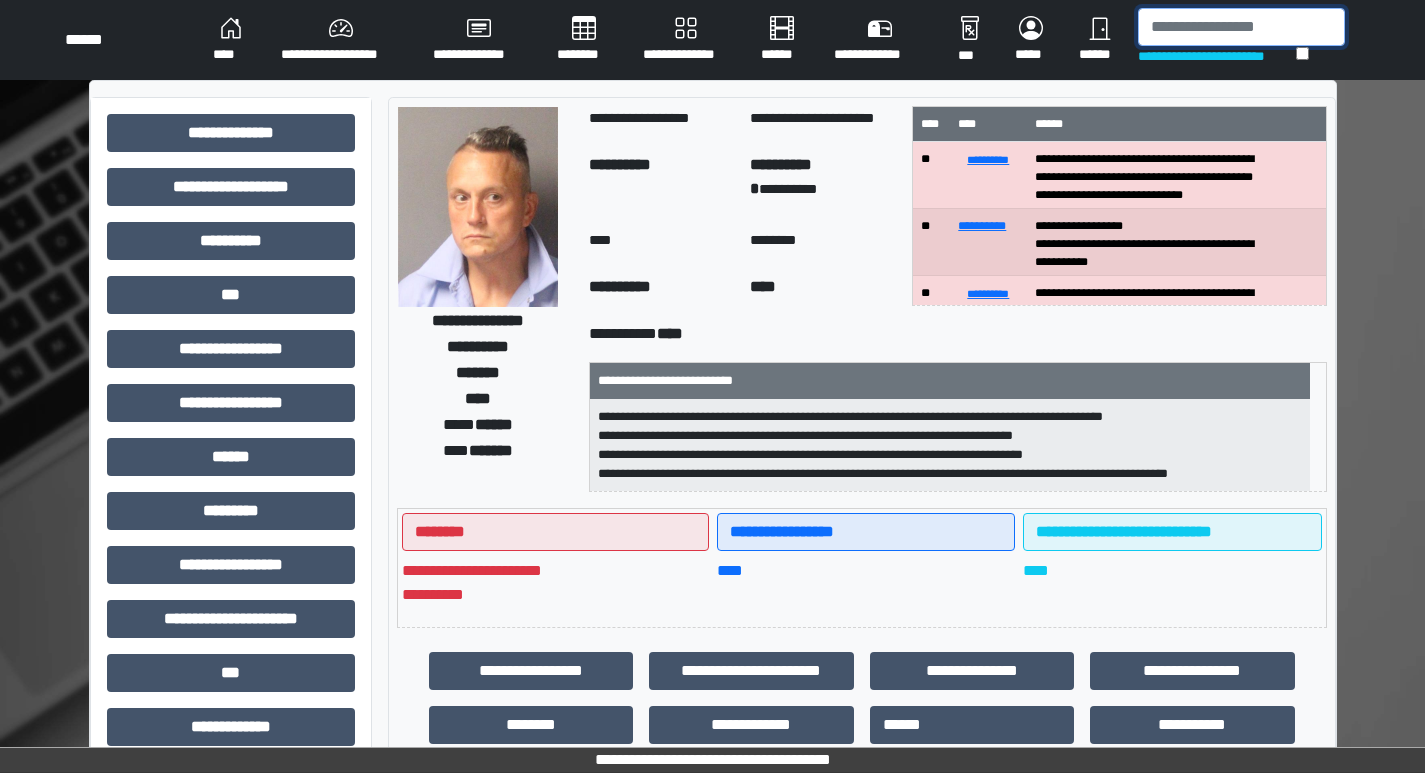 click at bounding box center [1241, 27] 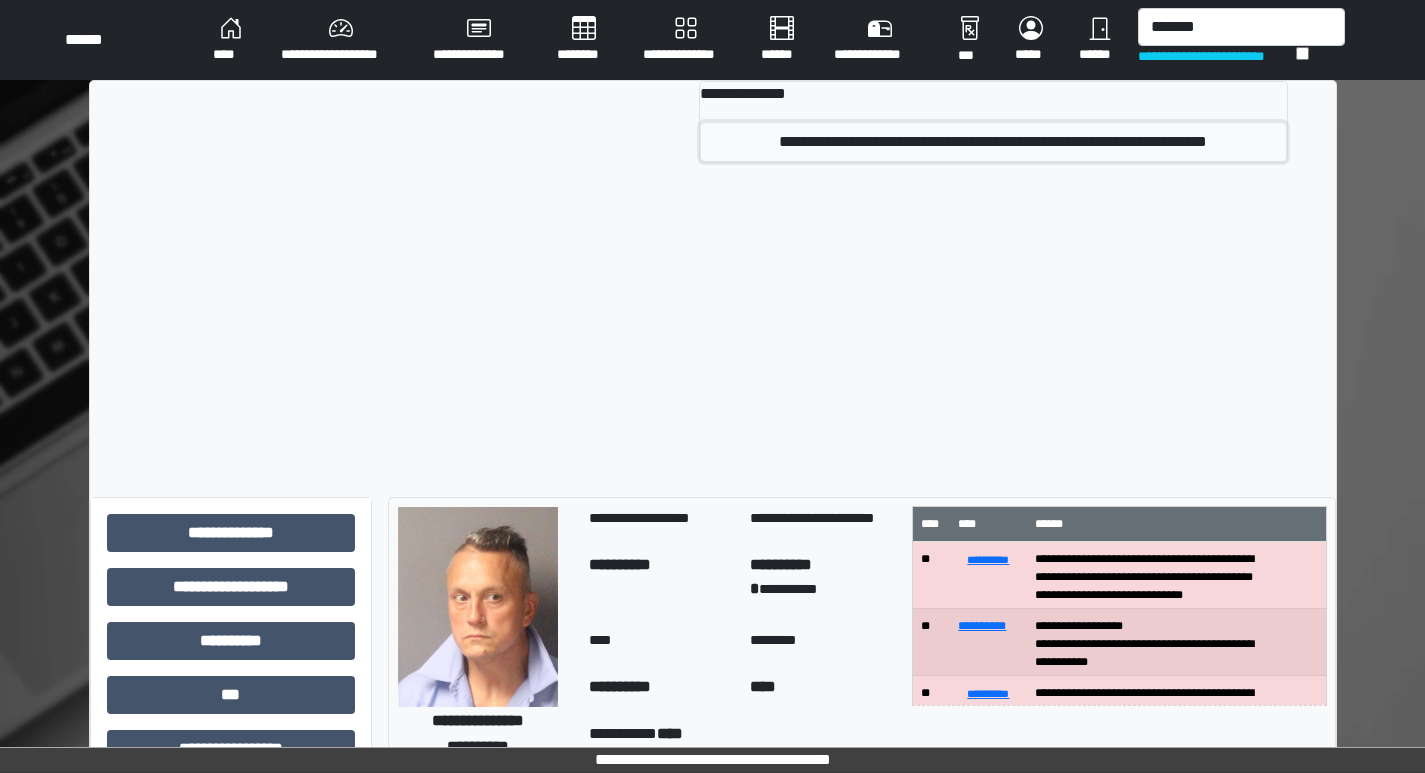 click on "**********" at bounding box center (993, 142) 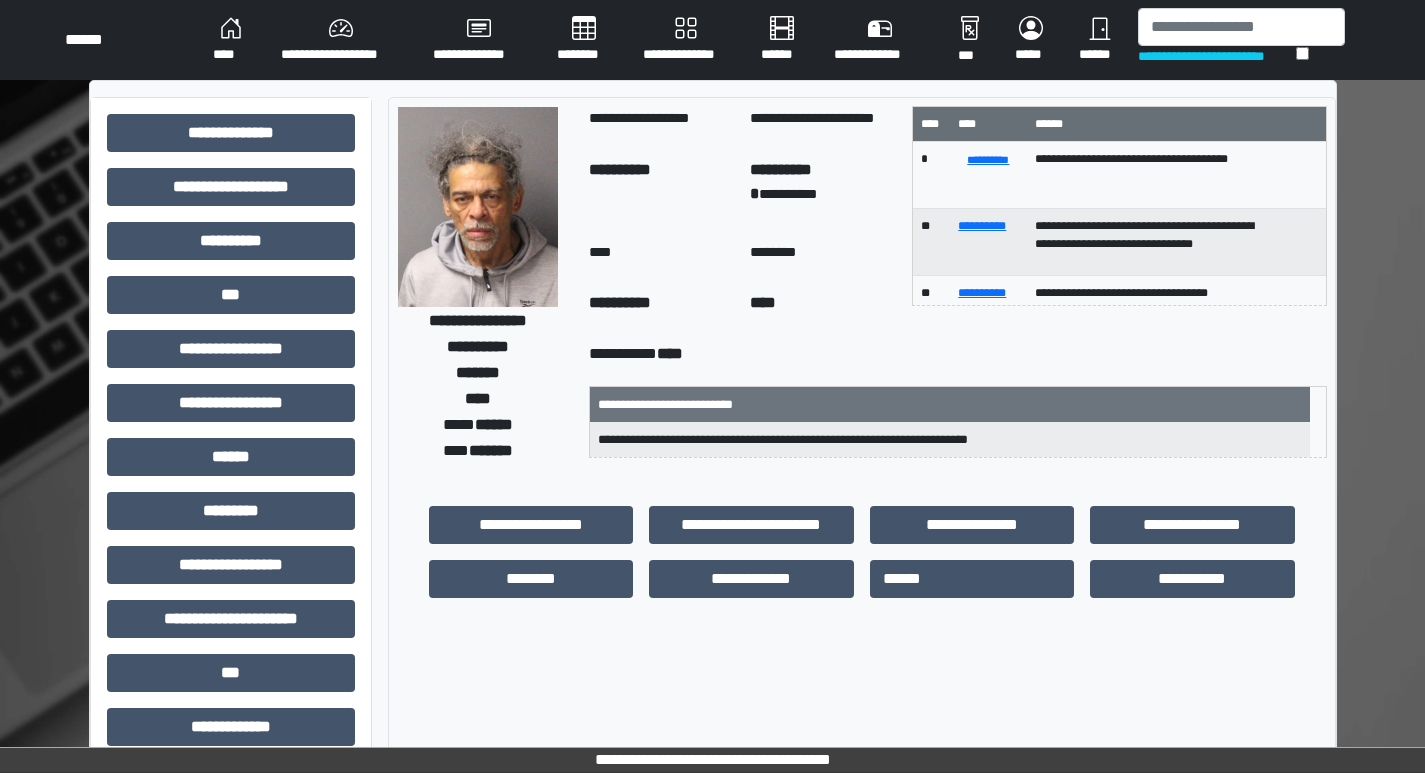 click at bounding box center [478, 207] 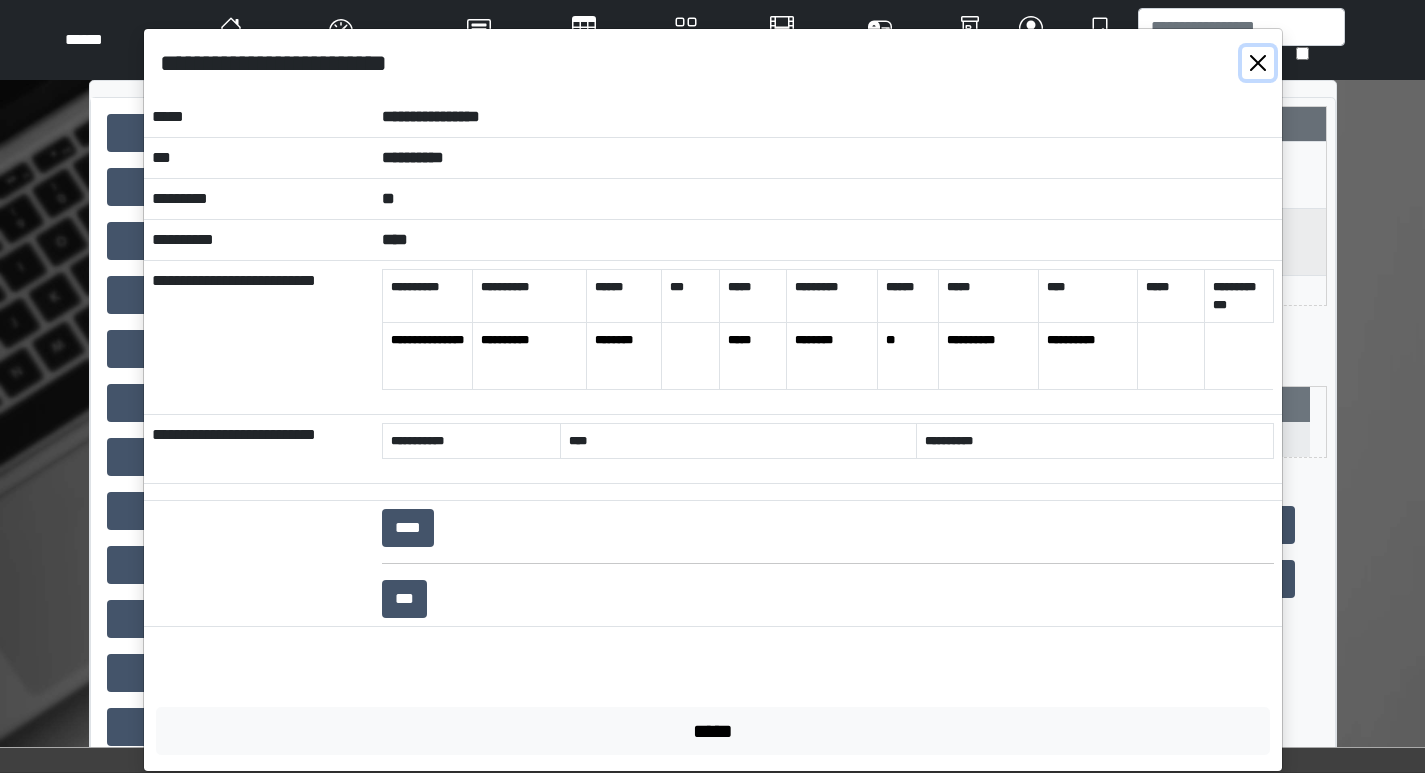 click at bounding box center (1258, 63) 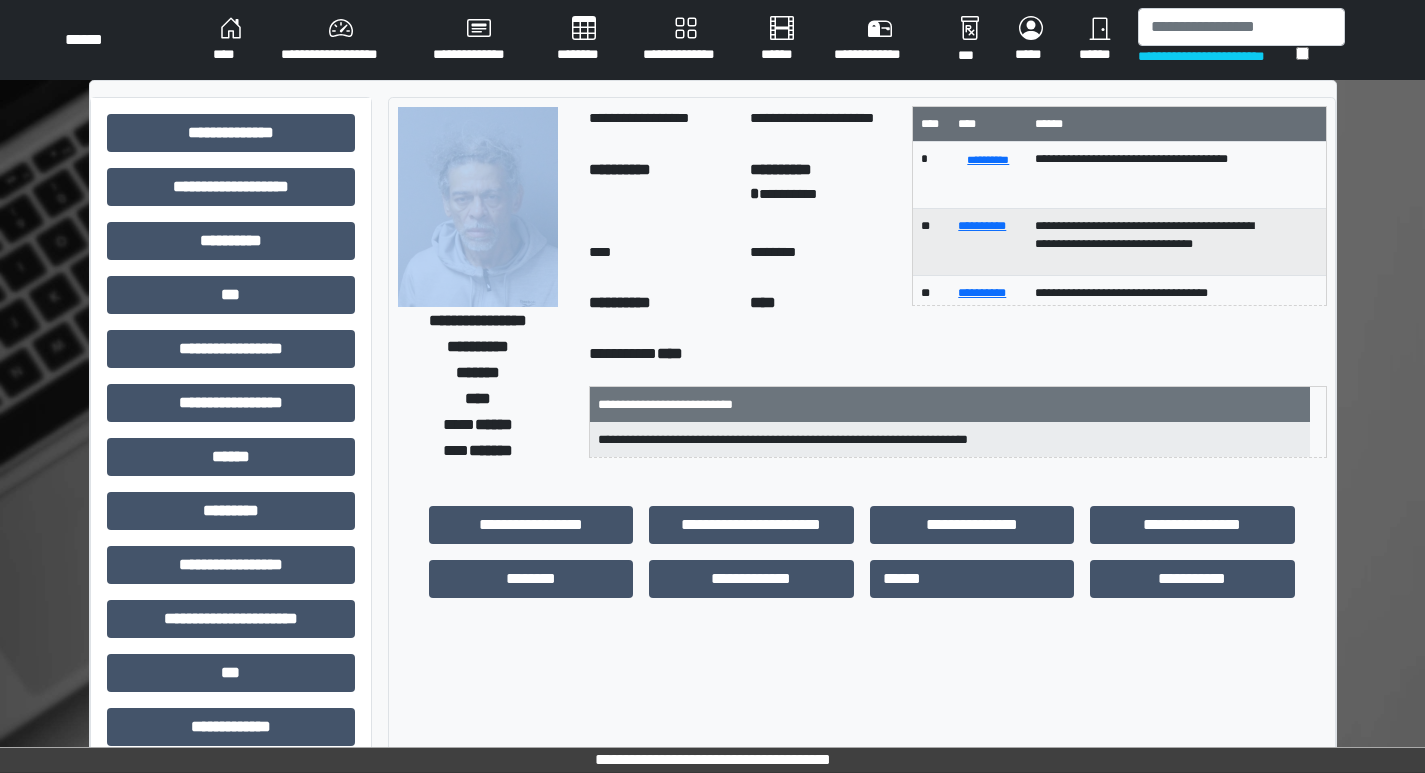 drag, startPoint x: 400, startPoint y: 317, endPoint x: 555, endPoint y: 315, distance: 155.01291 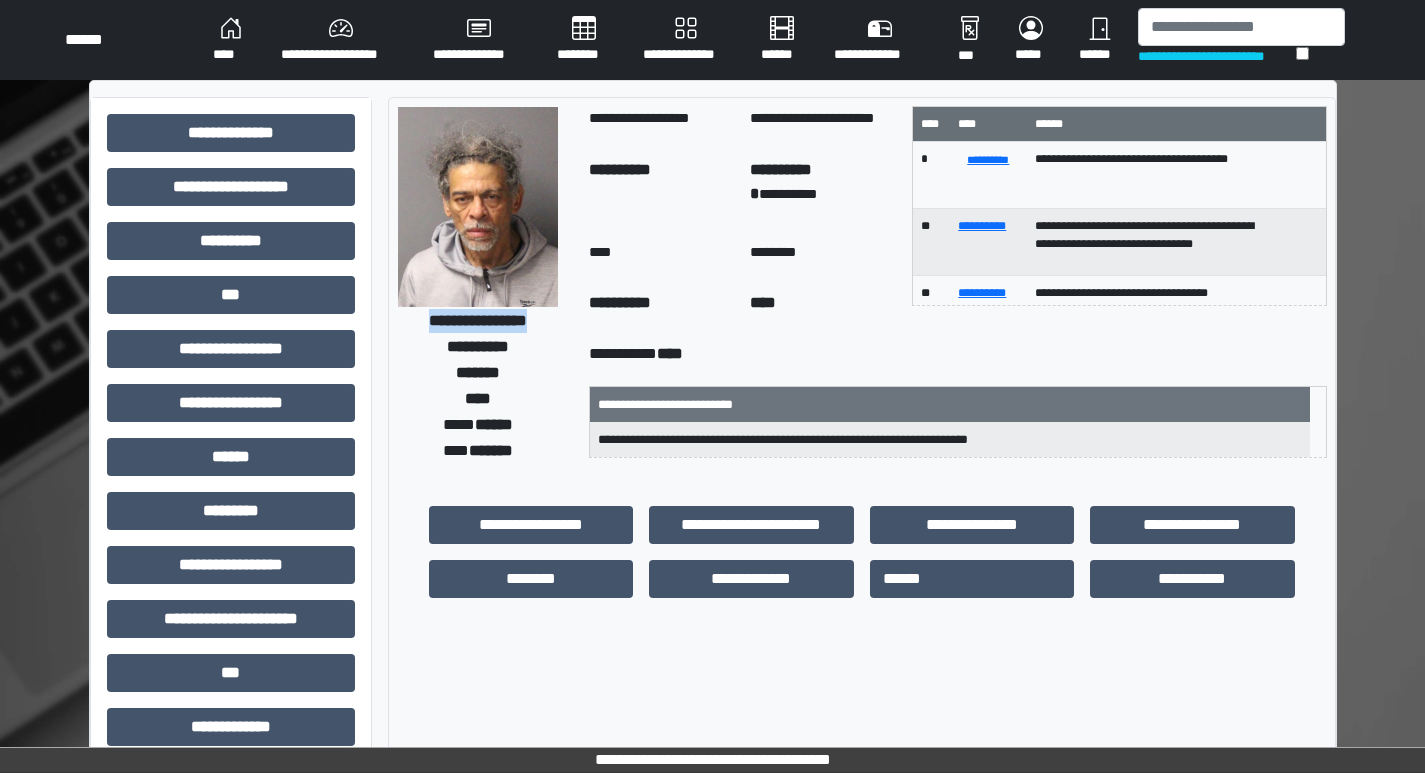 drag, startPoint x: 551, startPoint y: 322, endPoint x: 397, endPoint y: 311, distance: 154.39236 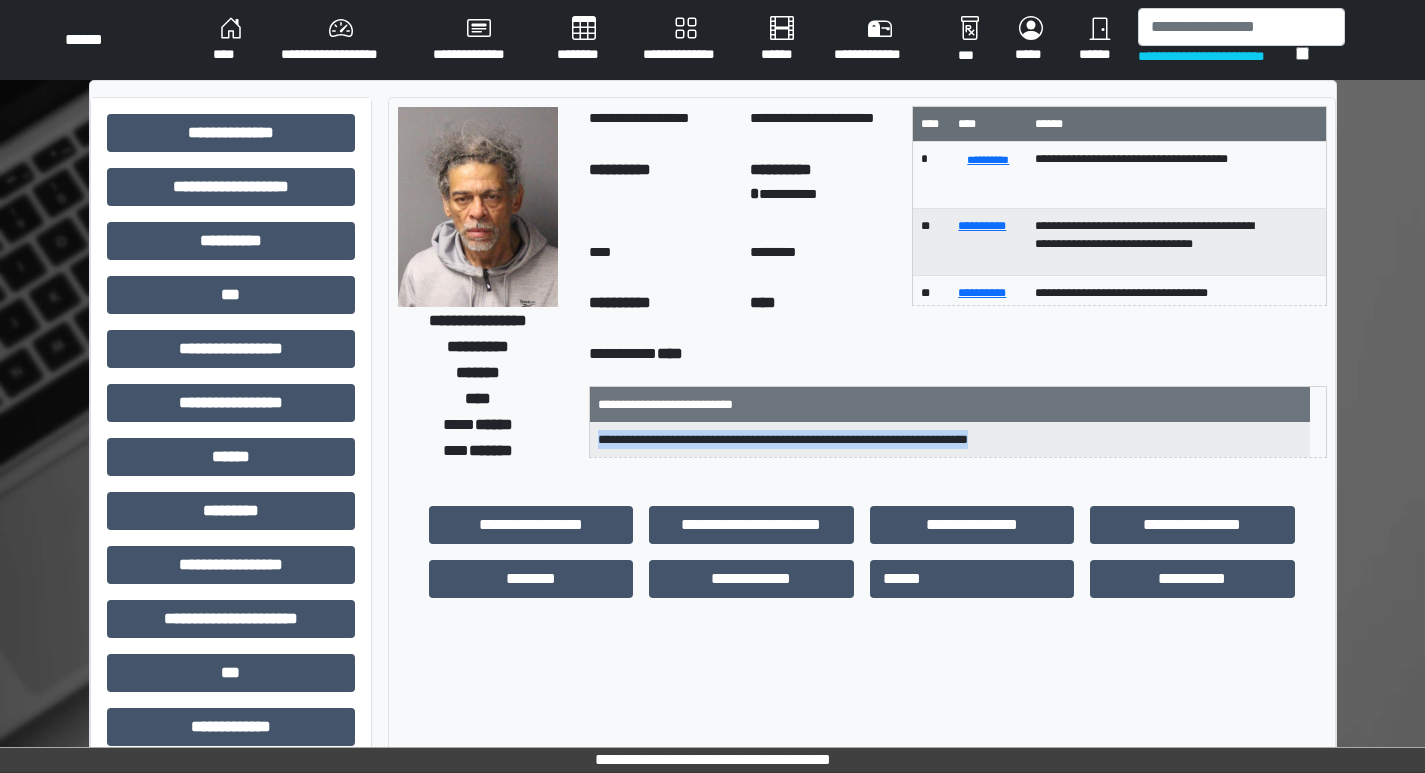 drag, startPoint x: 609, startPoint y: 438, endPoint x: 1049, endPoint y: 441, distance: 440.01022 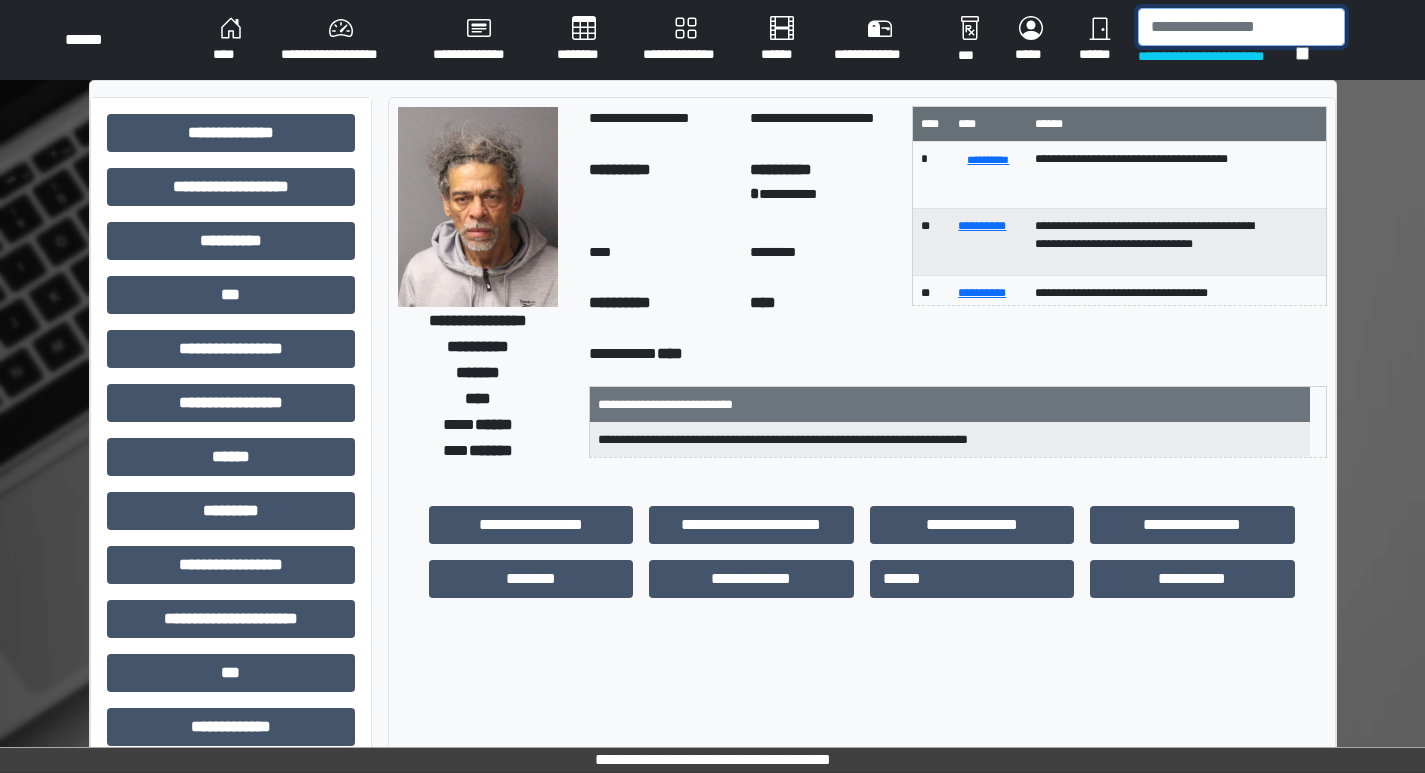 click at bounding box center (1241, 27) 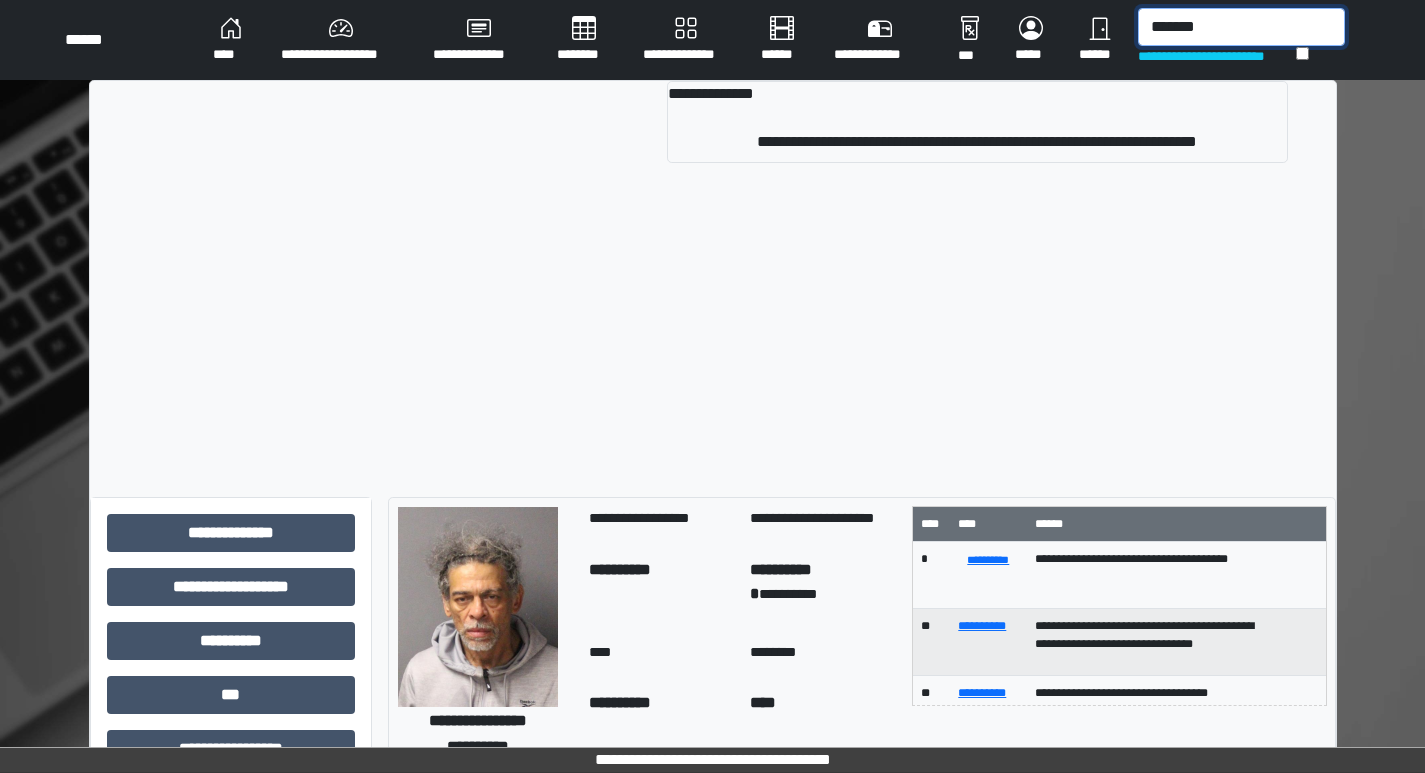 drag, startPoint x: 1196, startPoint y: 17, endPoint x: 1162, endPoint y: 37, distance: 39.446167 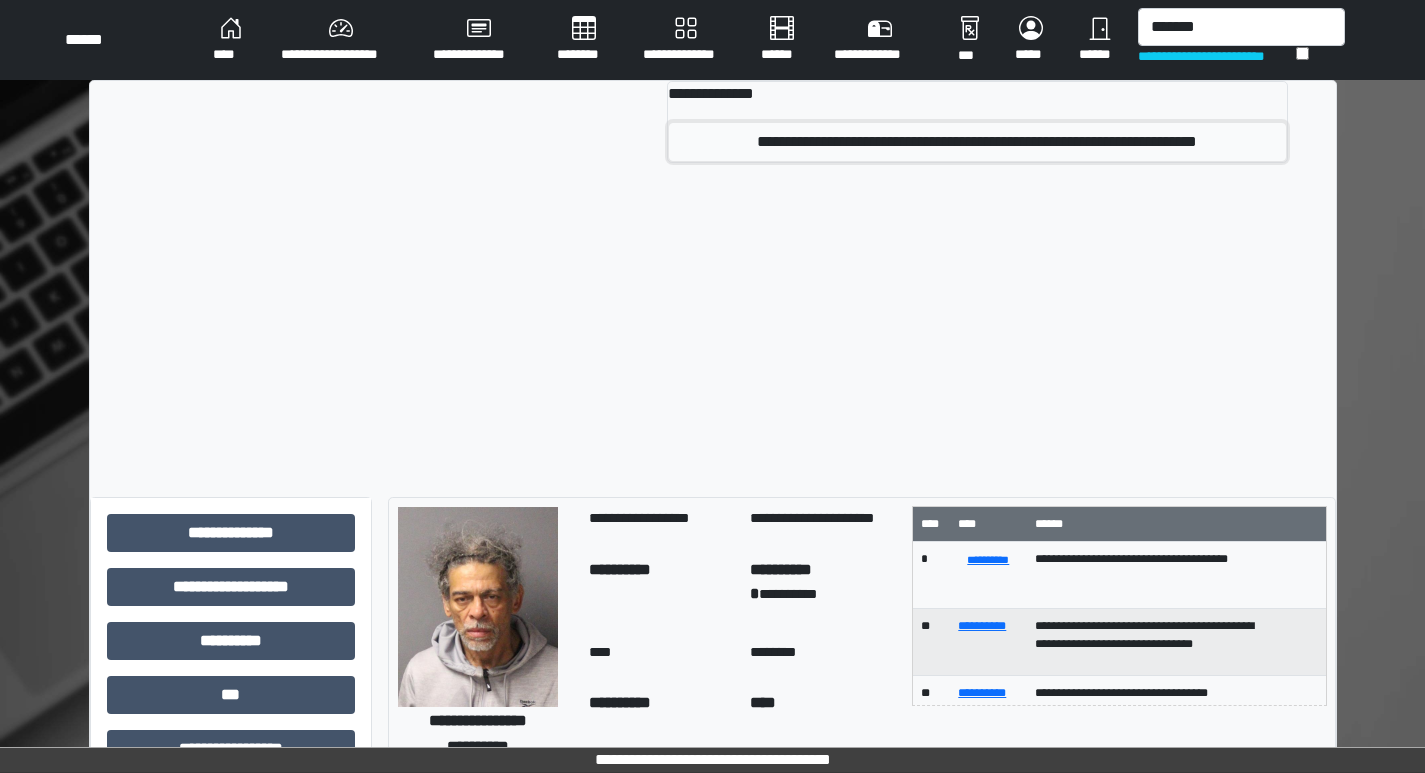 drag, startPoint x: 1162, startPoint y: 37, endPoint x: 787, endPoint y: 136, distance: 387.8479 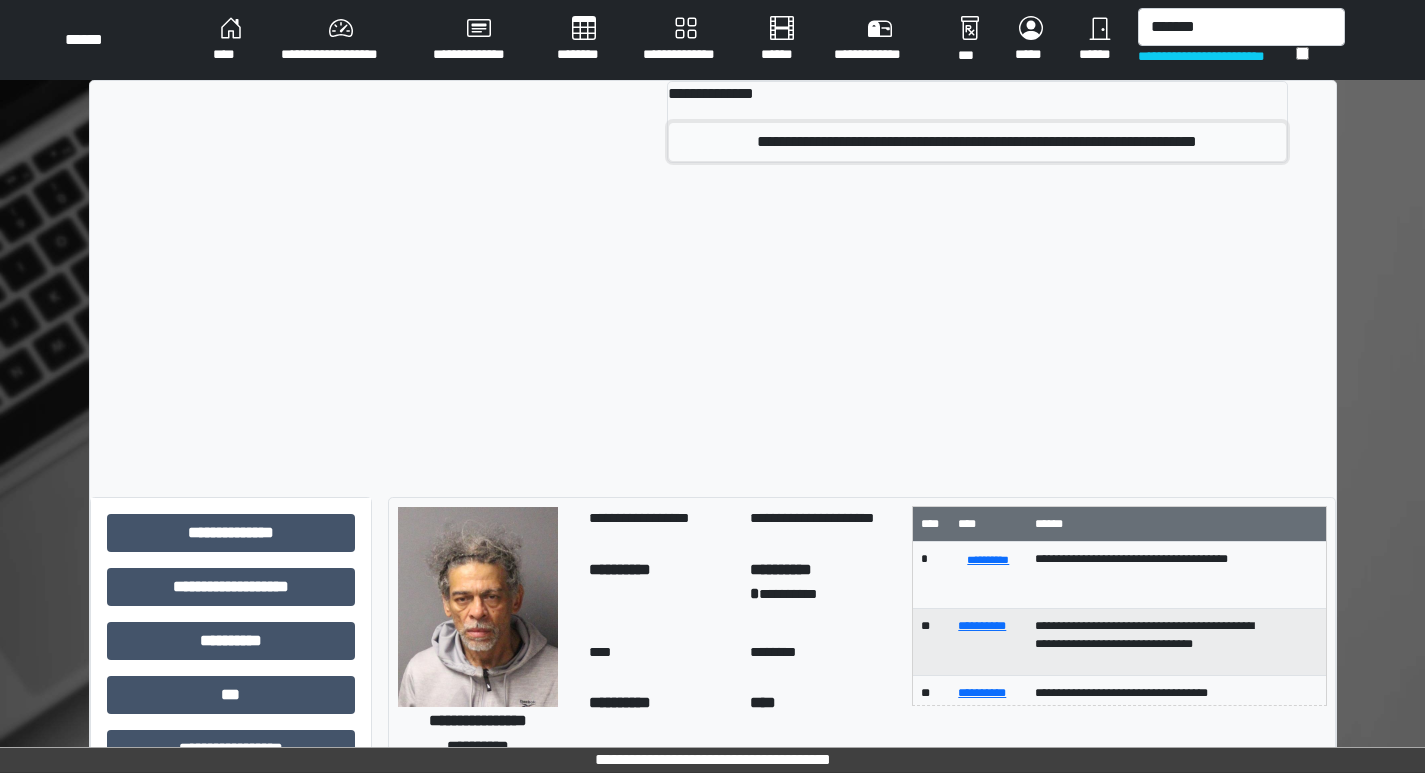 click on "**********" at bounding box center (977, 142) 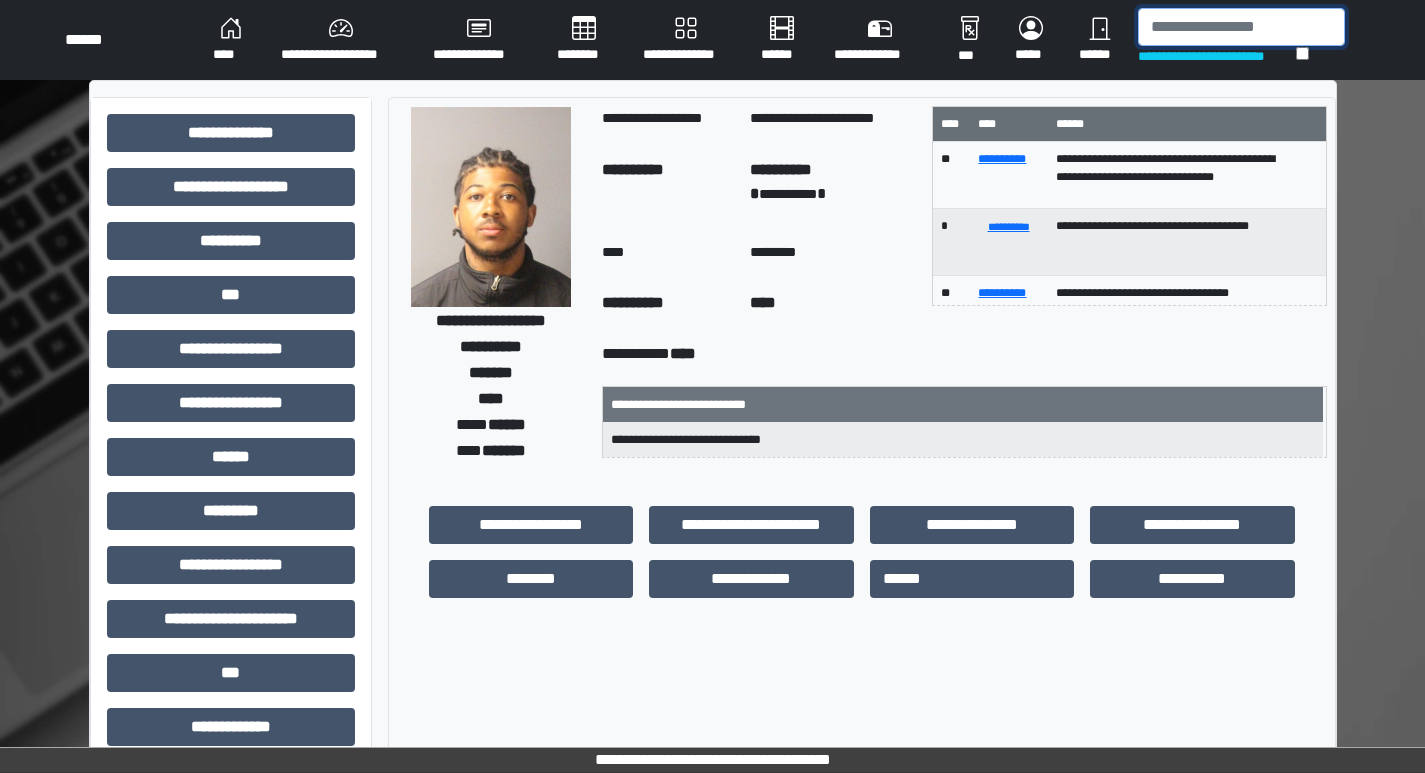 click at bounding box center [1241, 27] 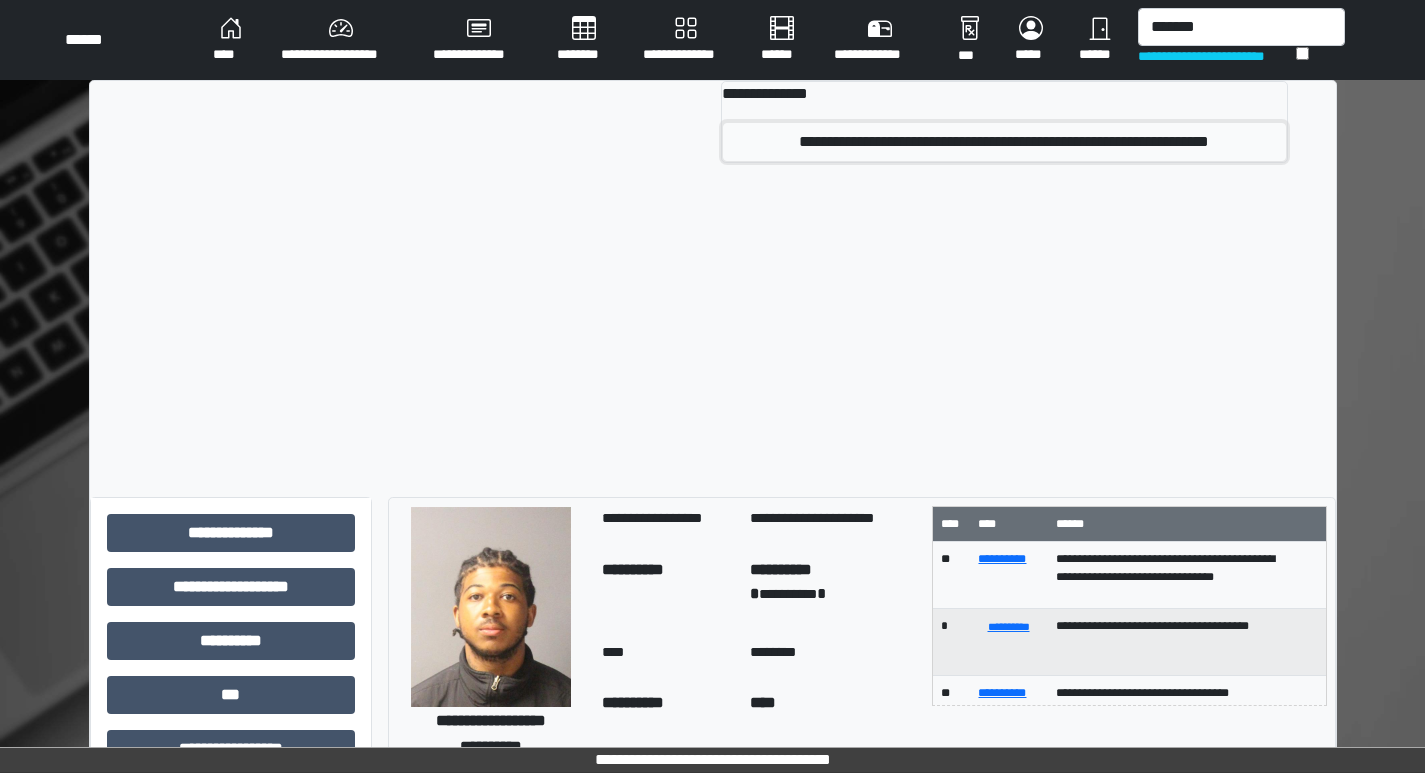 click on "**********" at bounding box center (1004, 142) 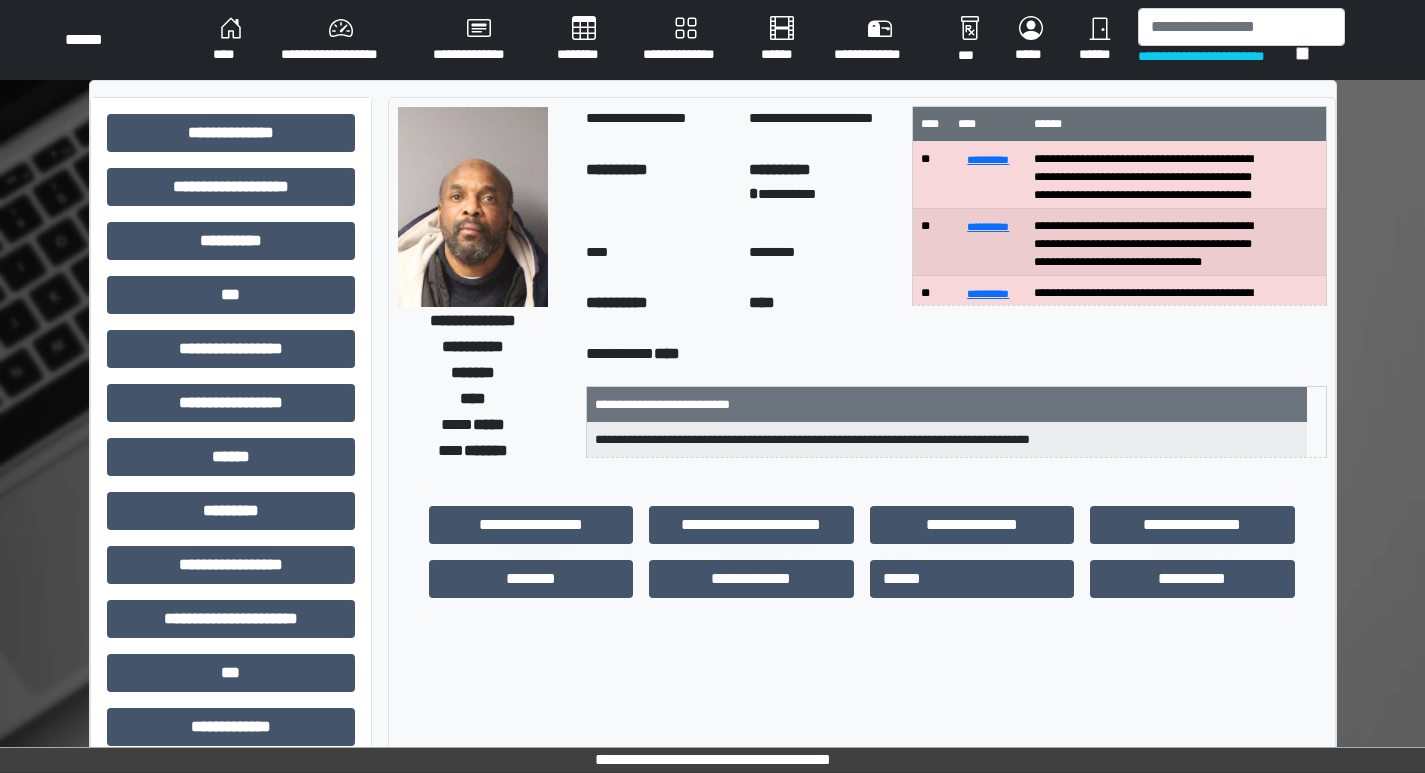 click at bounding box center [473, 207] 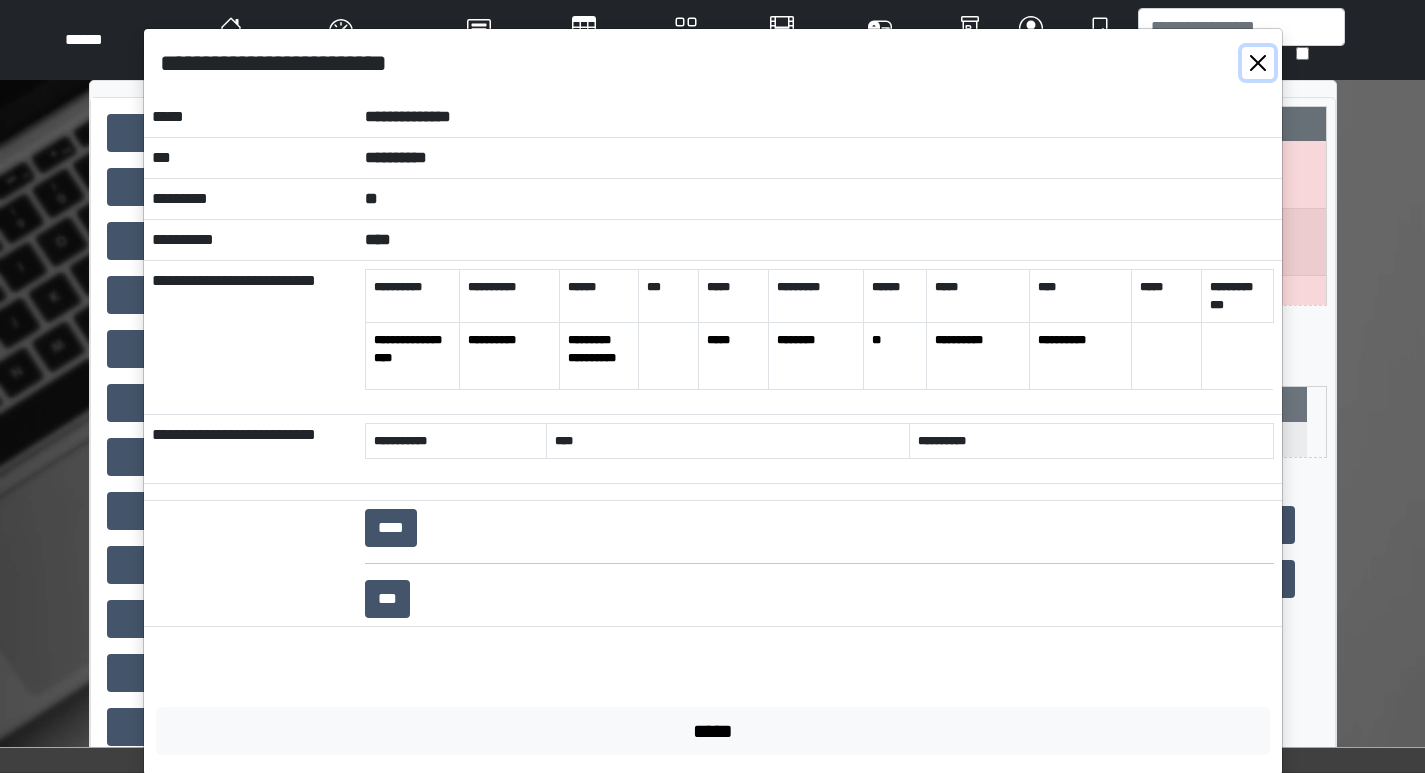 click at bounding box center [1258, 63] 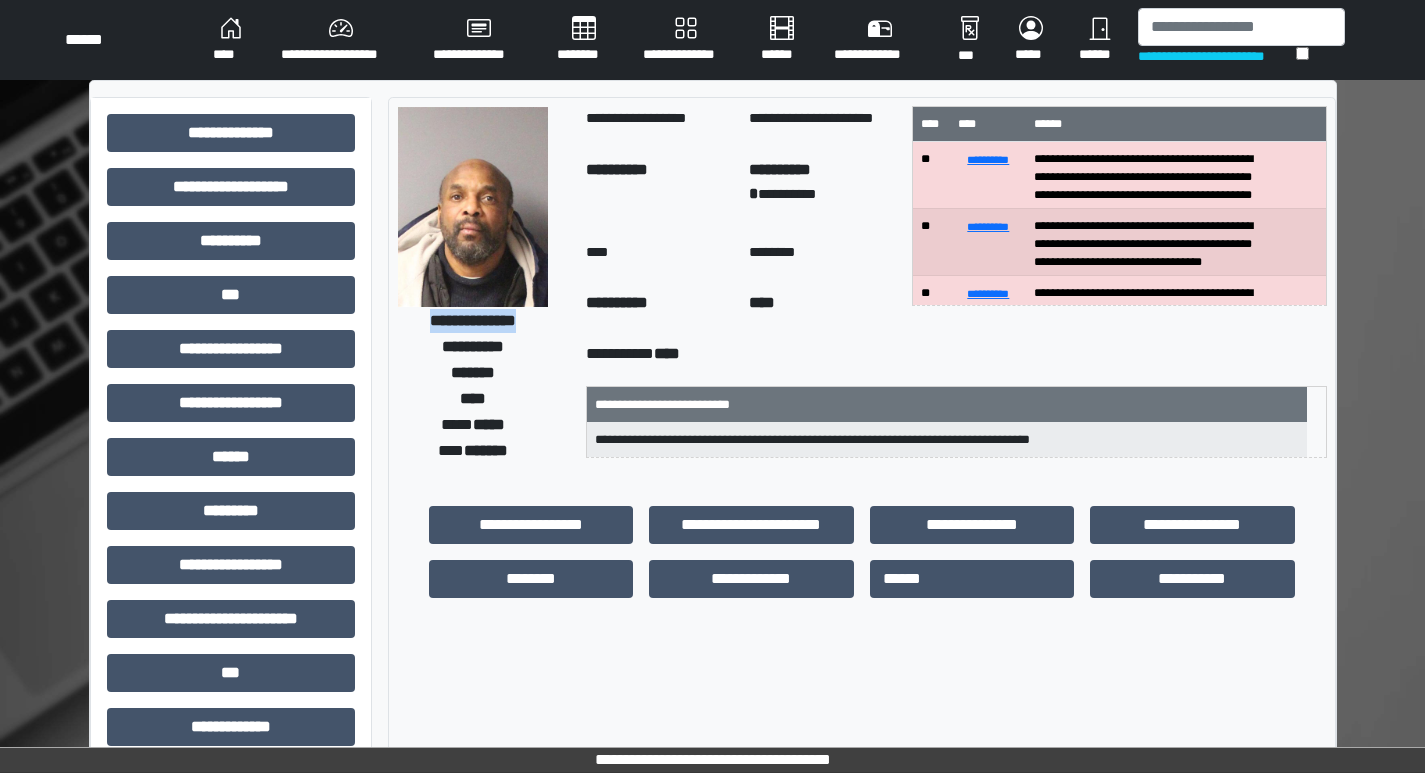 drag, startPoint x: 406, startPoint y: 319, endPoint x: 533, endPoint y: 314, distance: 127.09839 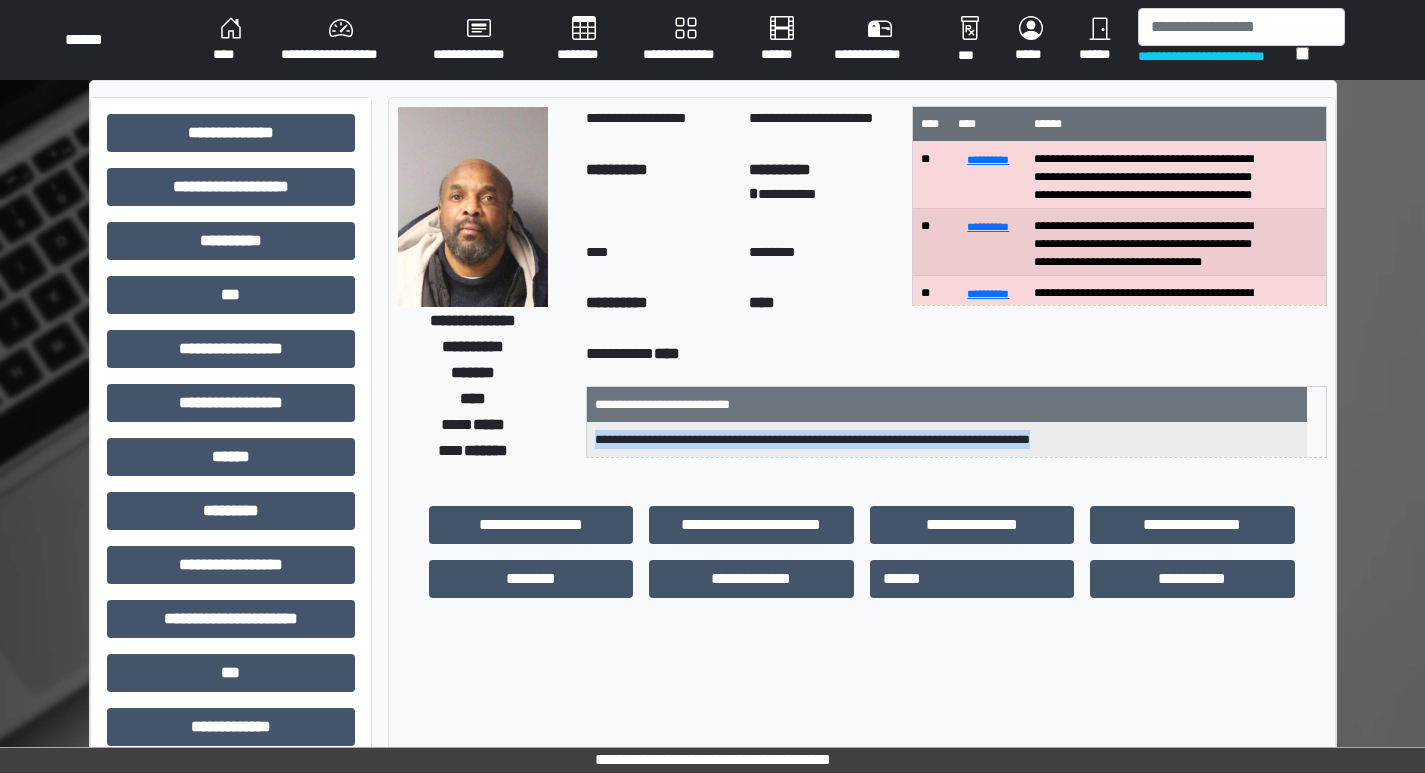 drag, startPoint x: 611, startPoint y: 439, endPoint x: 1118, endPoint y: 450, distance: 507.11932 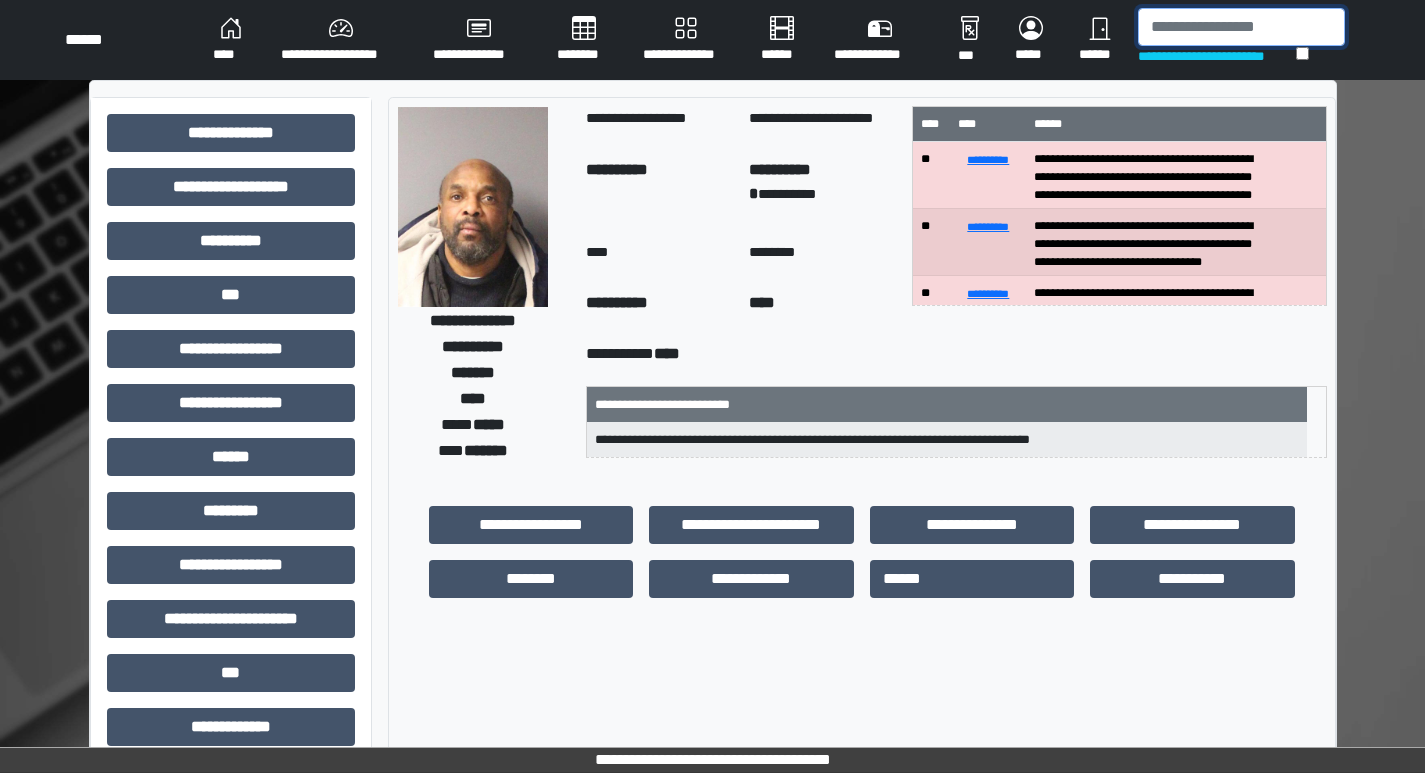 click at bounding box center (1241, 27) 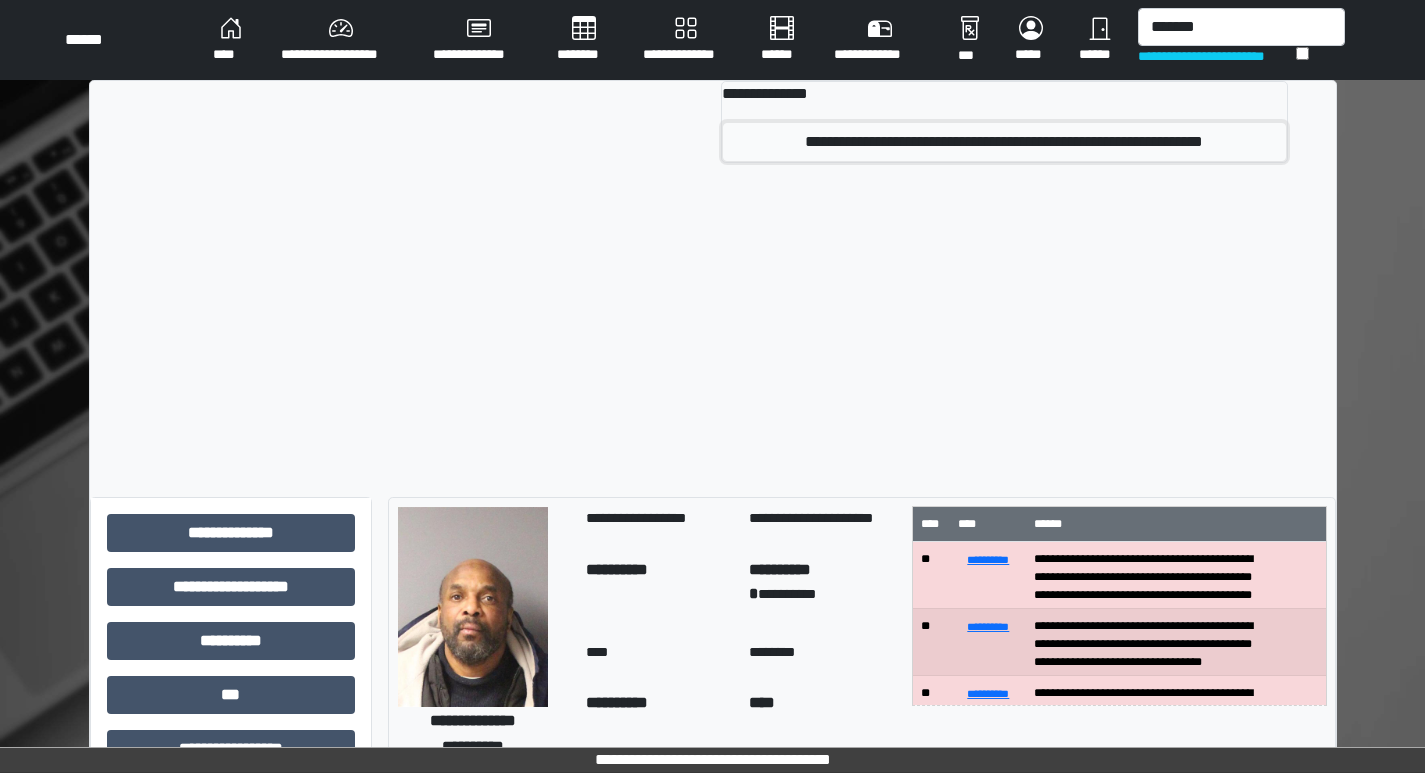 click on "**********" at bounding box center [1004, 142] 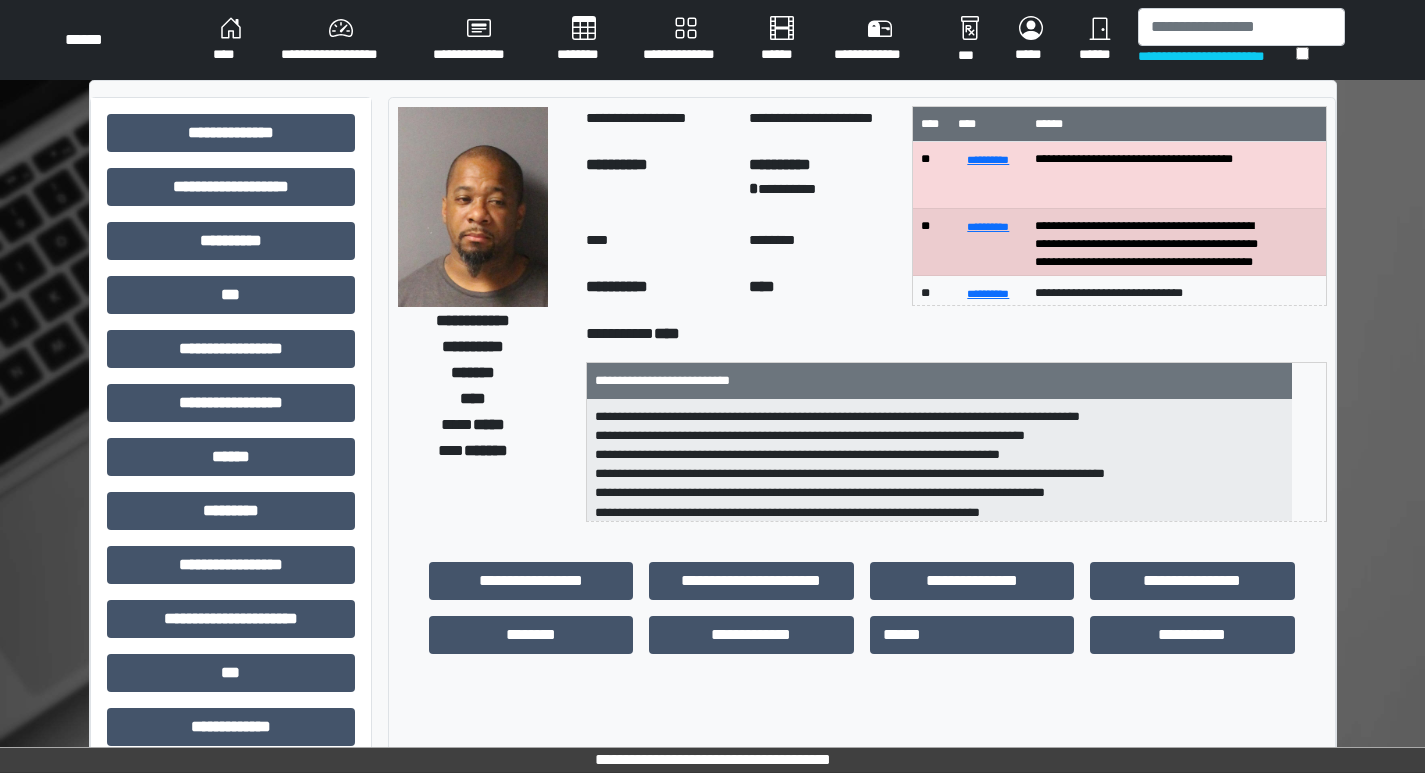 click at bounding box center (473, 207) 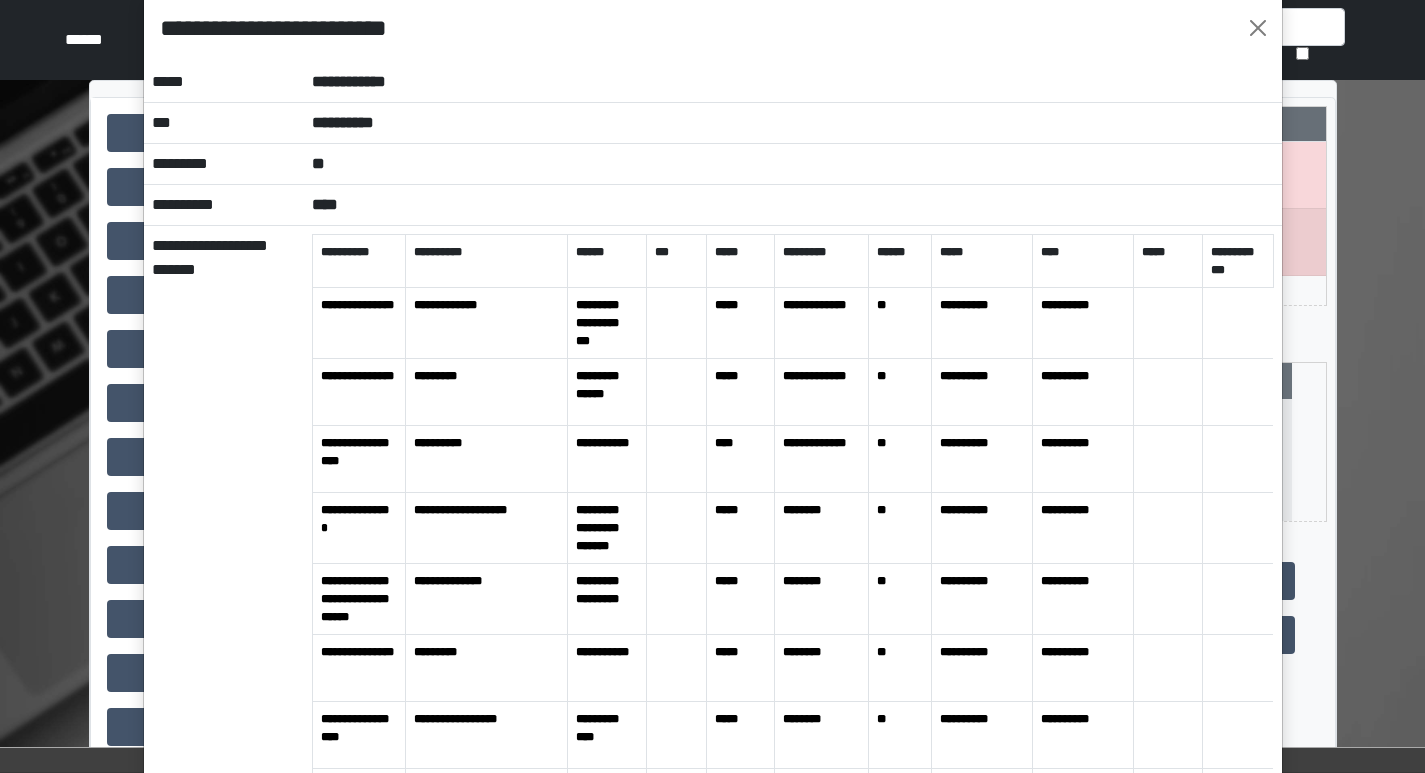 scroll, scrollTop: 0, scrollLeft: 0, axis: both 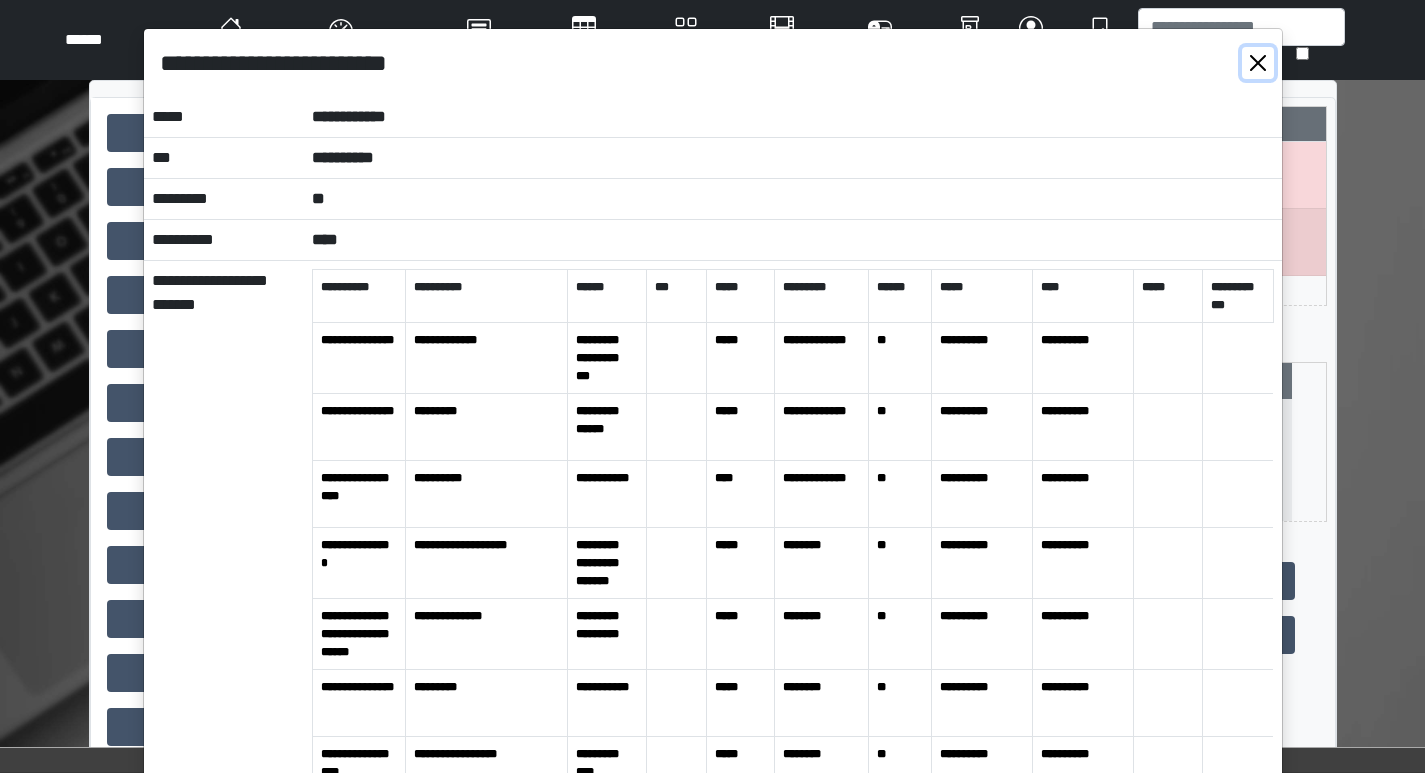 click at bounding box center [1258, 63] 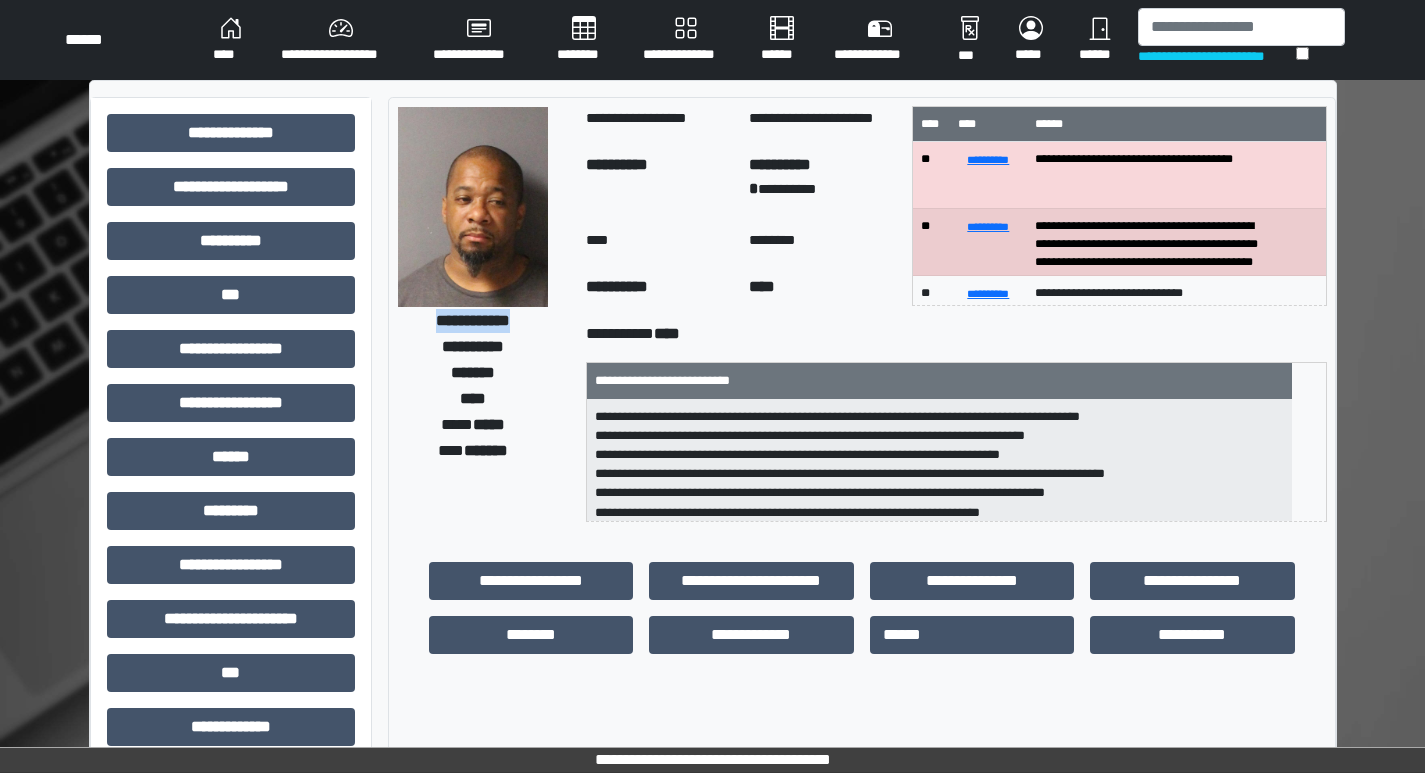 drag, startPoint x: 410, startPoint y: 318, endPoint x: 542, endPoint y: 311, distance: 132.18547 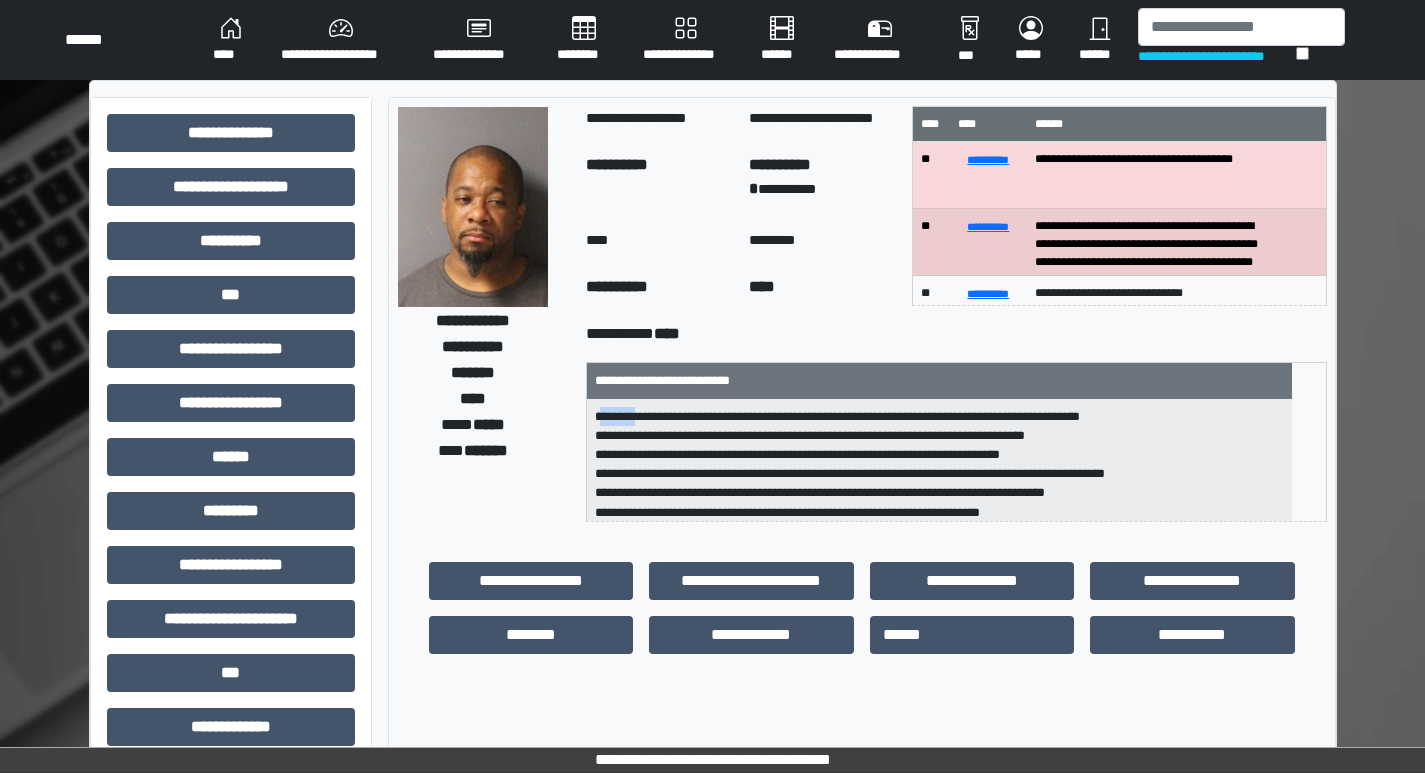drag, startPoint x: 620, startPoint y: 415, endPoint x: 677, endPoint y: 415, distance: 57 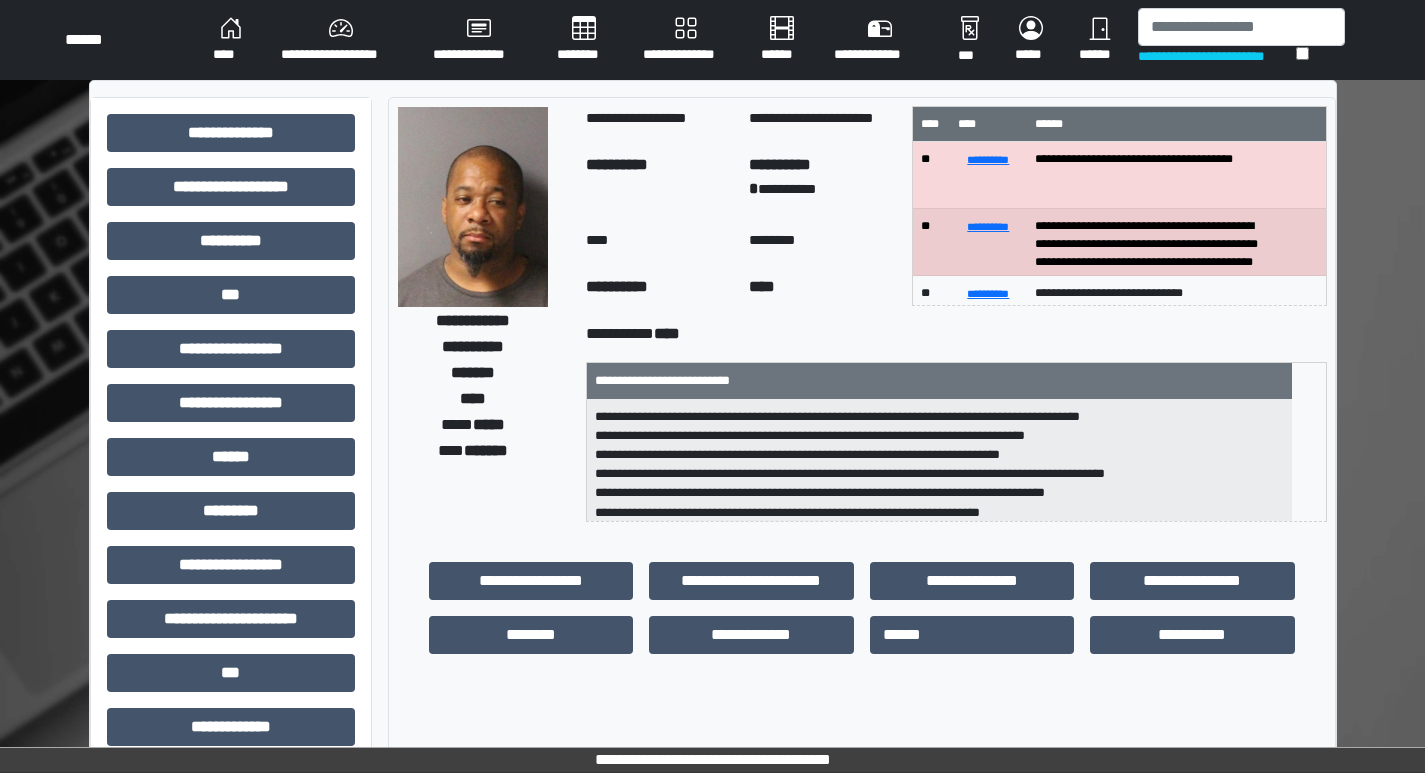 click on "**********" at bounding box center [939, 461] 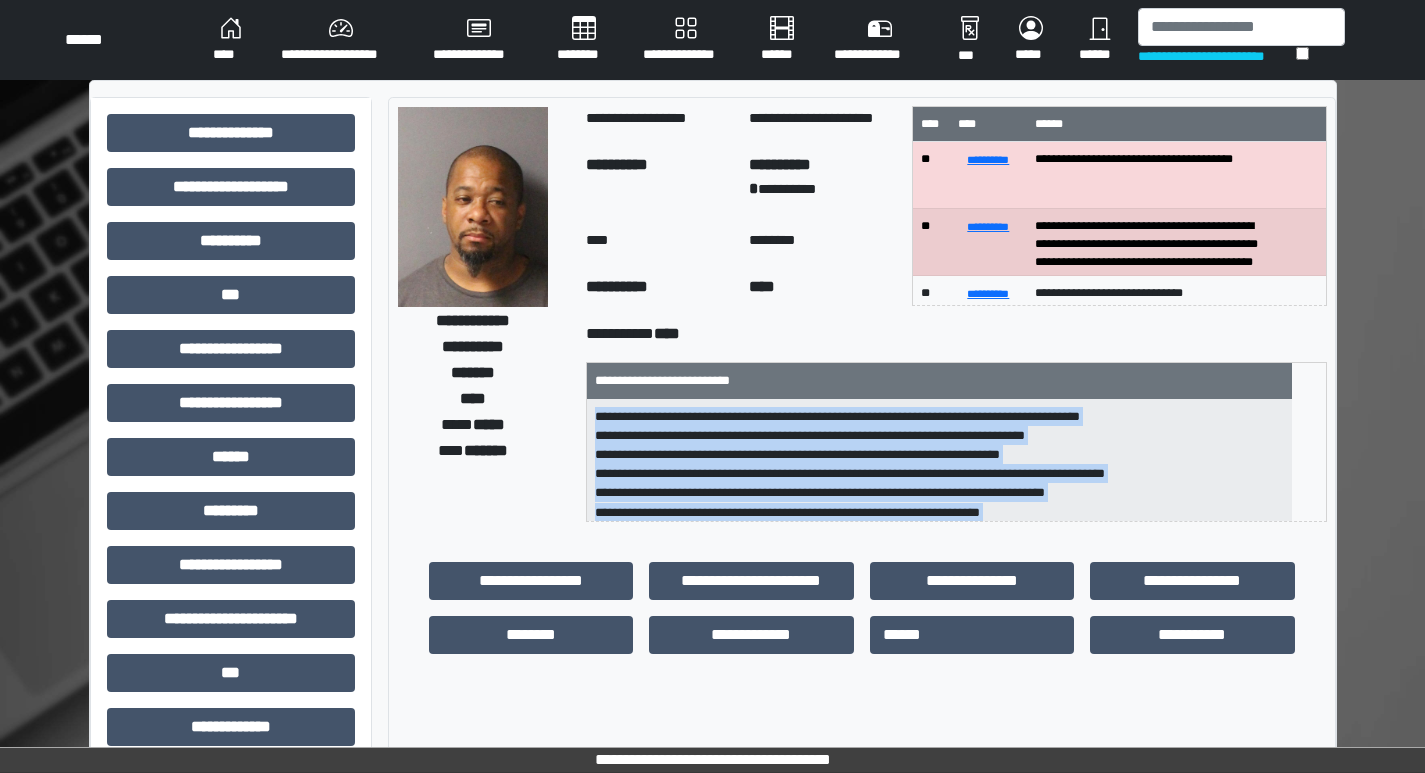 scroll, scrollTop: 64, scrollLeft: 0, axis: vertical 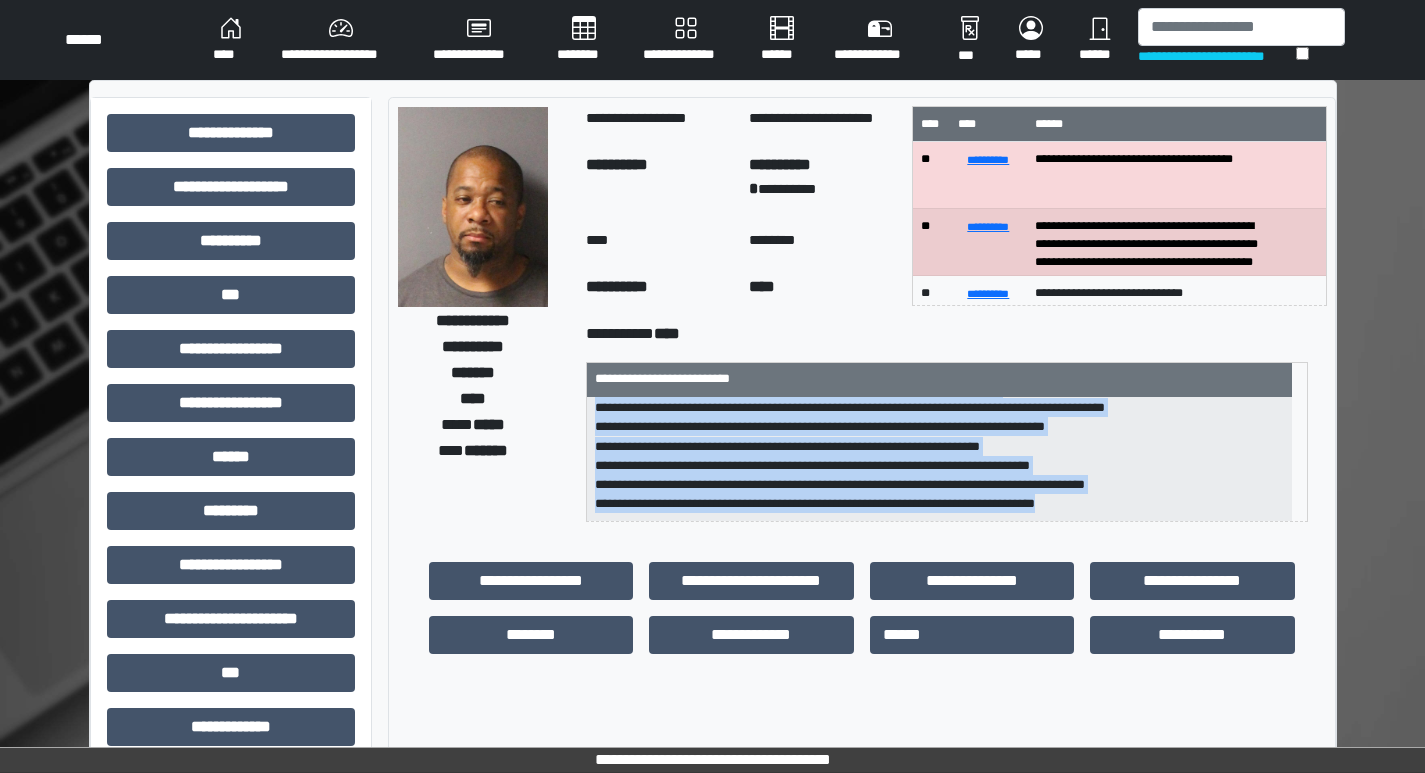 drag, startPoint x: 613, startPoint y: 415, endPoint x: 1134, endPoint y: 501, distance: 528.0502 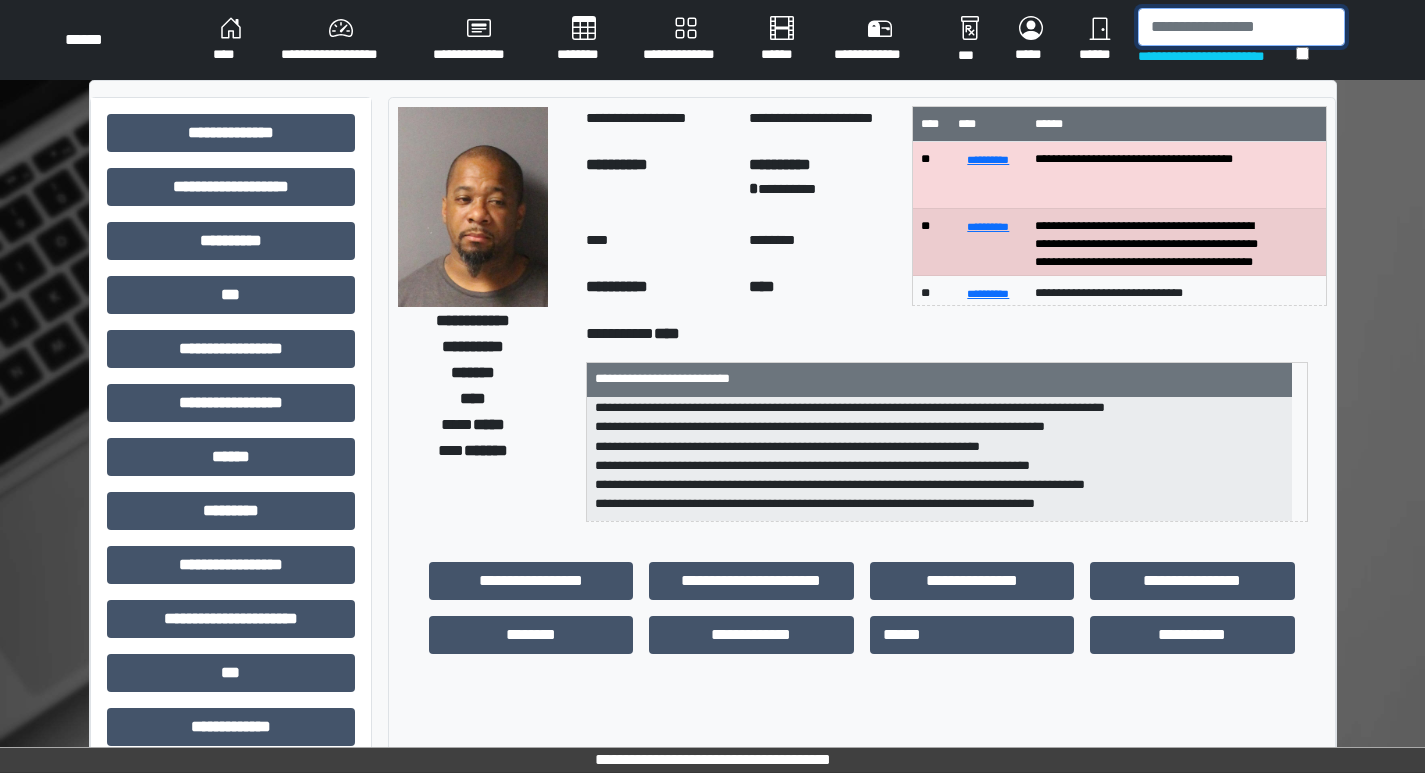 click at bounding box center (1241, 27) 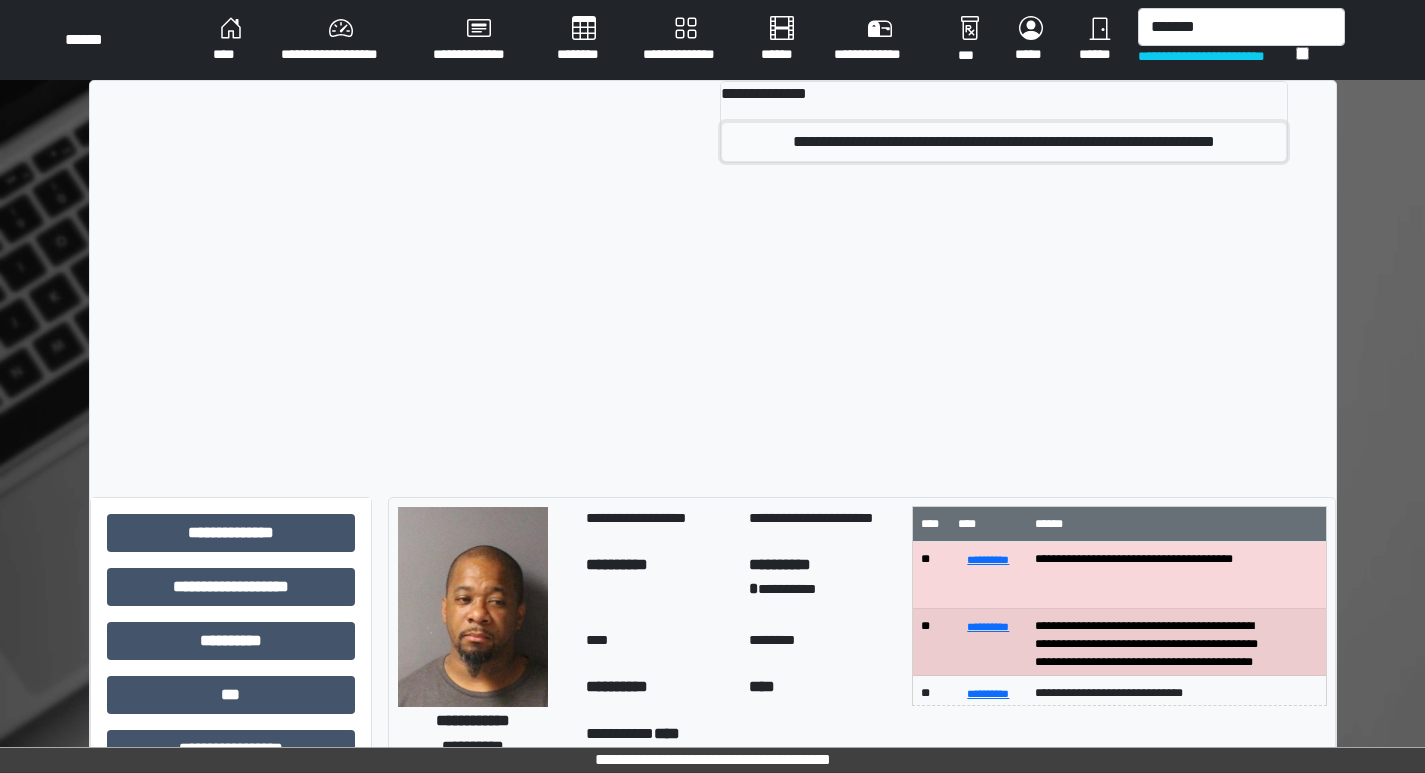 click on "**********" at bounding box center [1004, 142] 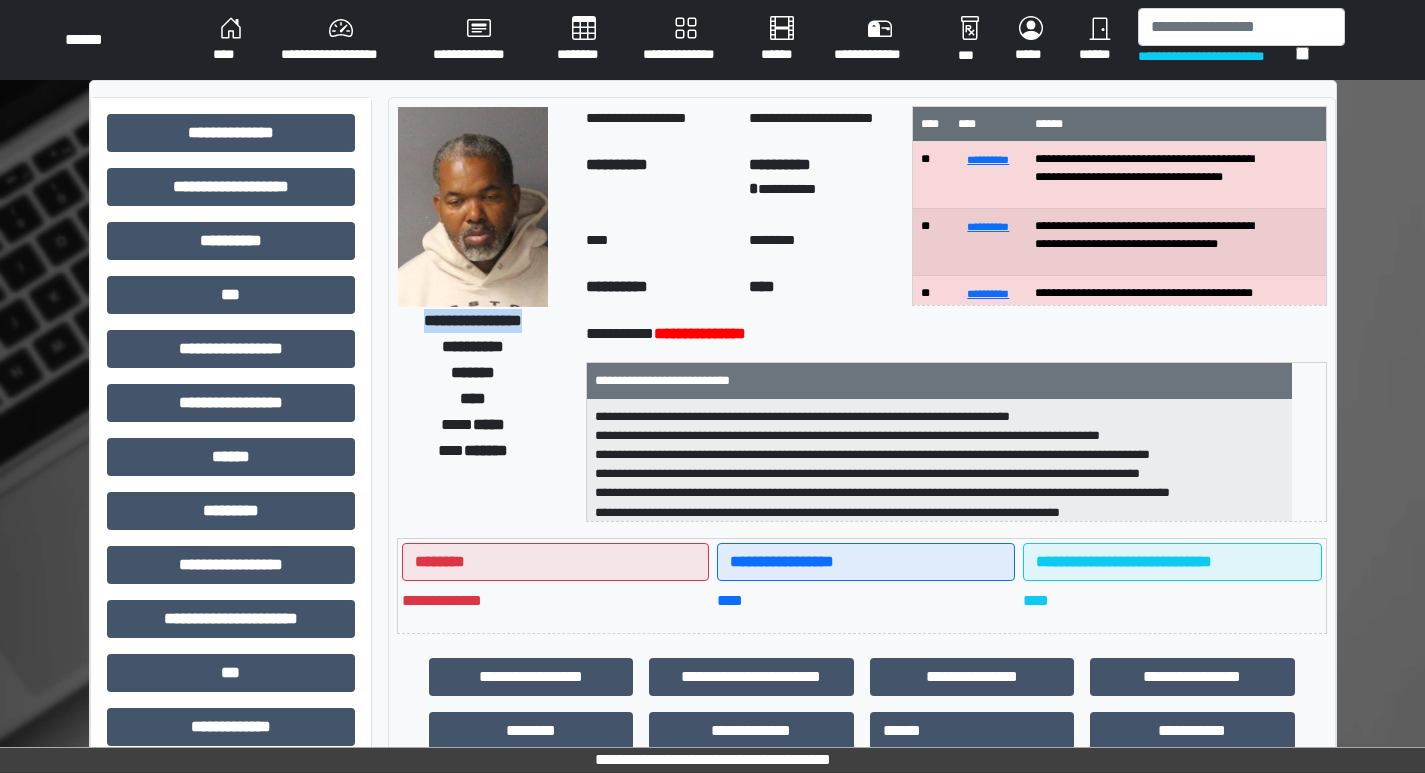 drag, startPoint x: 402, startPoint y: 321, endPoint x: 541, endPoint y: 315, distance: 139.12944 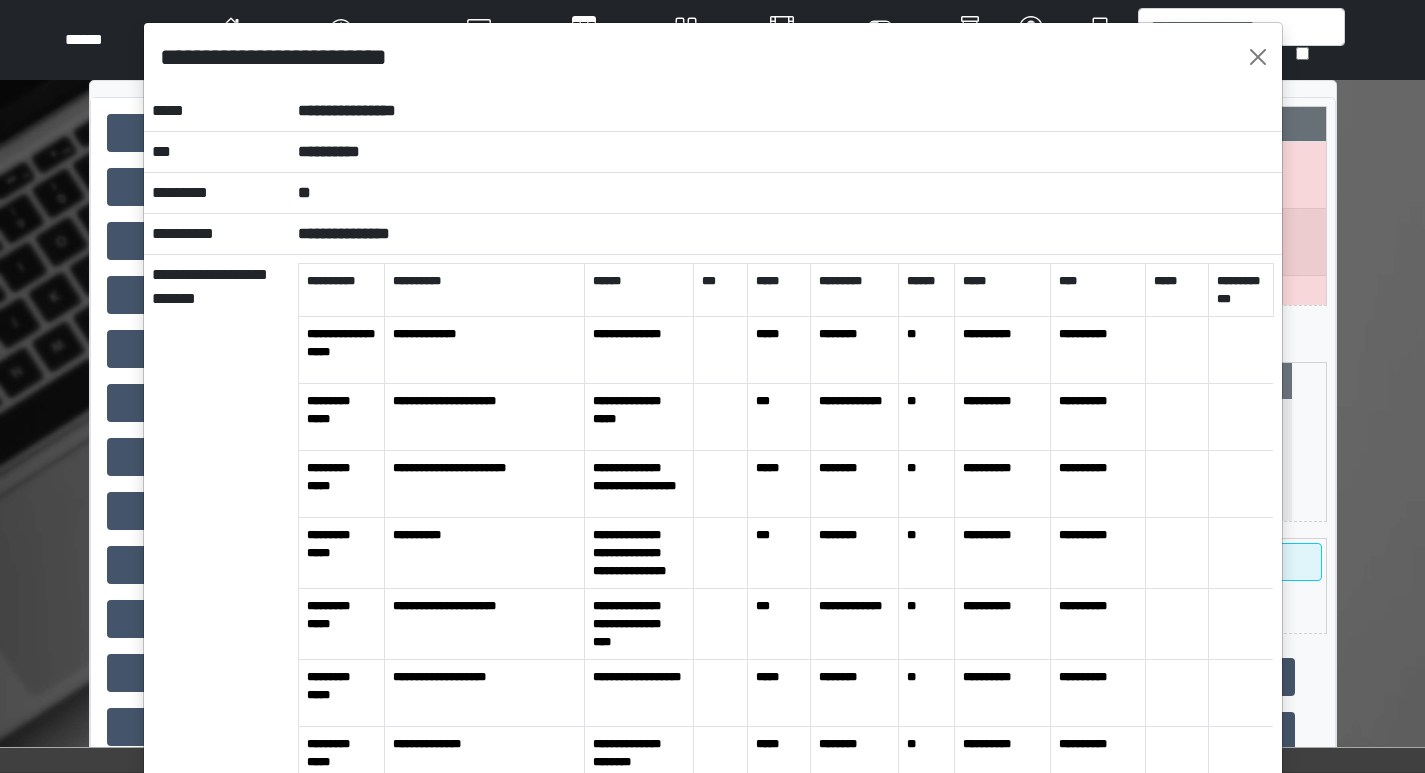 scroll, scrollTop: 0, scrollLeft: 0, axis: both 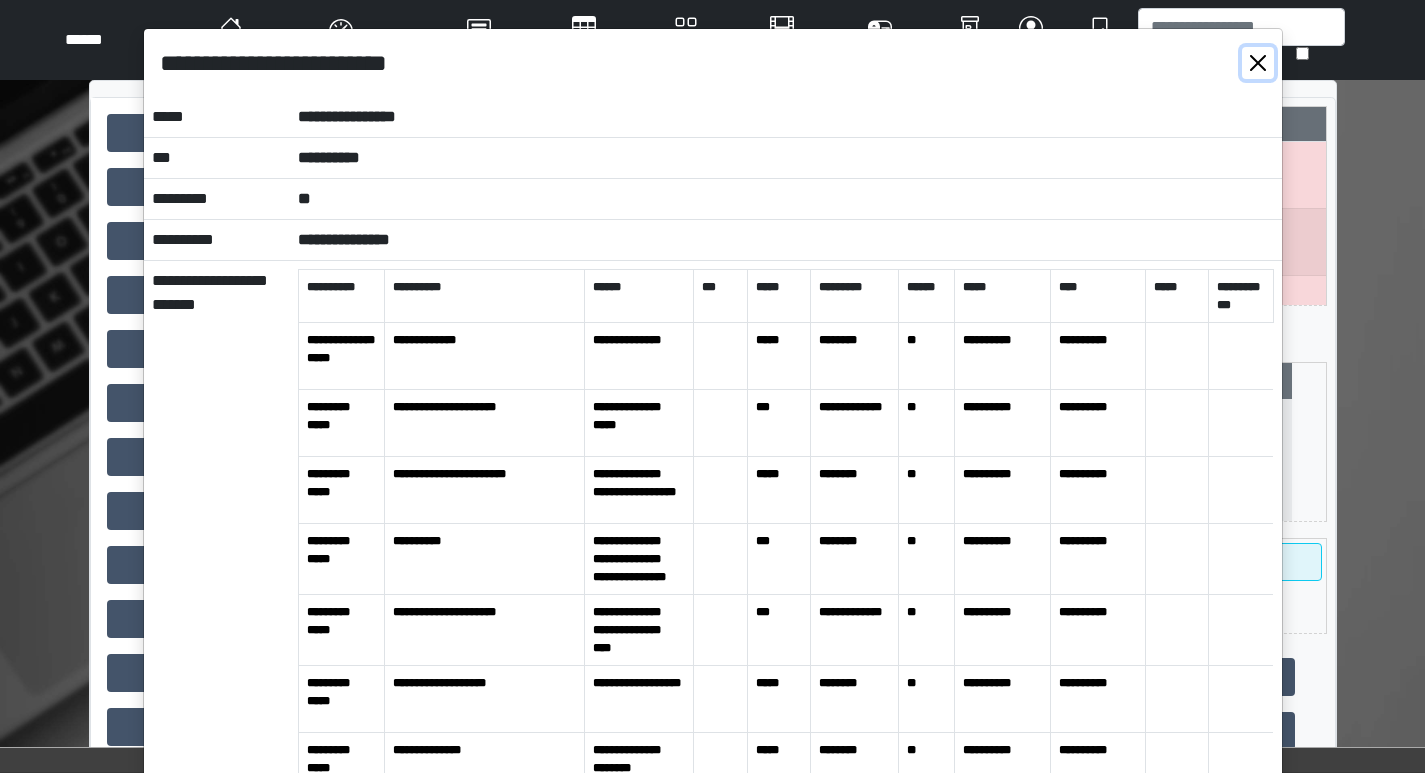 click at bounding box center [1258, 63] 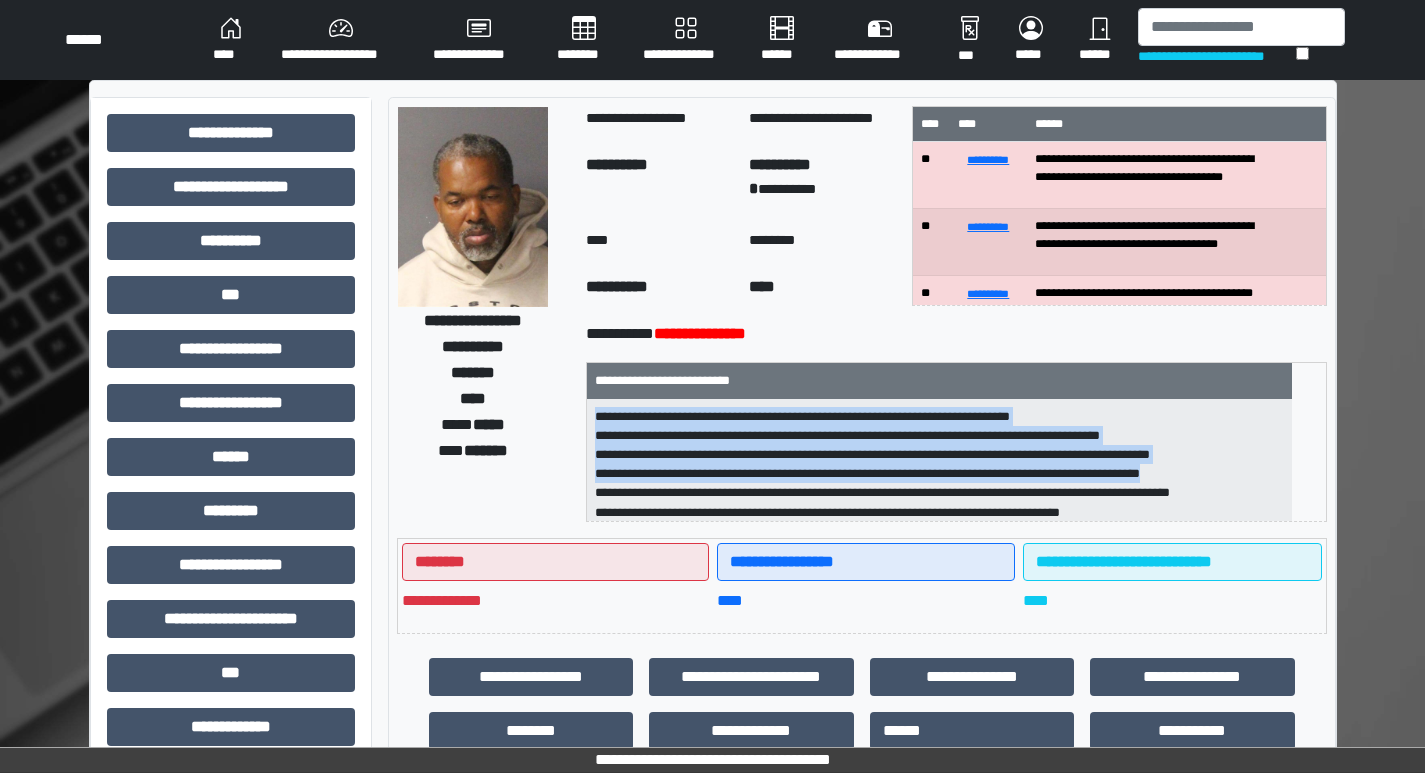 scroll, scrollTop: 93, scrollLeft: 0, axis: vertical 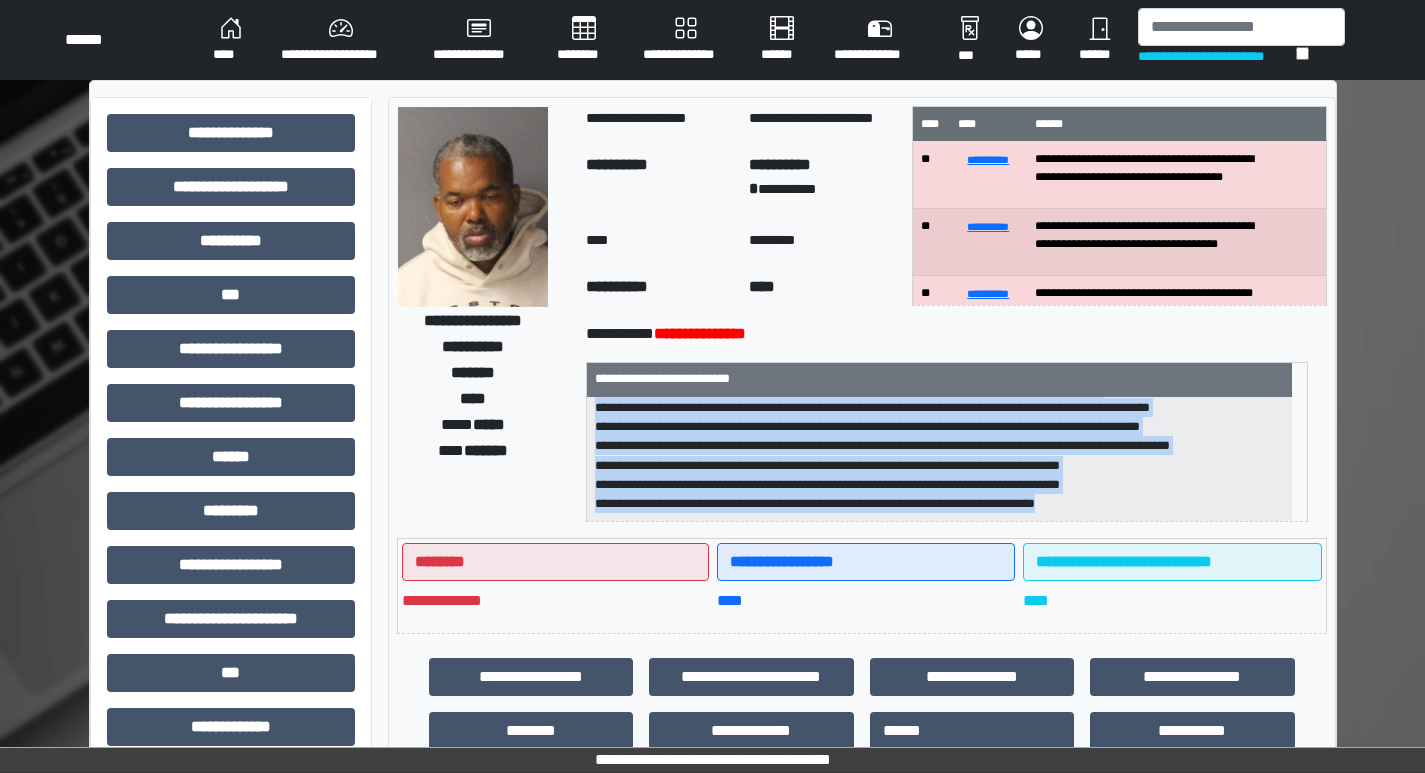 drag, startPoint x: 613, startPoint y: 416, endPoint x: 1028, endPoint y: 503, distance: 424.02124 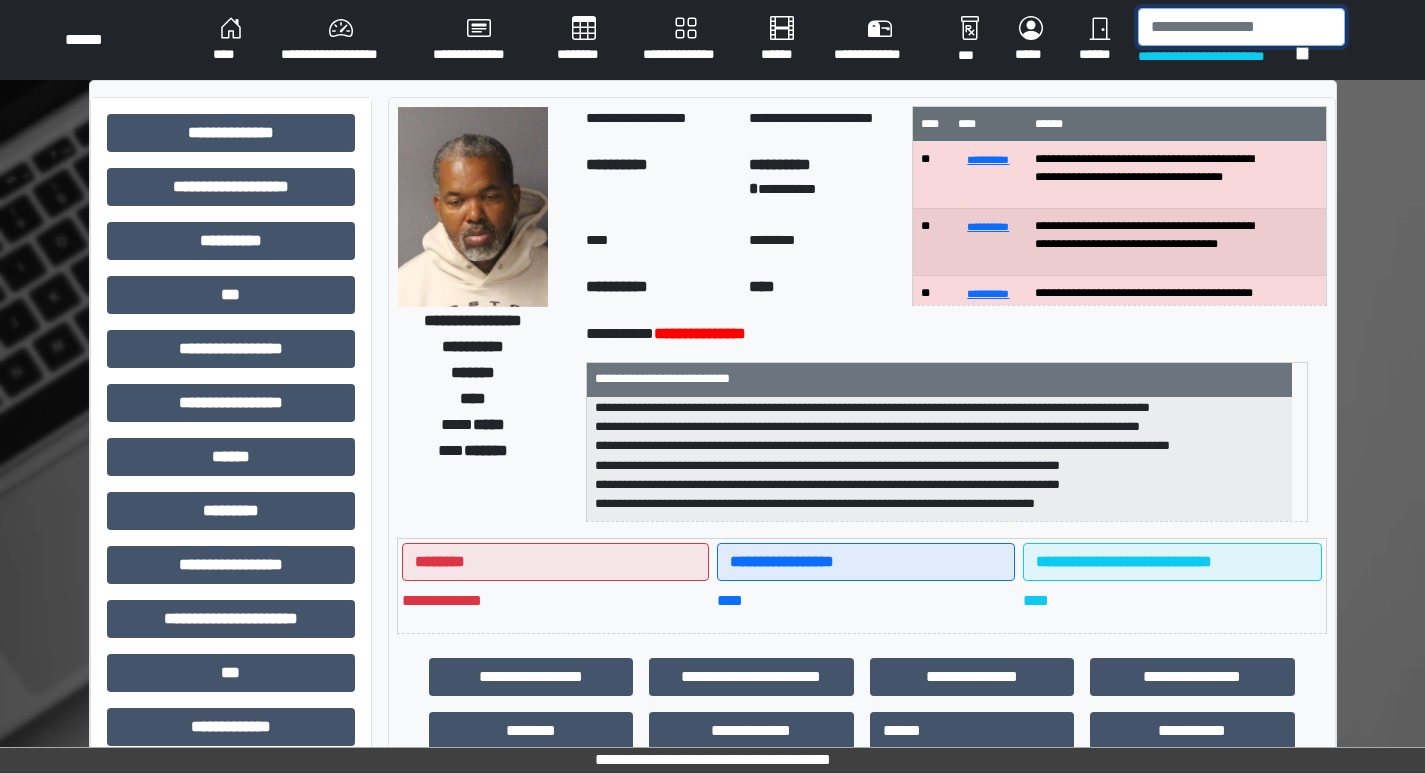 click at bounding box center (1241, 27) 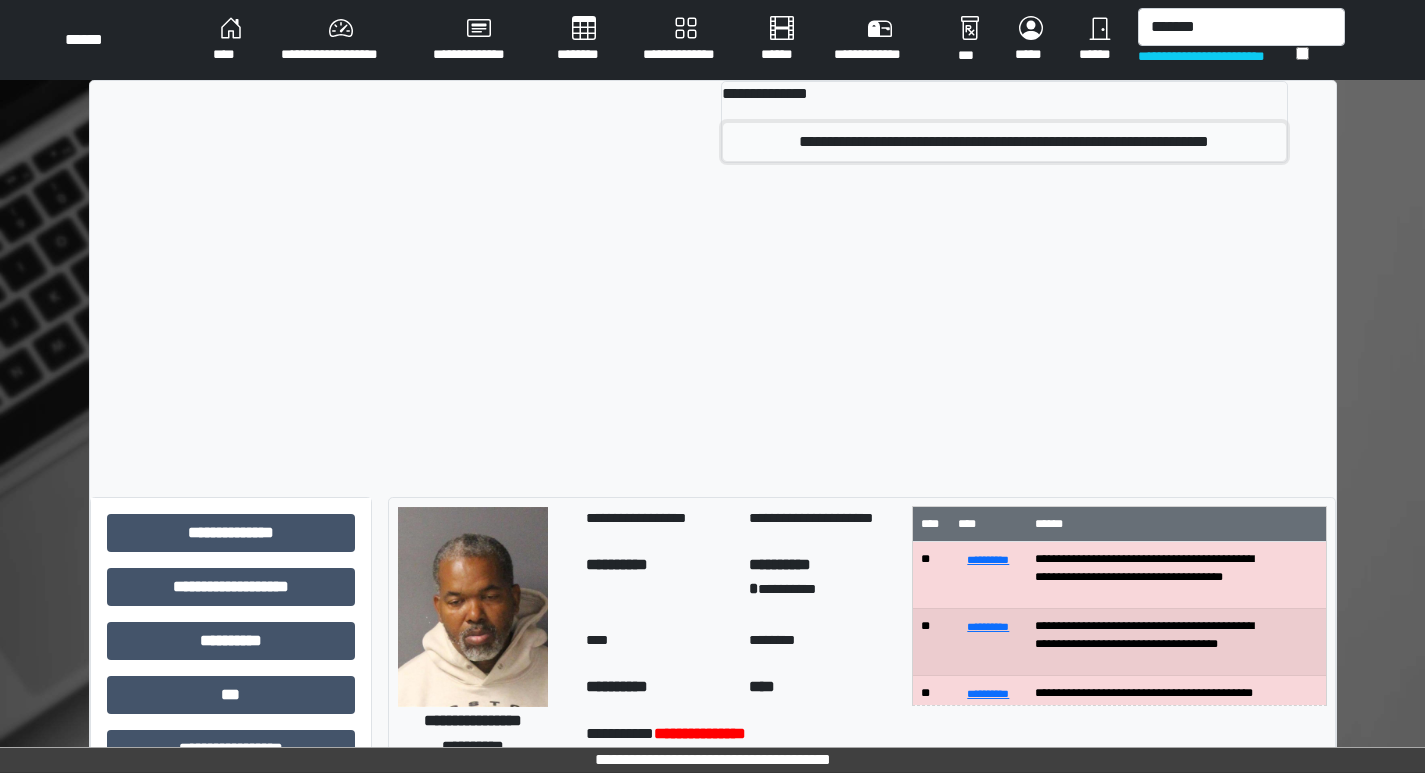 click on "**********" at bounding box center (1004, 142) 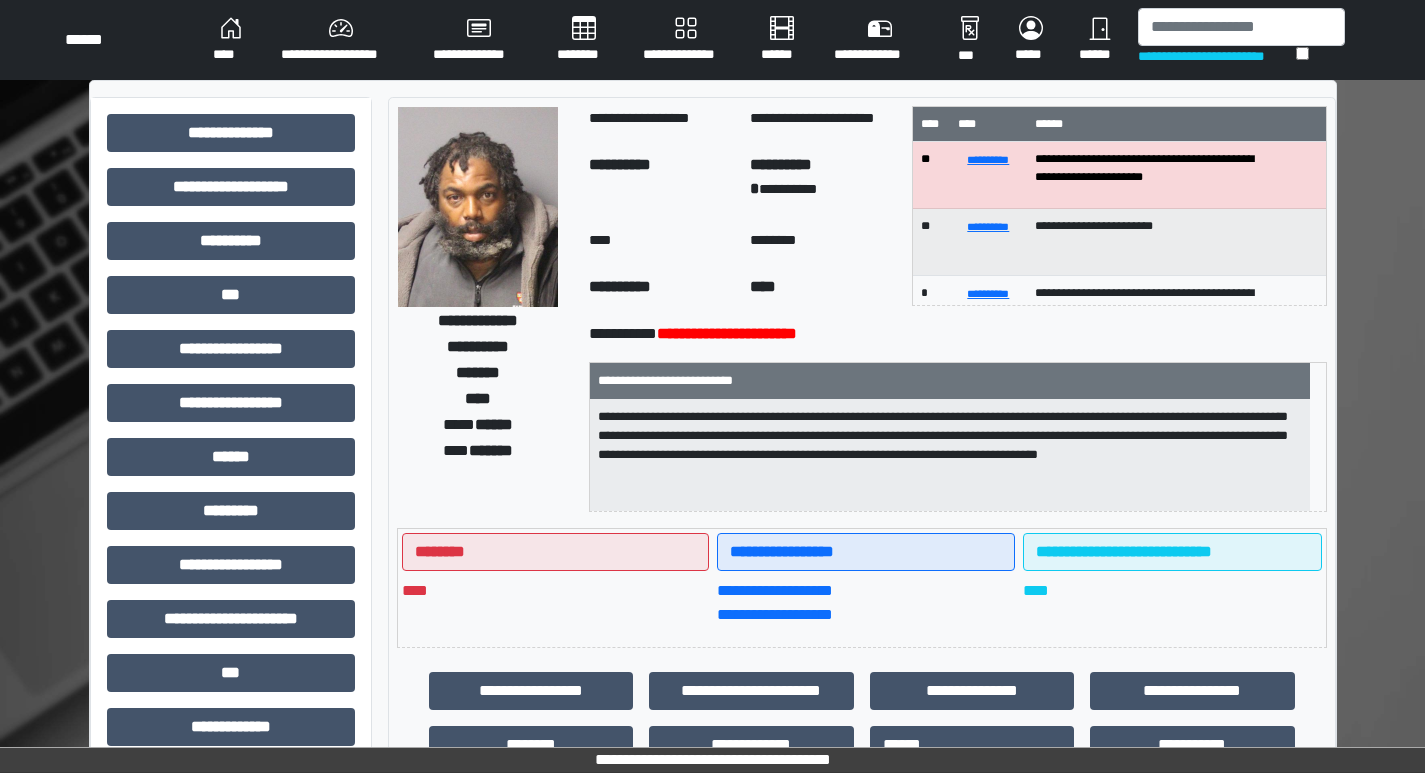 click at bounding box center (478, 207) 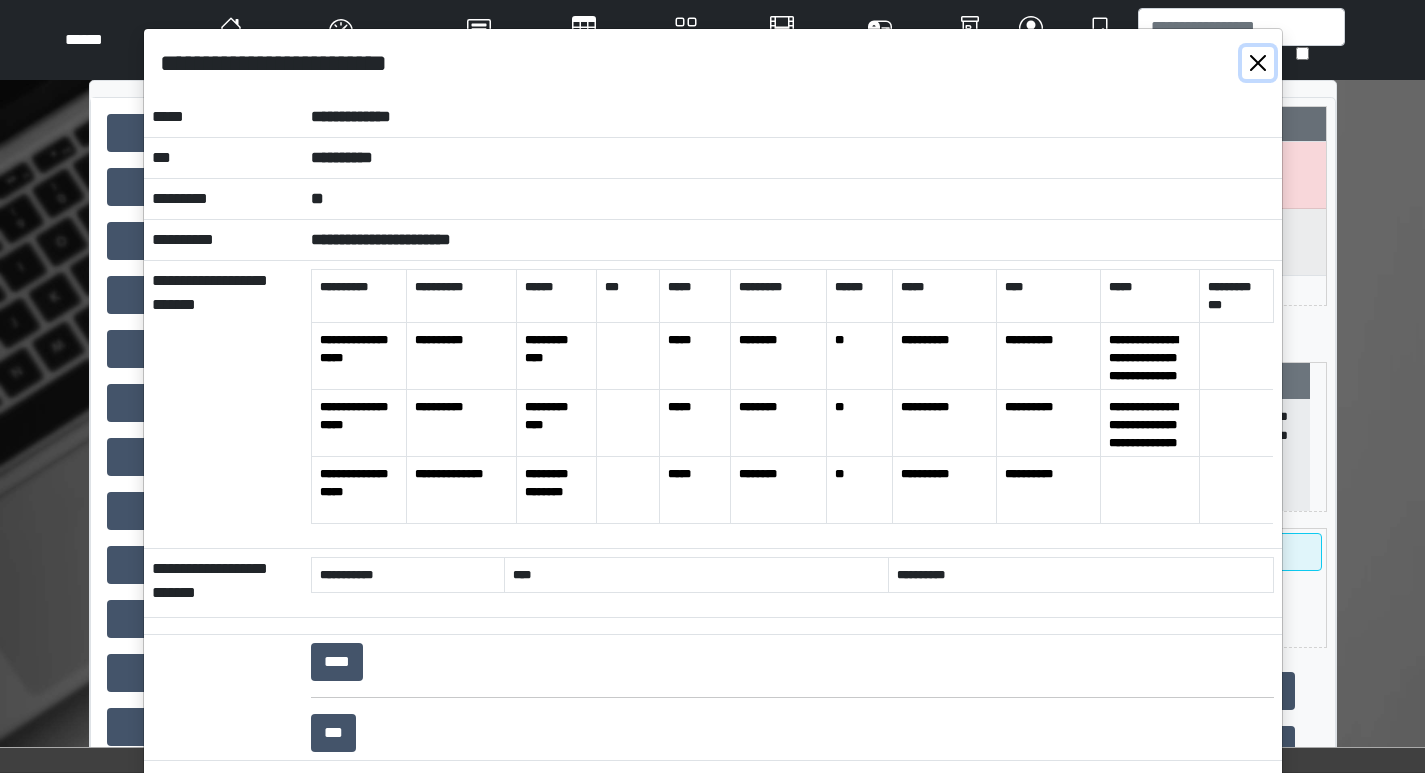 click at bounding box center (1258, 63) 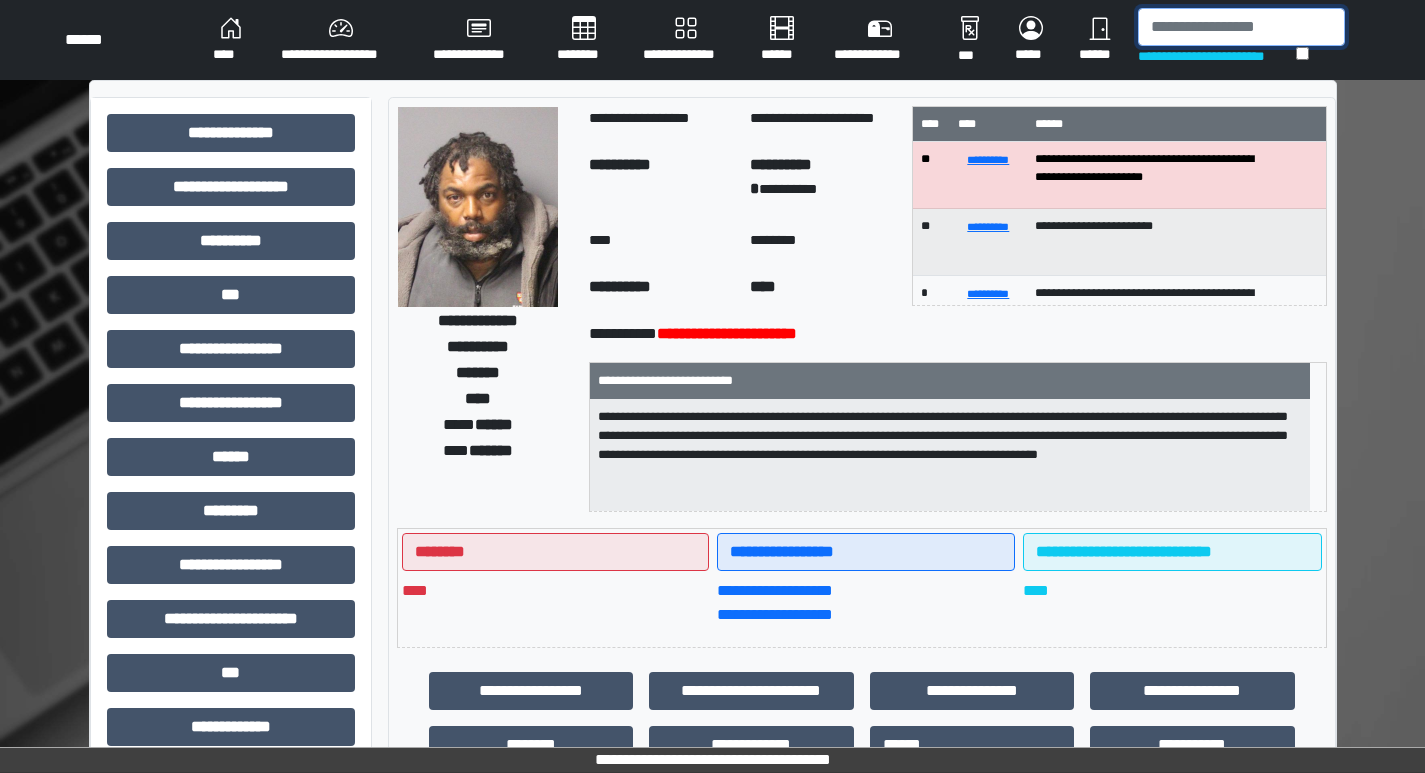 click at bounding box center [1241, 27] 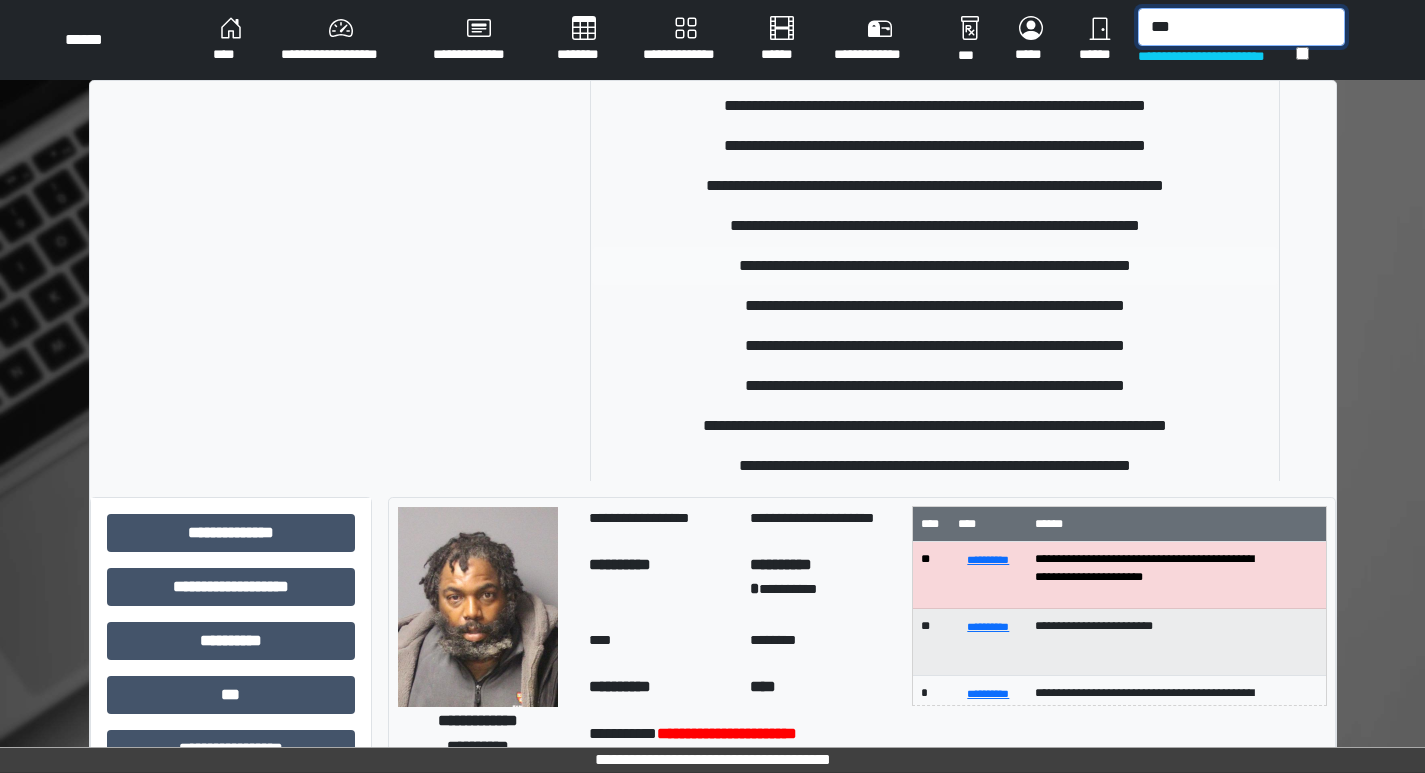 scroll, scrollTop: 200, scrollLeft: 0, axis: vertical 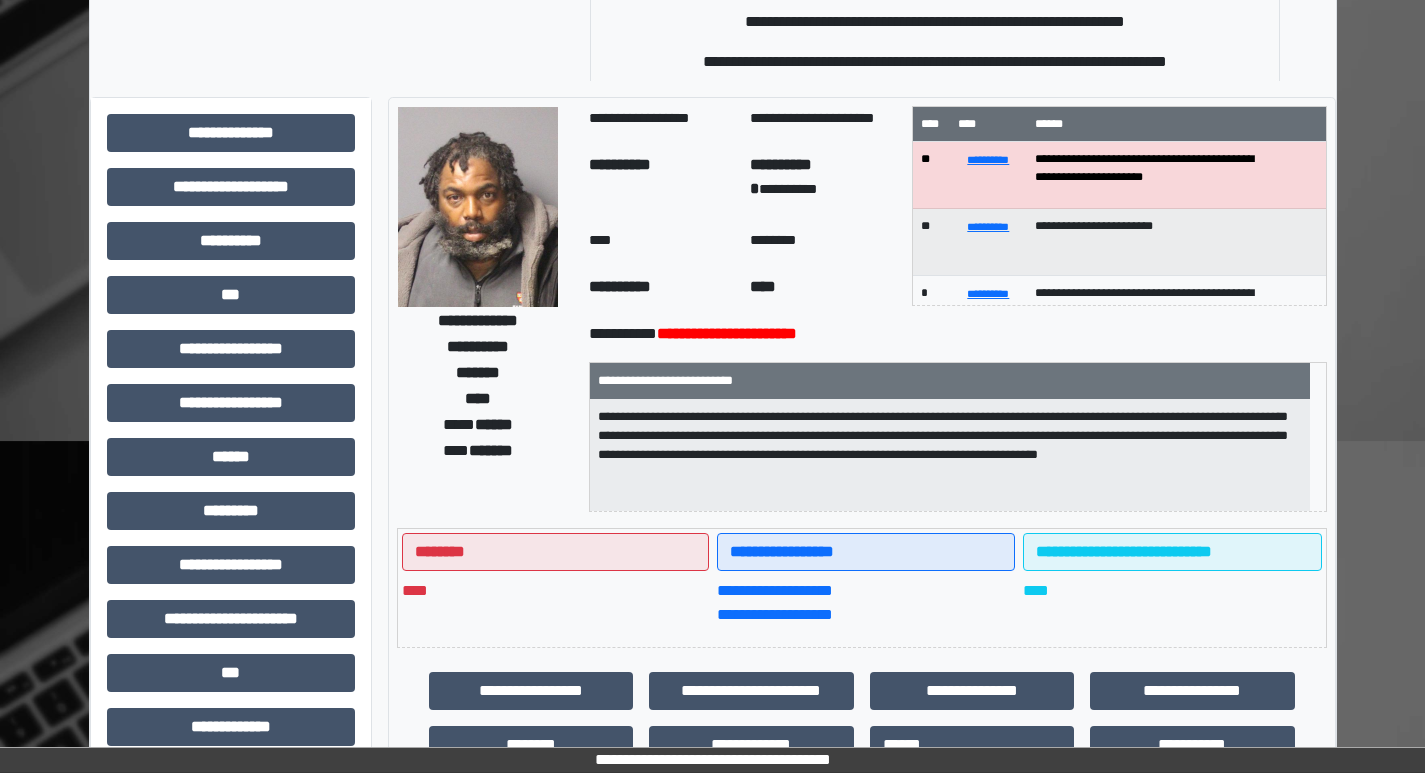 click at bounding box center (478, 207) 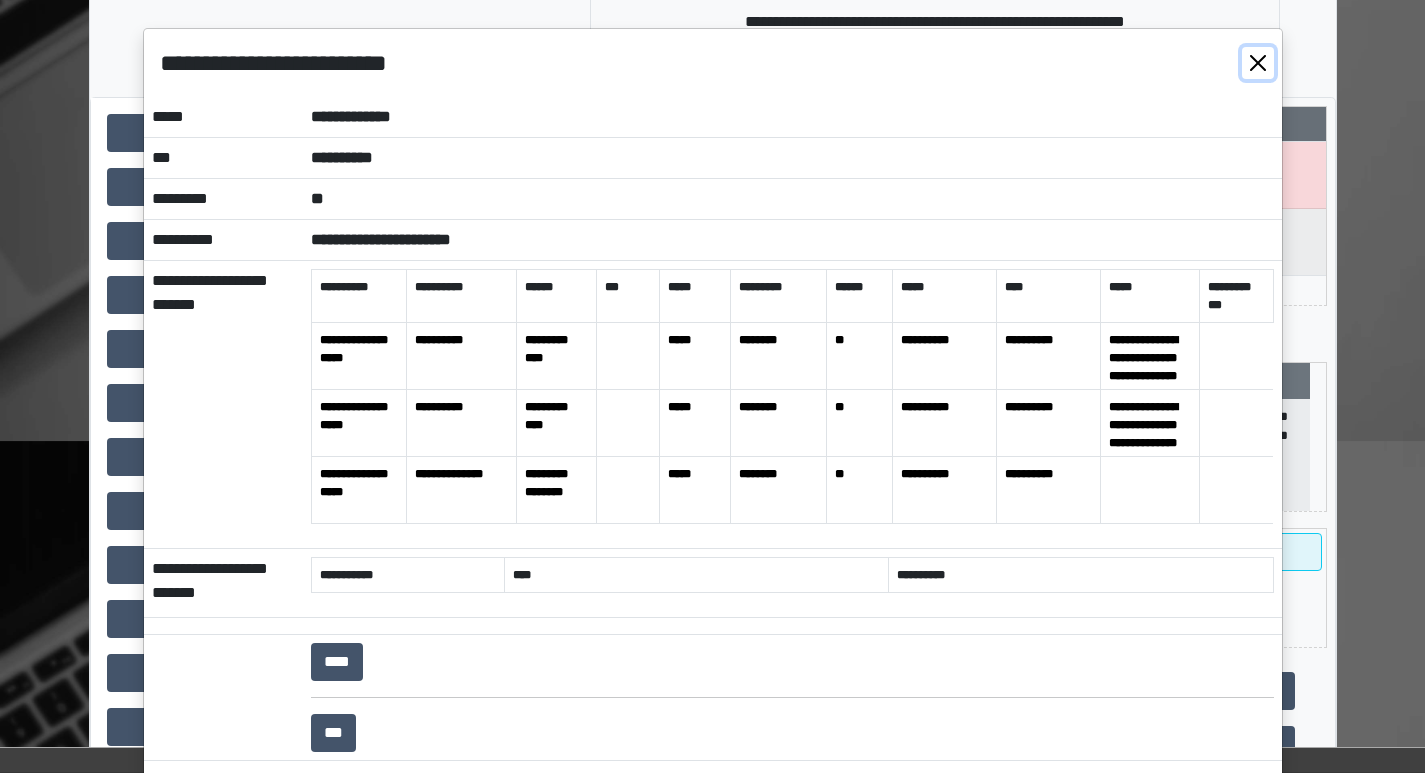 click at bounding box center (1258, 63) 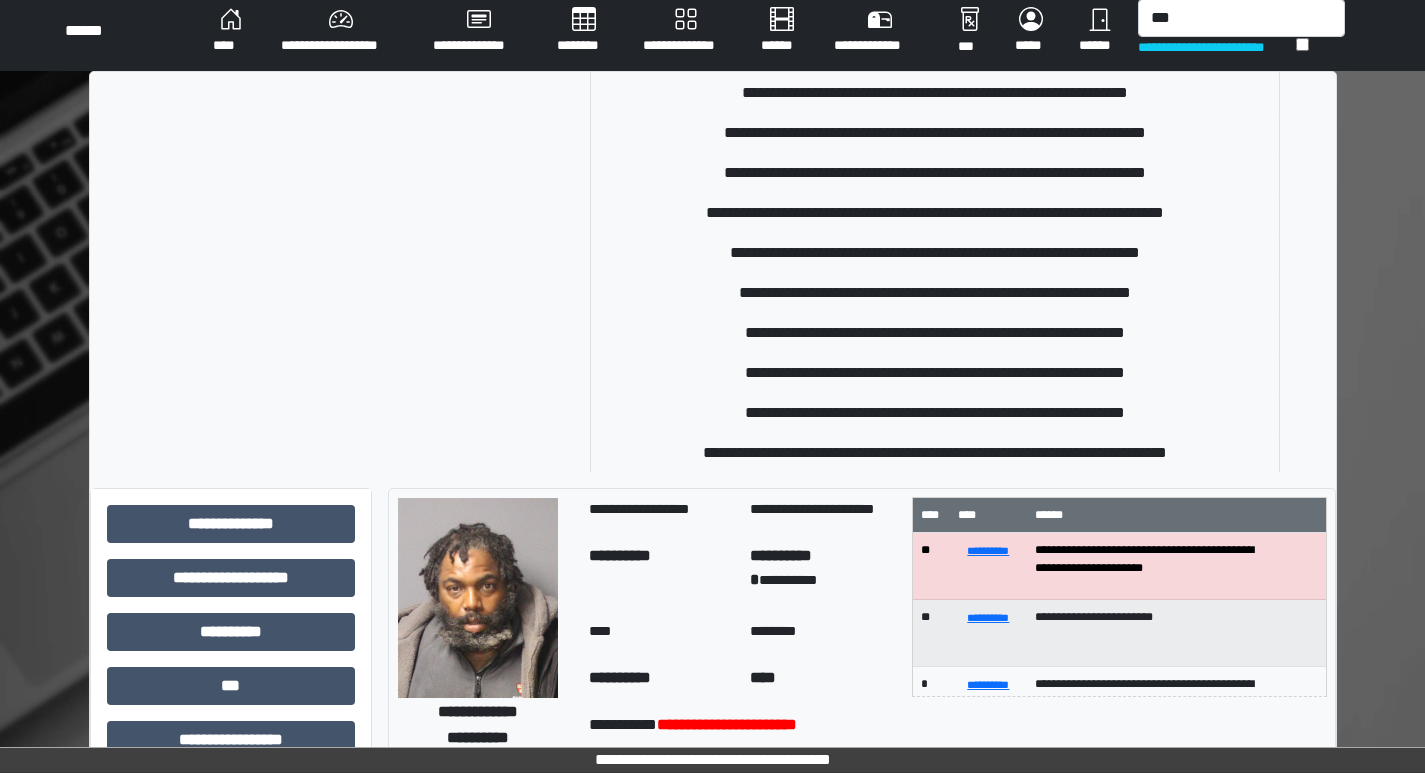 scroll, scrollTop: 0, scrollLeft: 0, axis: both 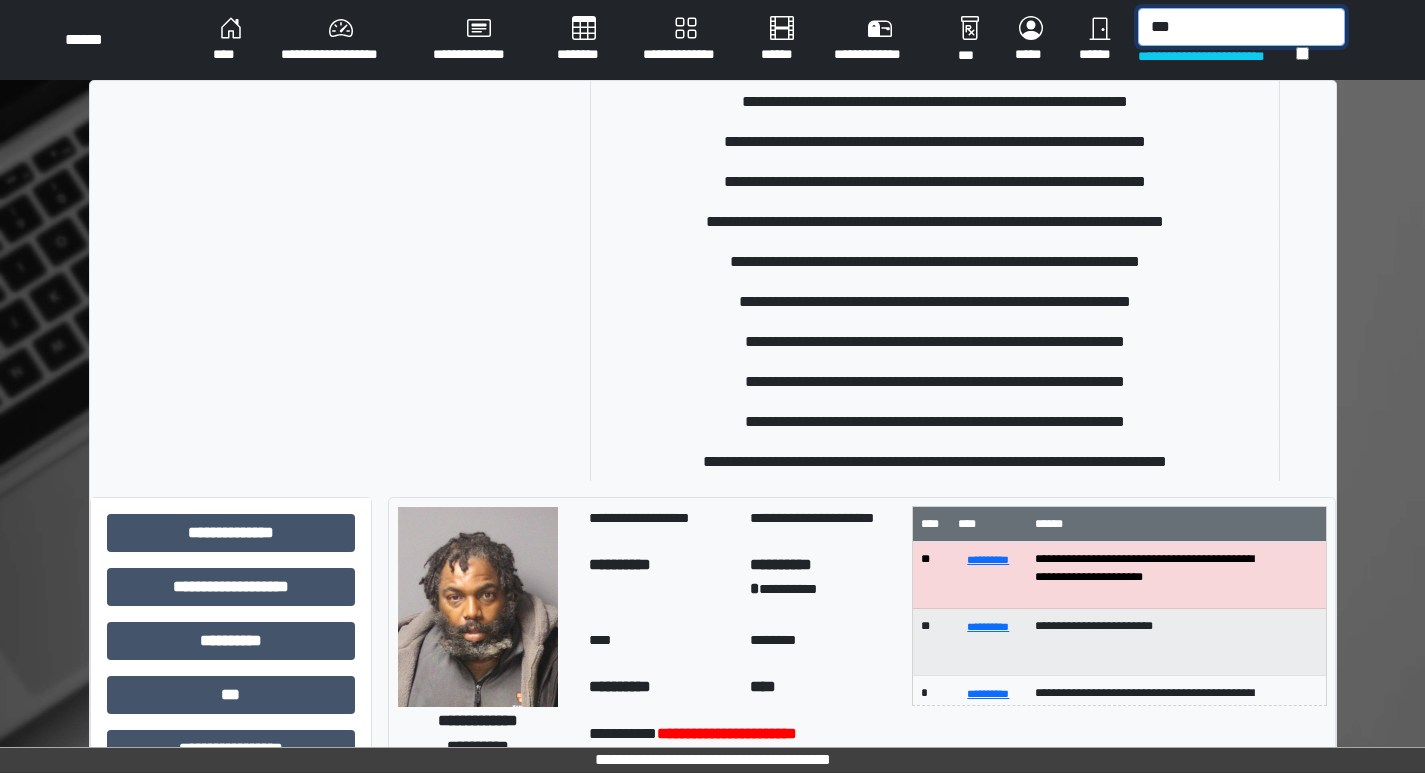 click on "***" at bounding box center [1241, 27] 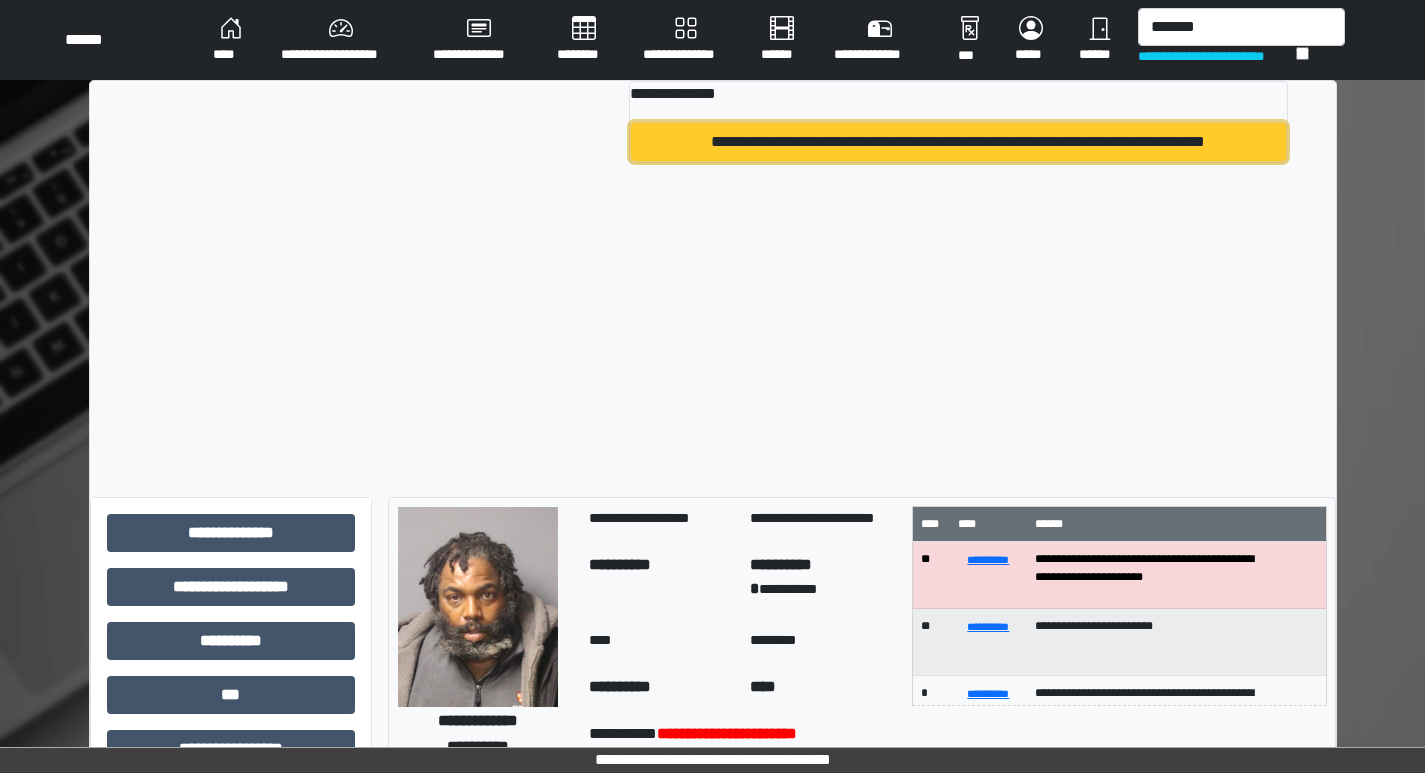 click on "**********" at bounding box center [958, 142] 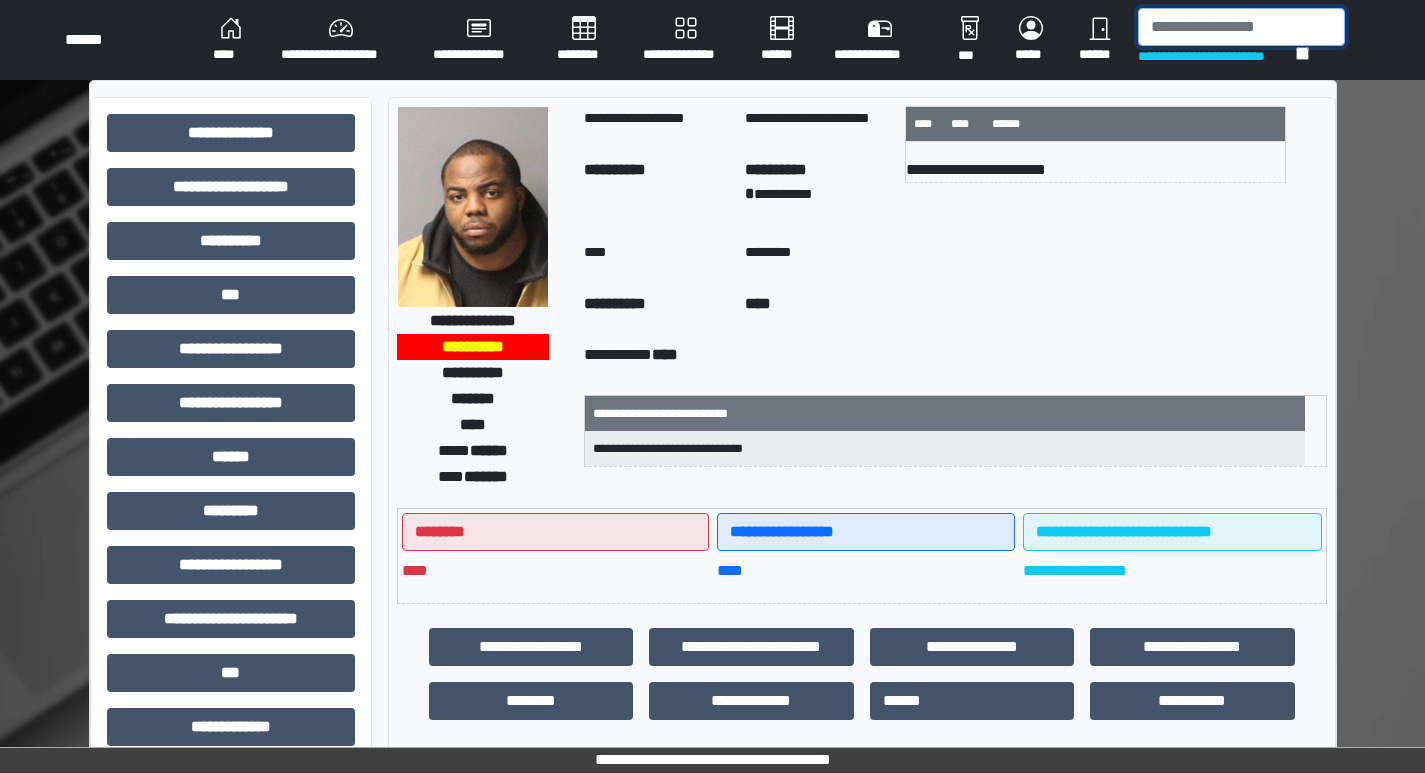 click at bounding box center [1241, 27] 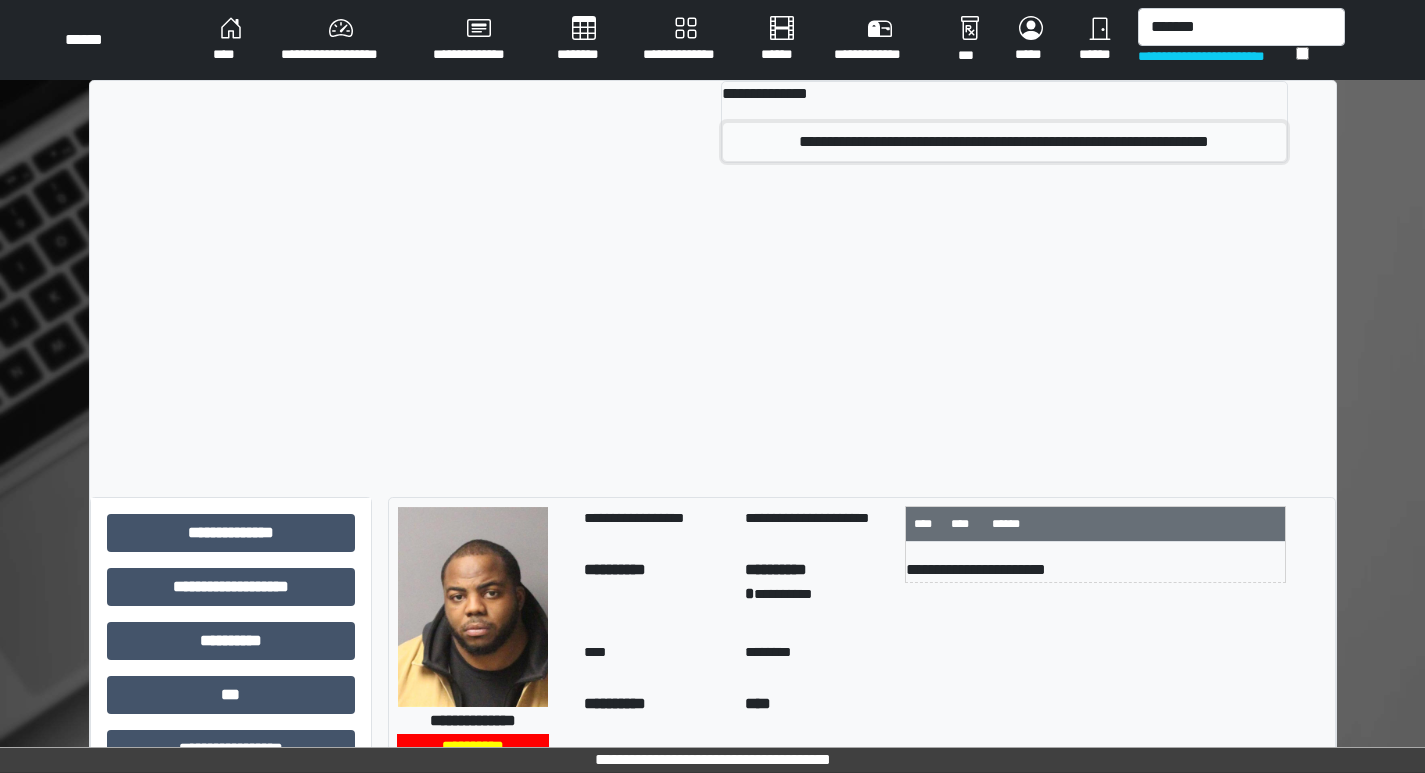 click on "**********" at bounding box center [1004, 142] 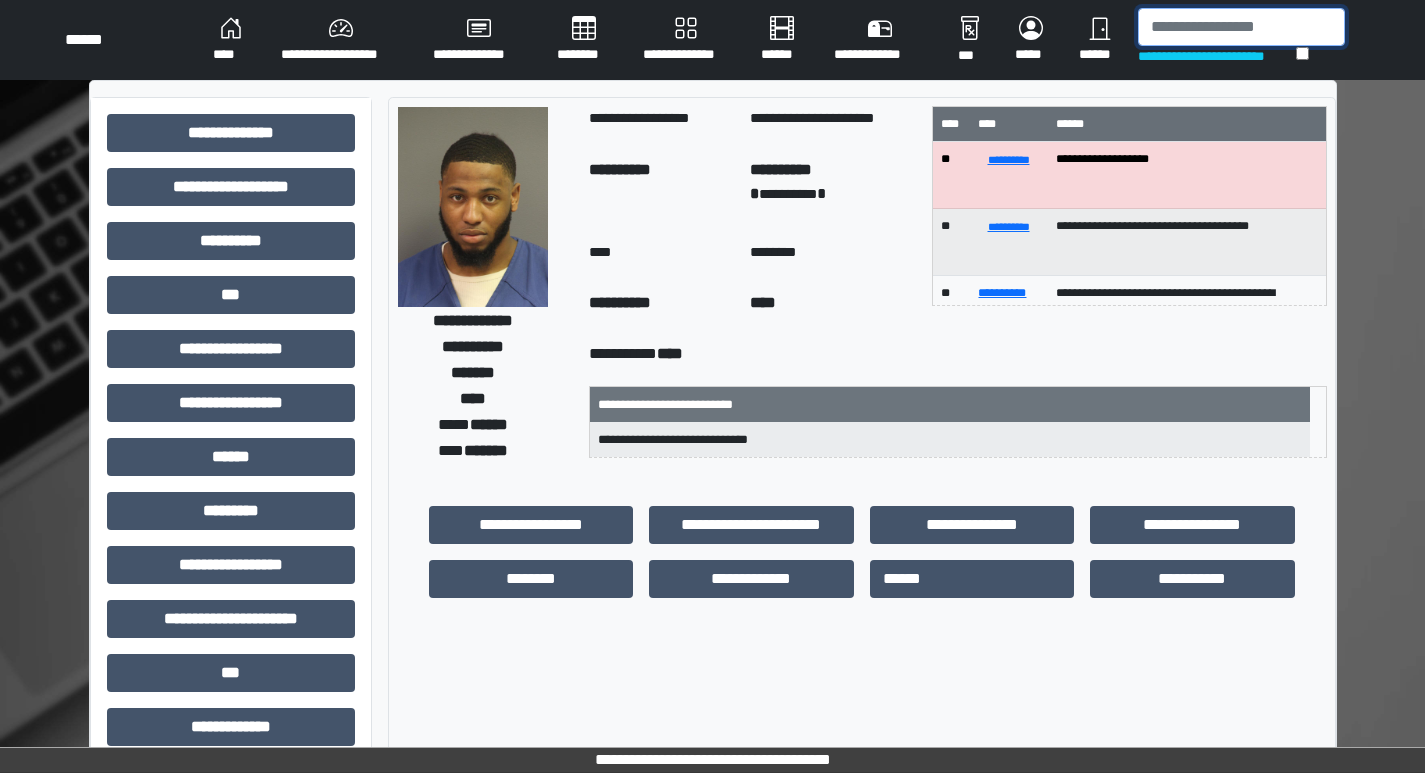 click at bounding box center [1241, 27] 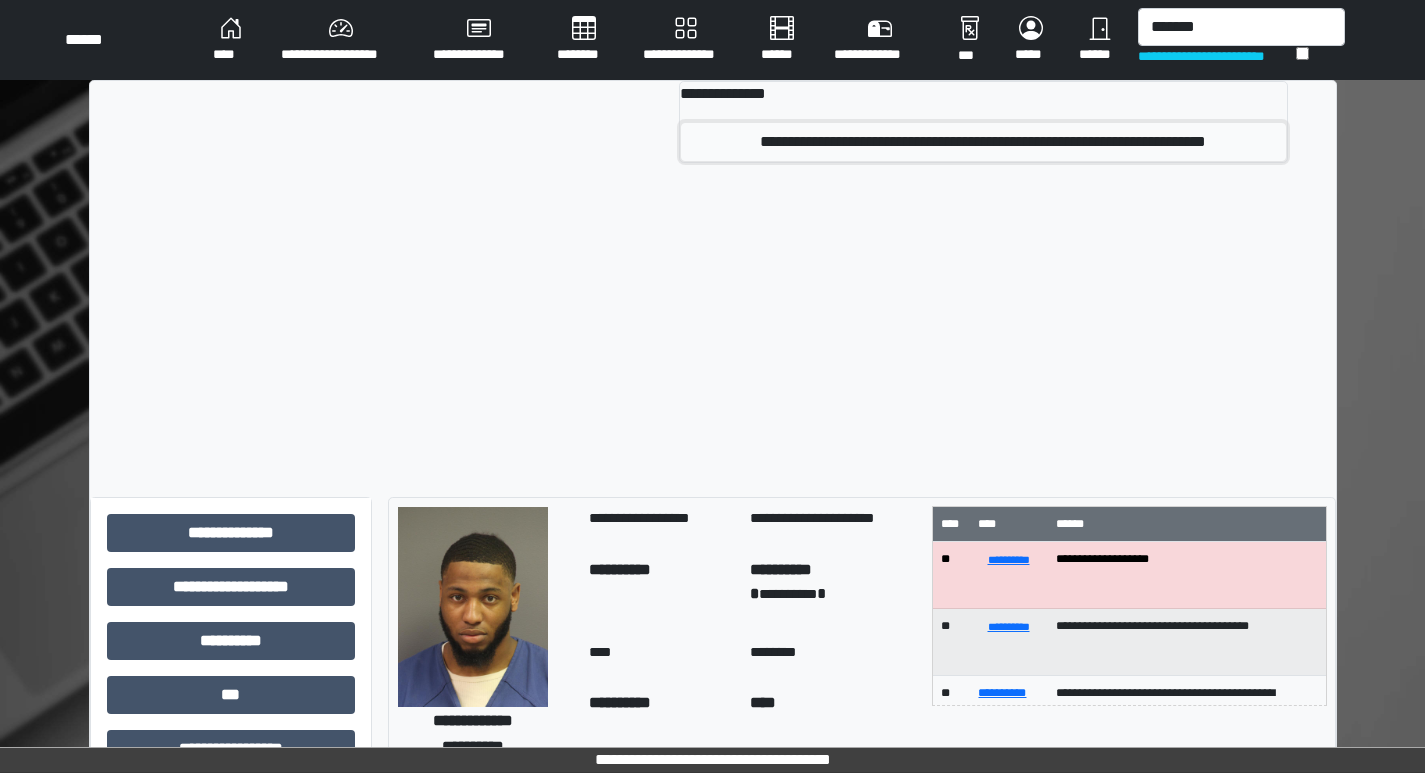 click on "**********" at bounding box center (983, 142) 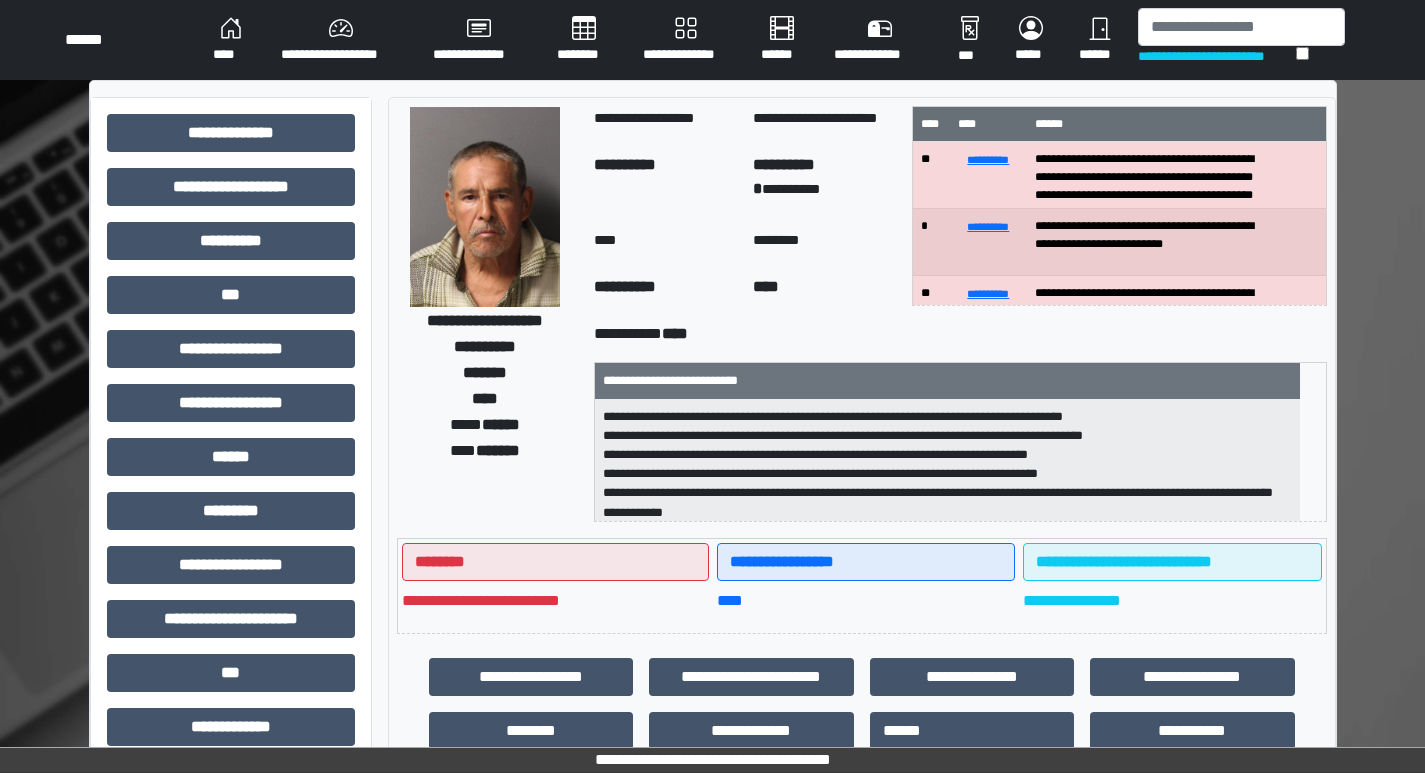 click at bounding box center (485, 207) 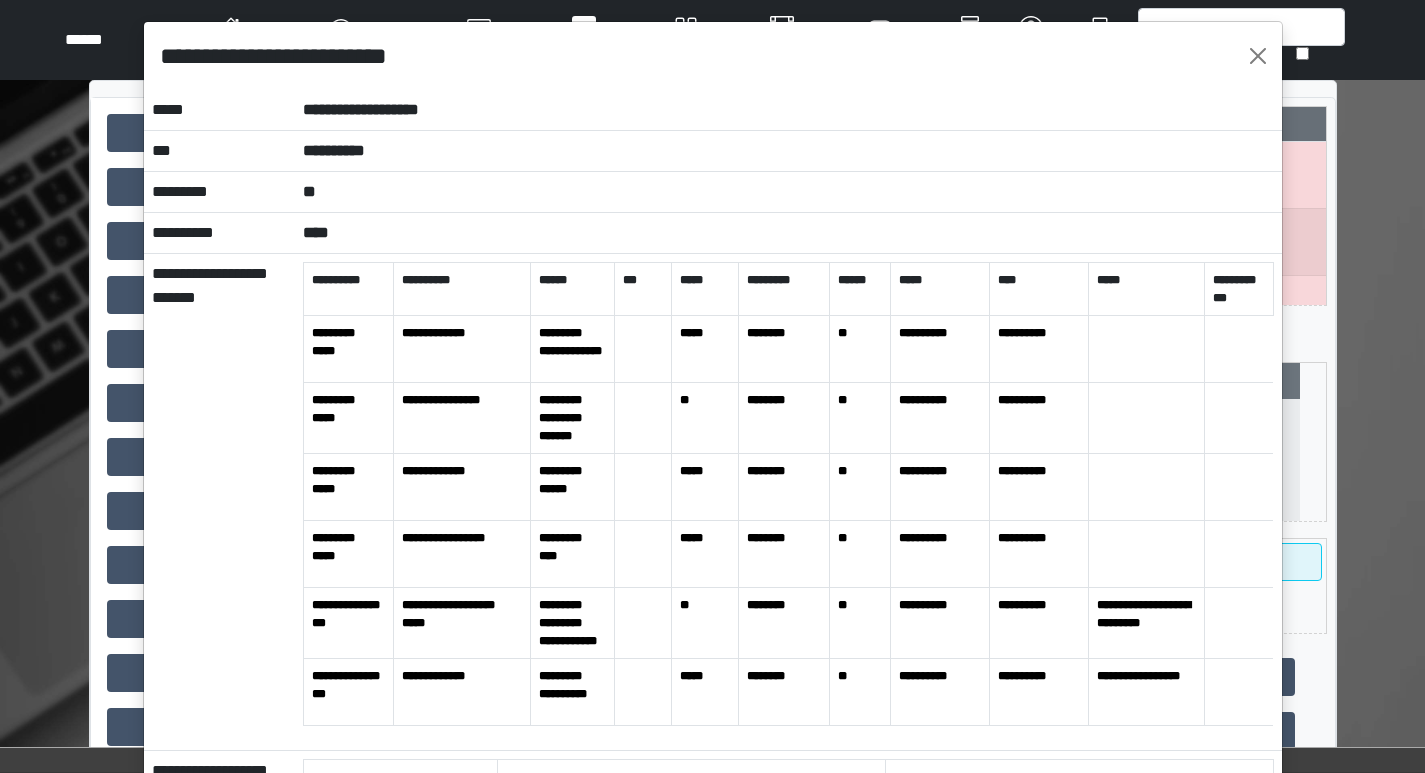 scroll, scrollTop: 0, scrollLeft: 0, axis: both 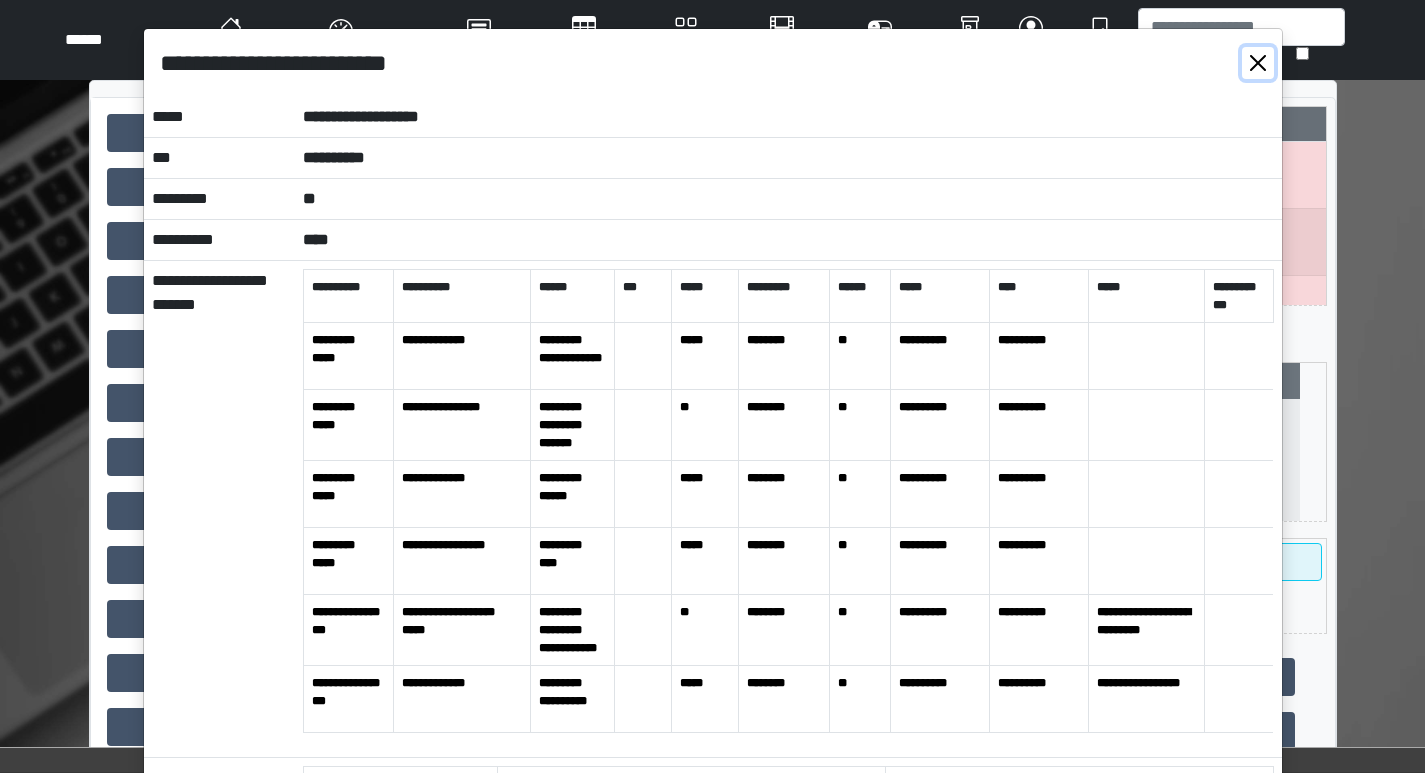 click at bounding box center [1258, 63] 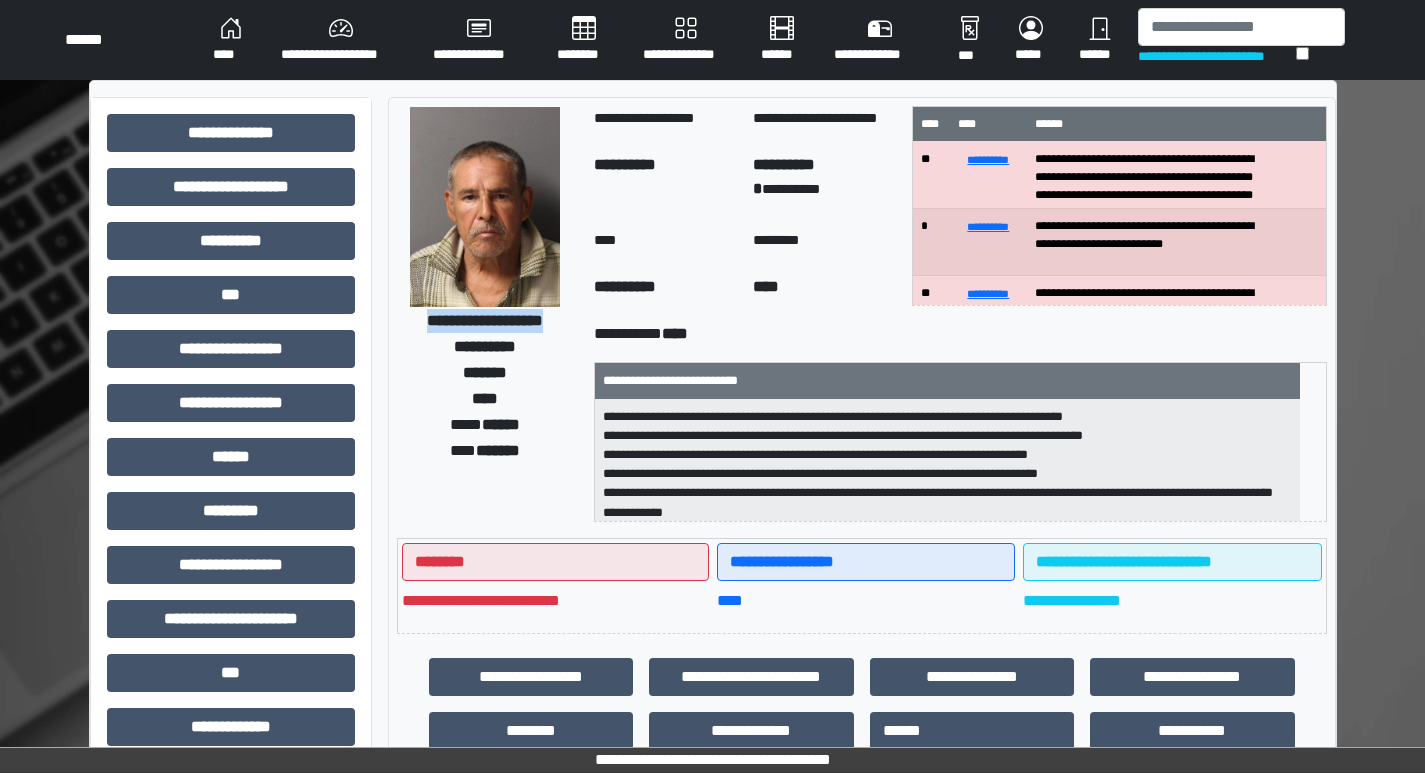 drag, startPoint x: 401, startPoint y: 319, endPoint x: 571, endPoint y: 325, distance: 170.10585 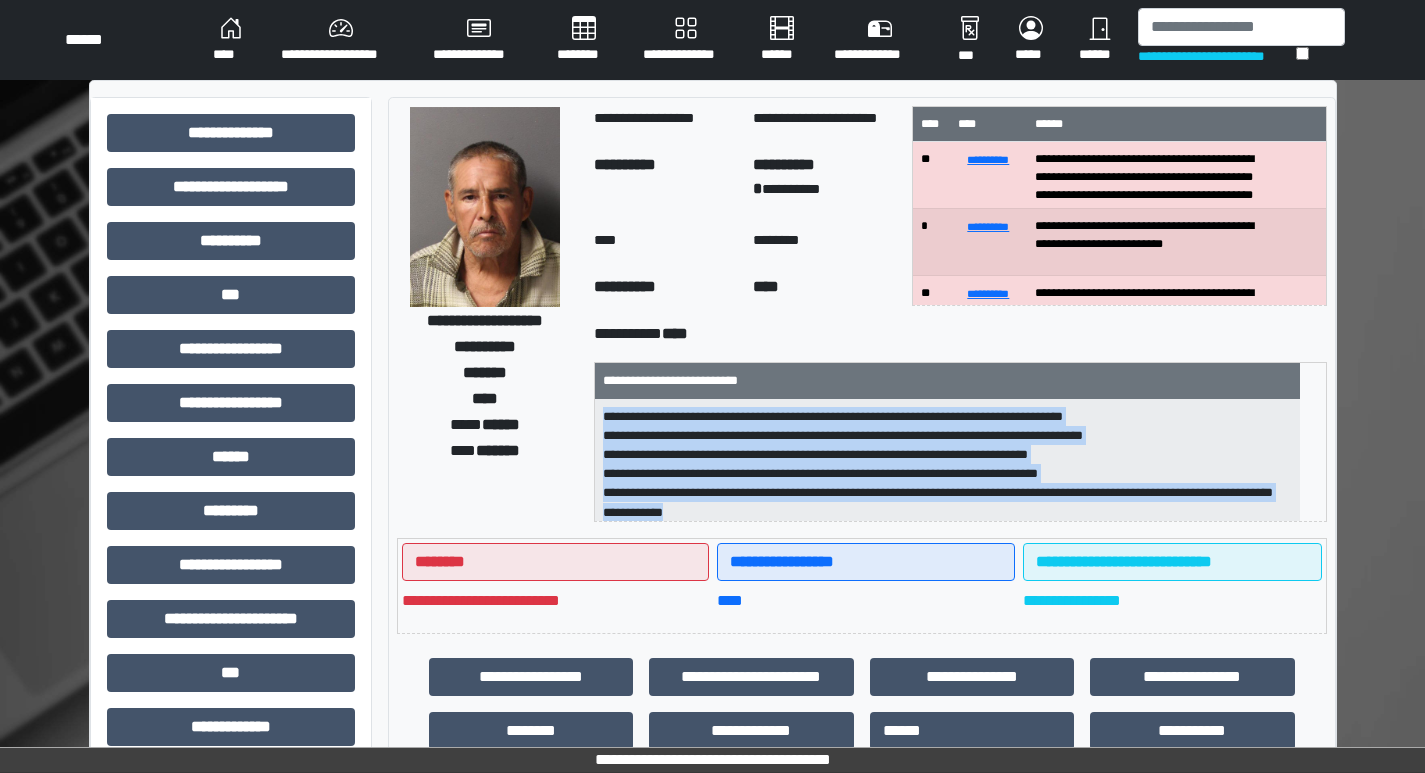scroll, scrollTop: 45, scrollLeft: 0, axis: vertical 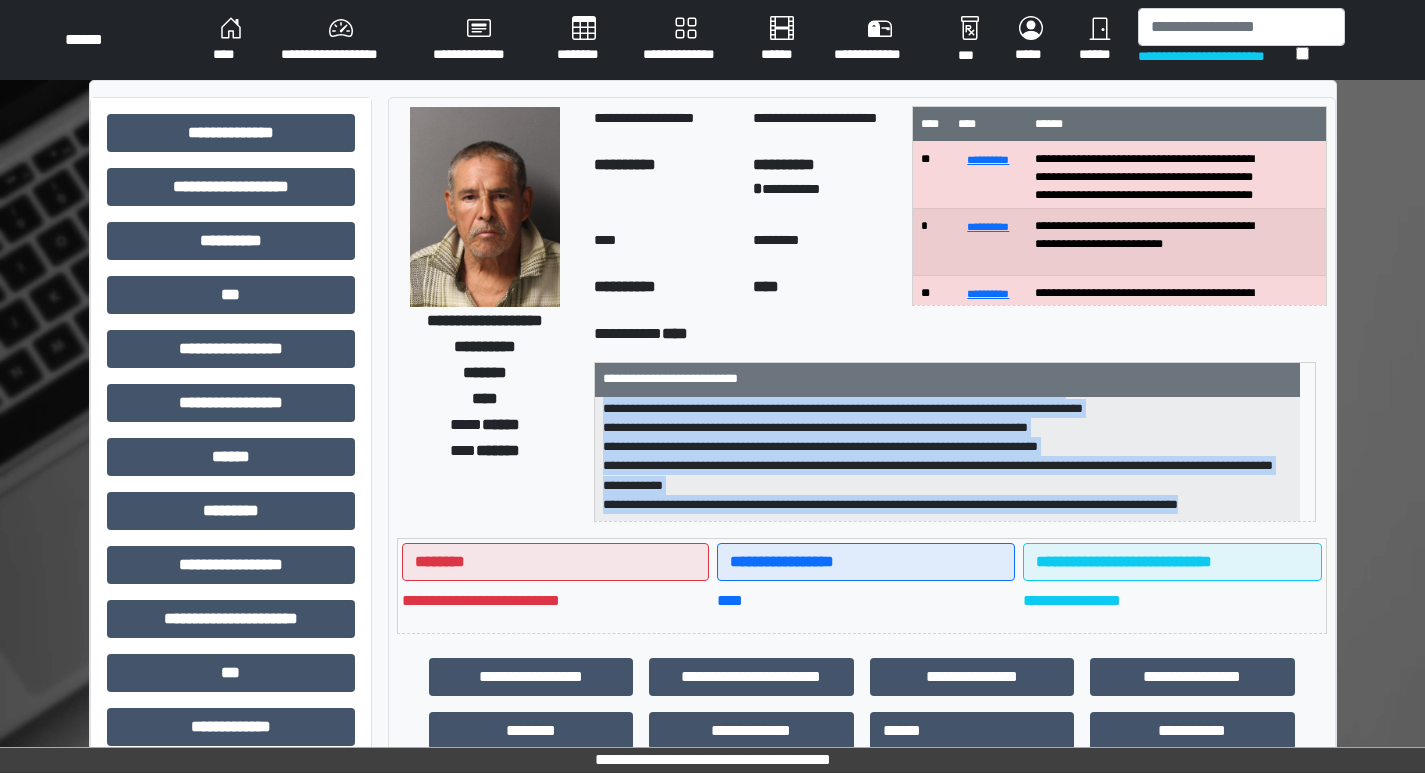 drag, startPoint x: 613, startPoint y: 416, endPoint x: 872, endPoint y: 515, distance: 277.27603 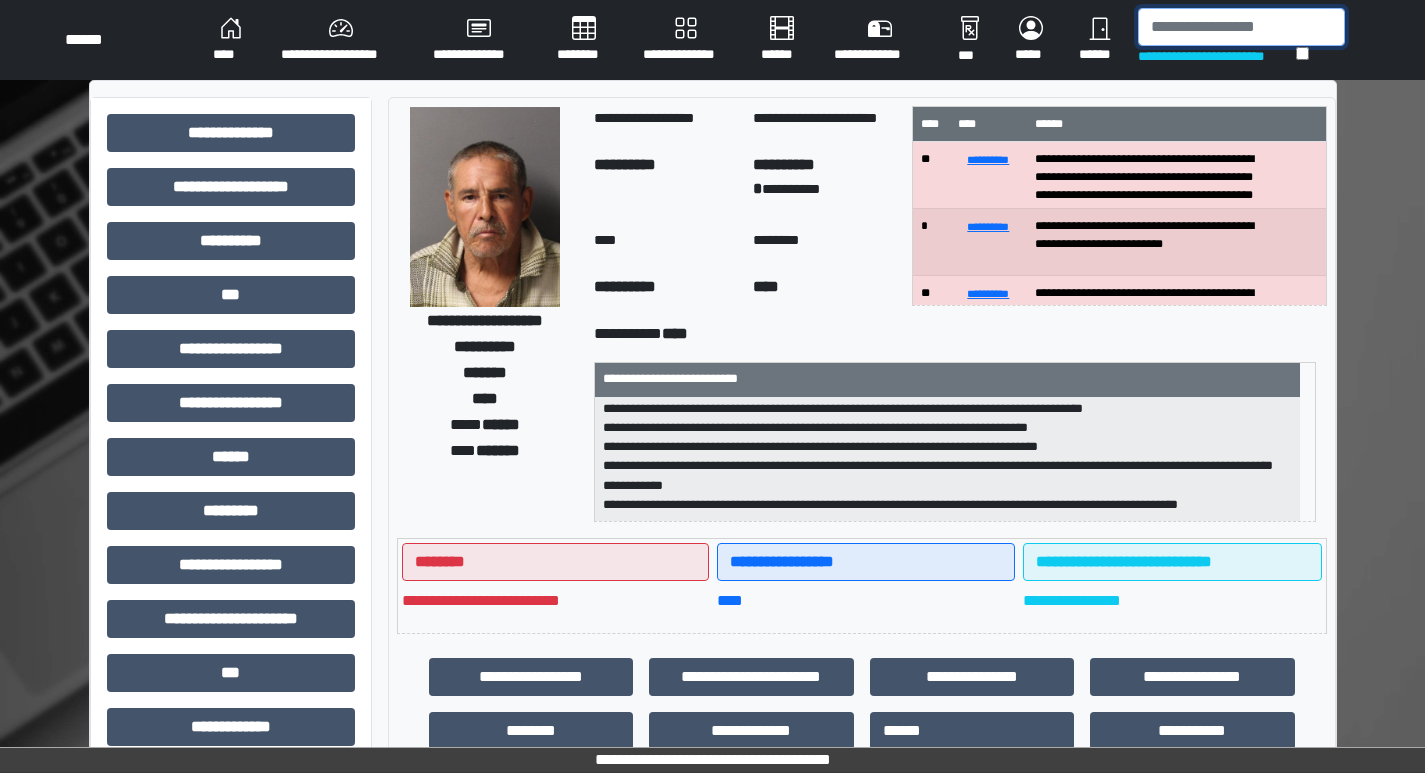 click at bounding box center [1241, 27] 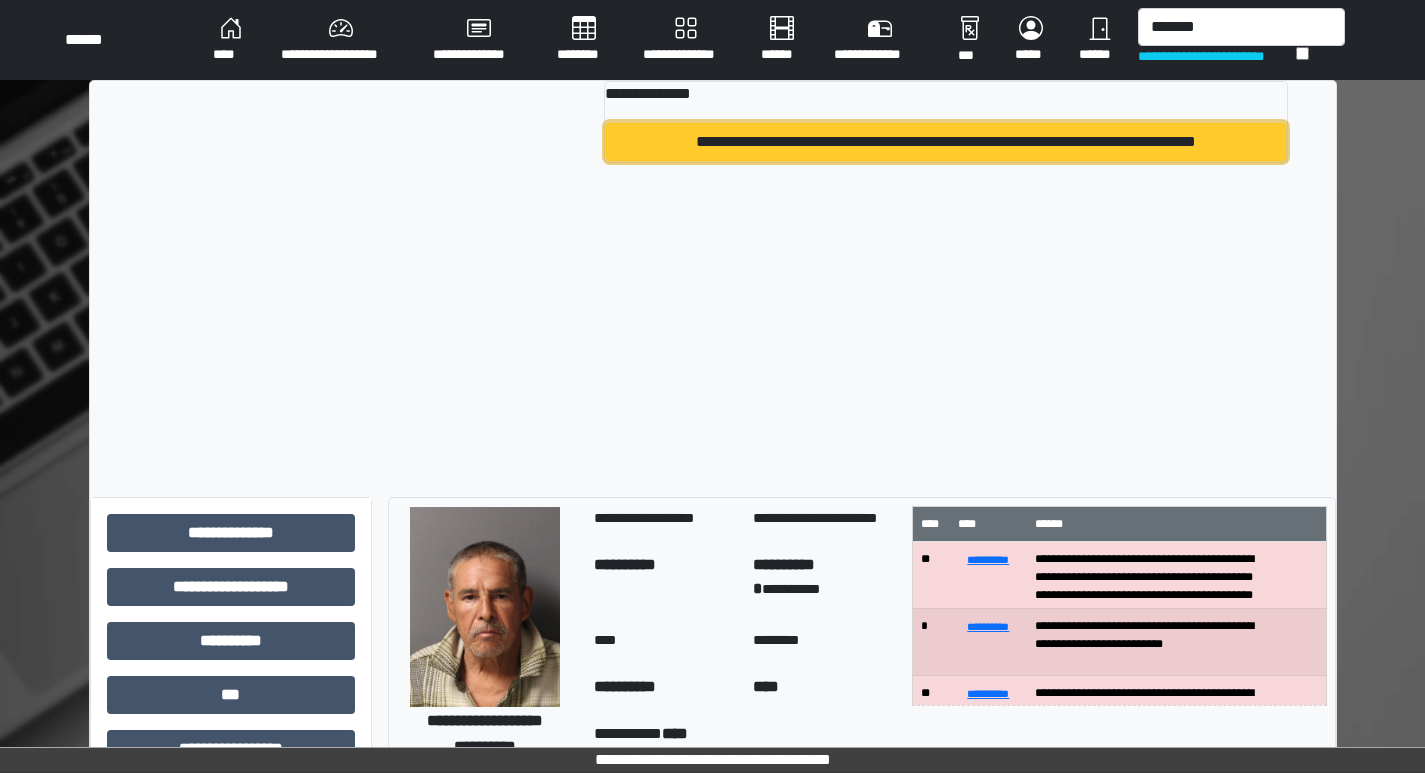 click on "**********" at bounding box center [946, 142] 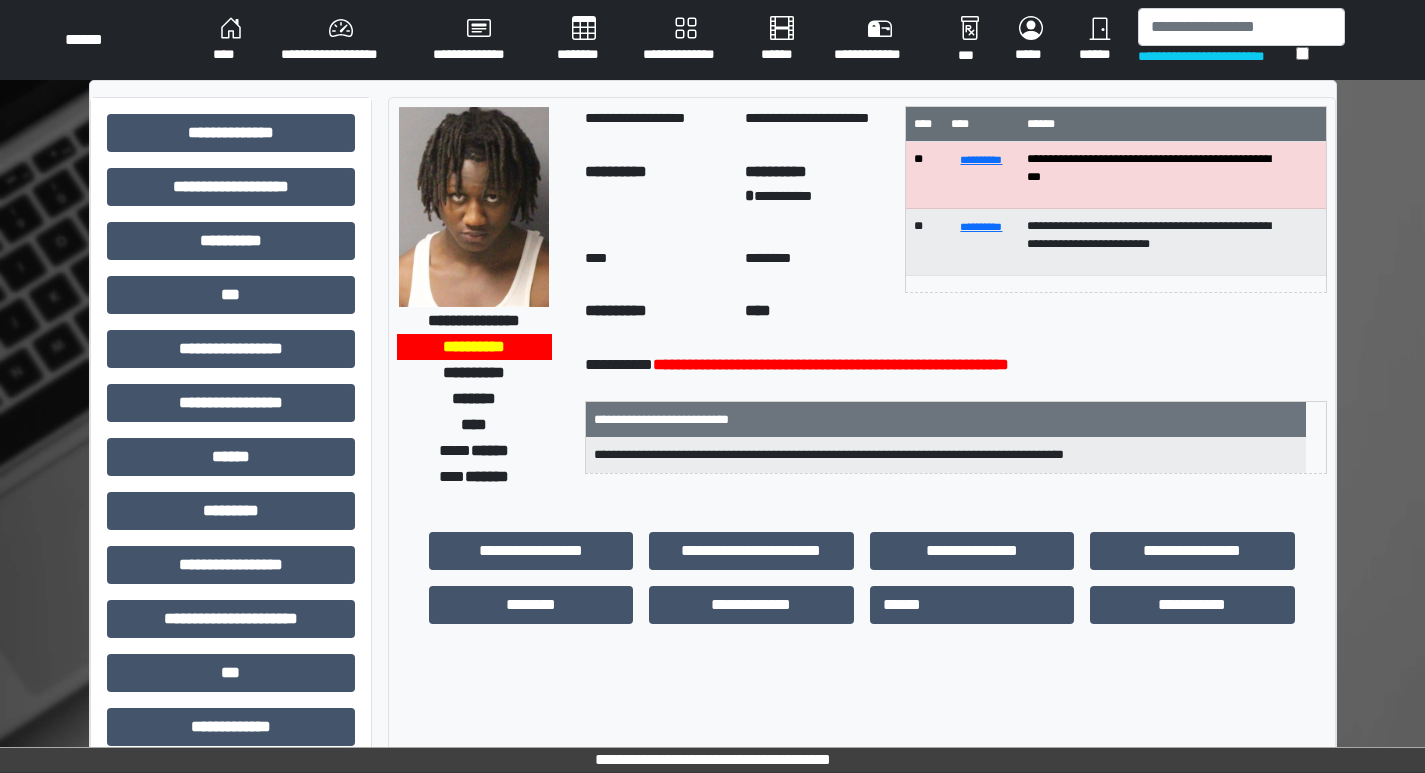 click at bounding box center [474, 207] 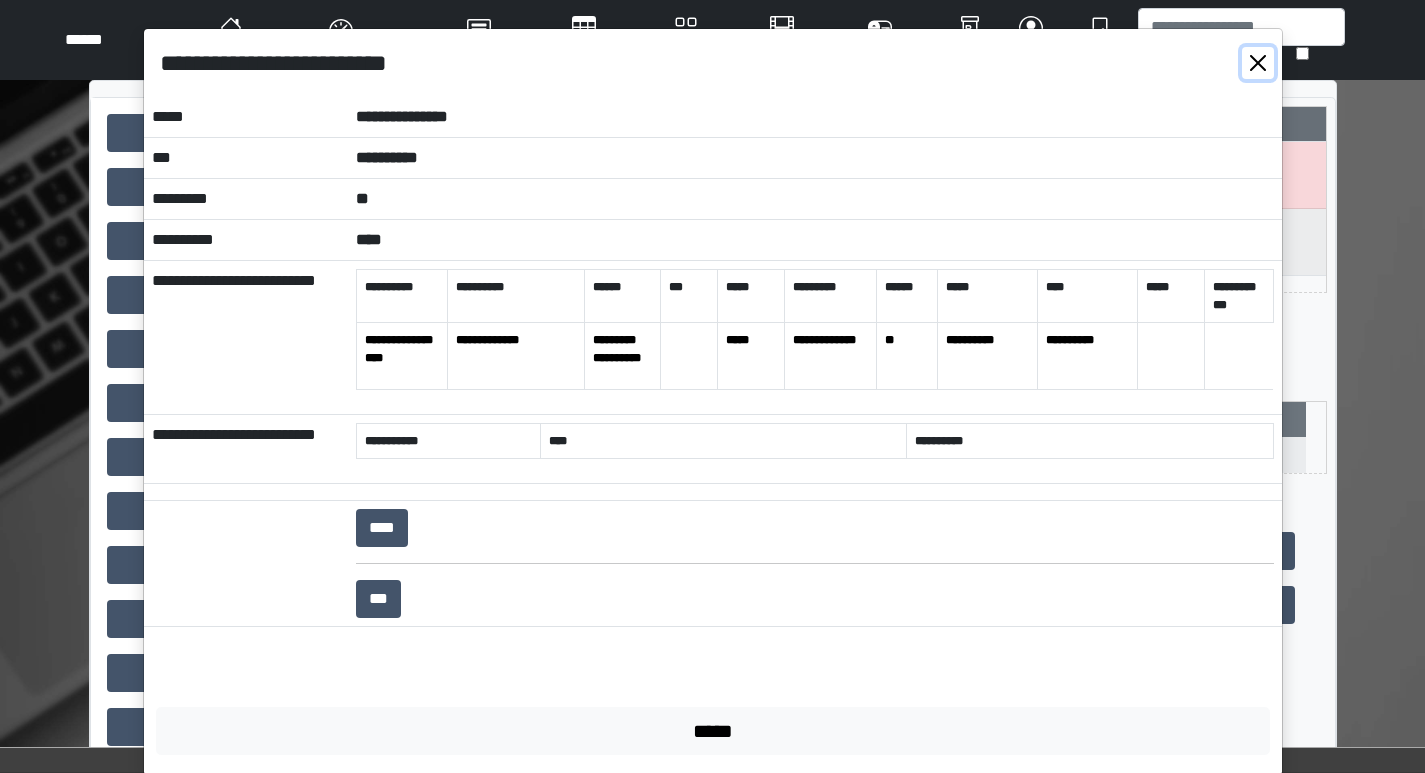 click at bounding box center [1258, 63] 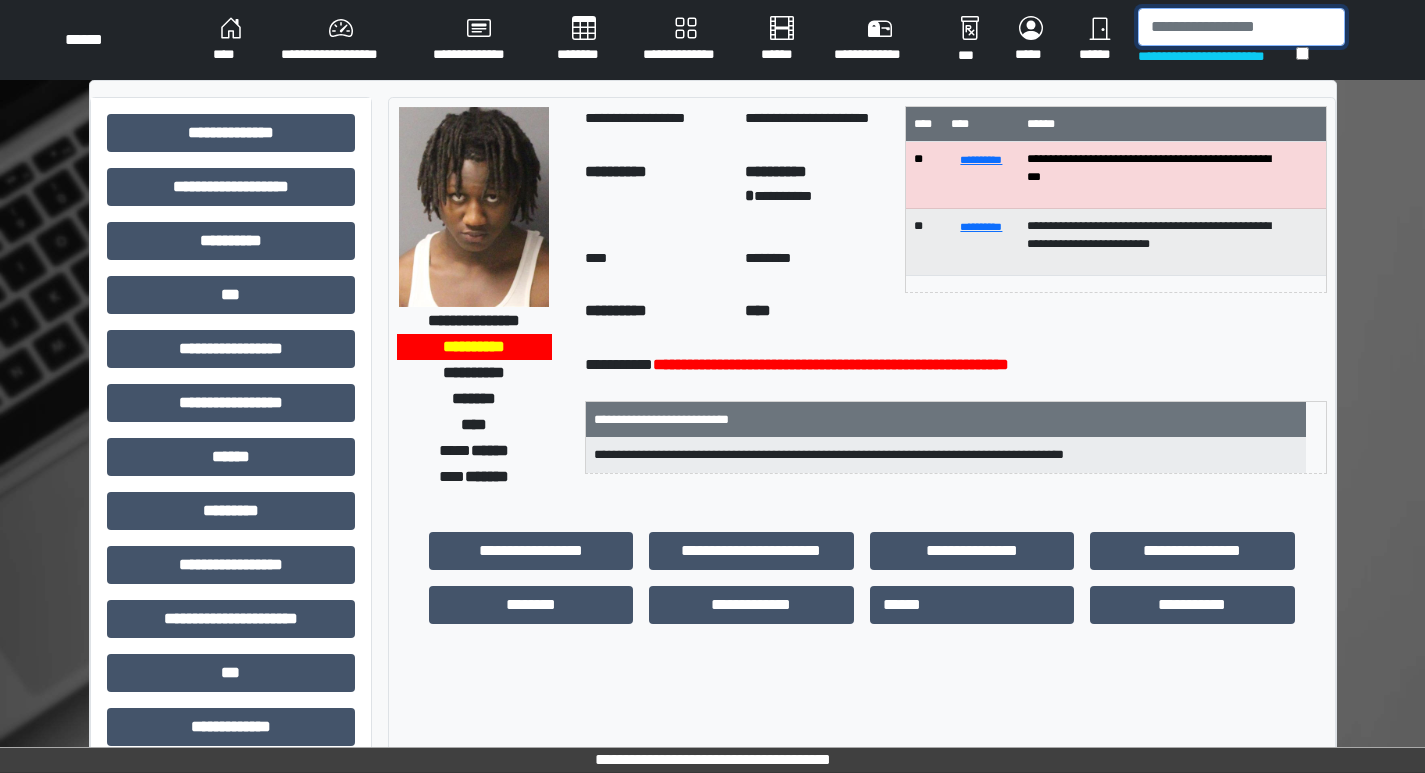 click at bounding box center [1241, 27] 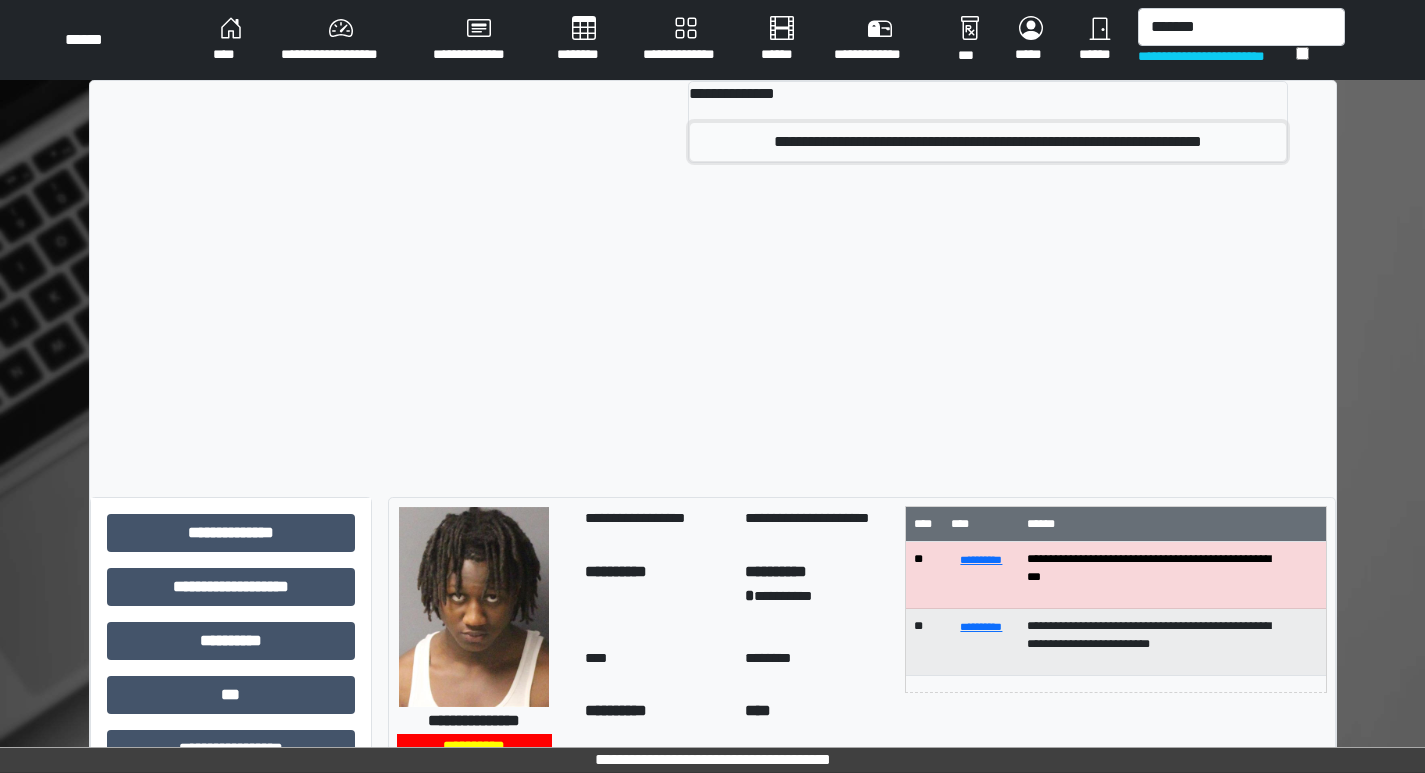 click on "**********" at bounding box center [987, 142] 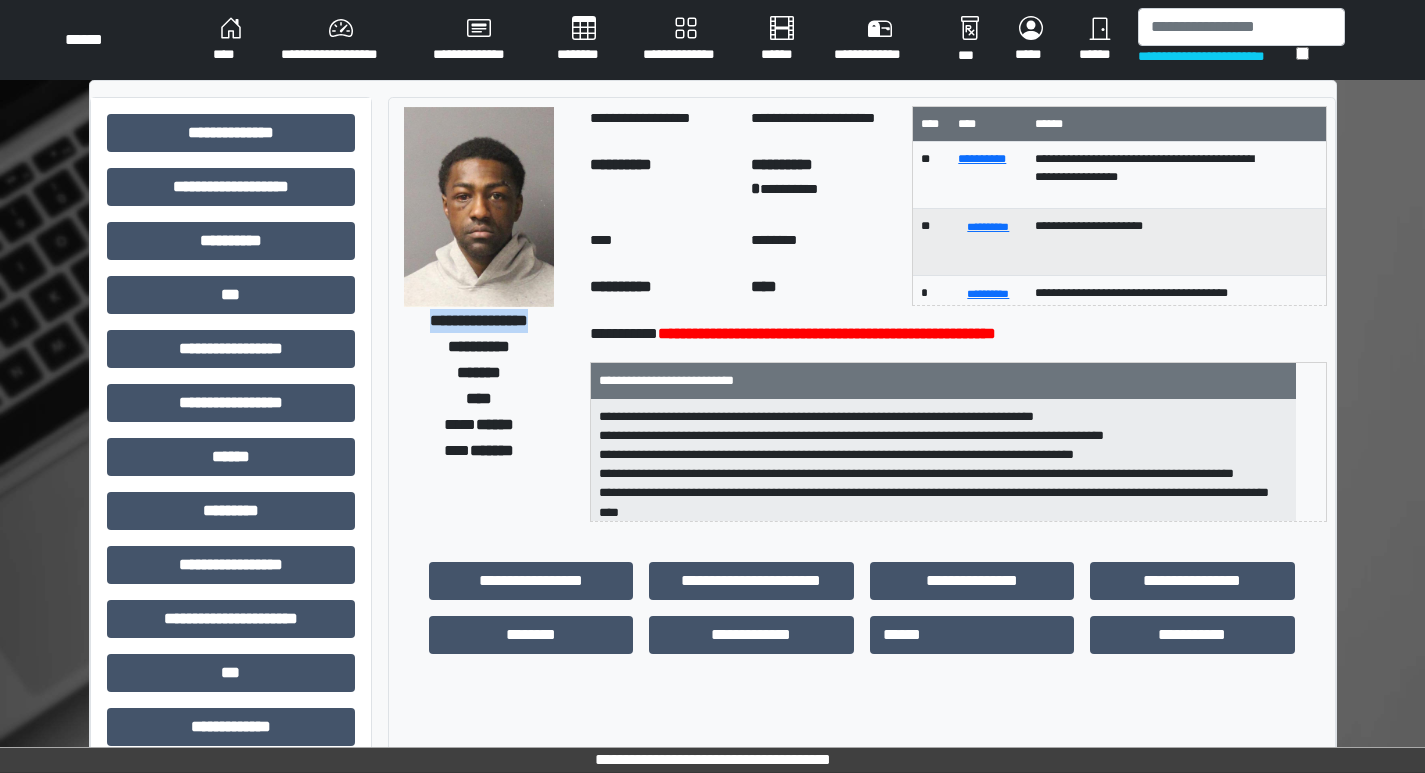 drag, startPoint x: 396, startPoint y: 321, endPoint x: 558, endPoint y: 318, distance: 162.02777 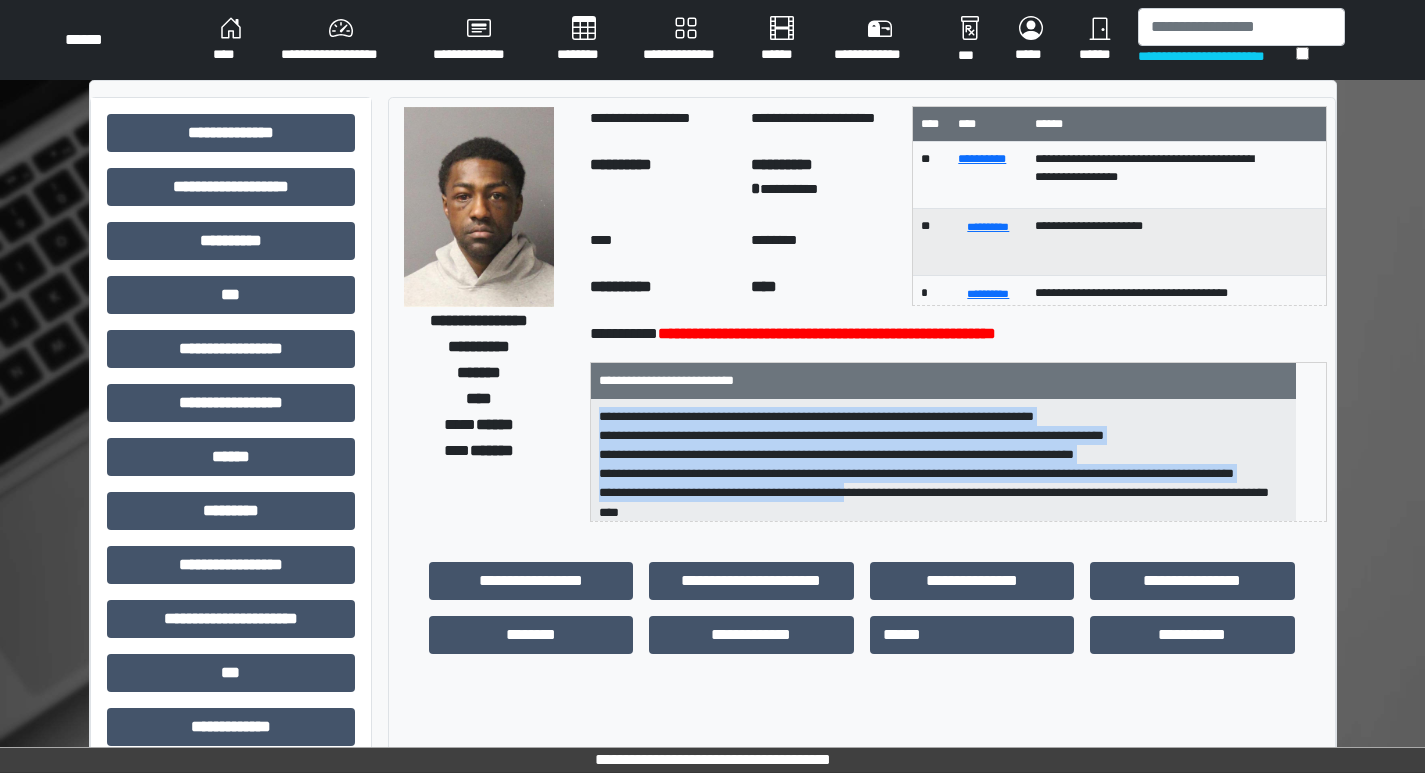 scroll, scrollTop: 25, scrollLeft: 0, axis: vertical 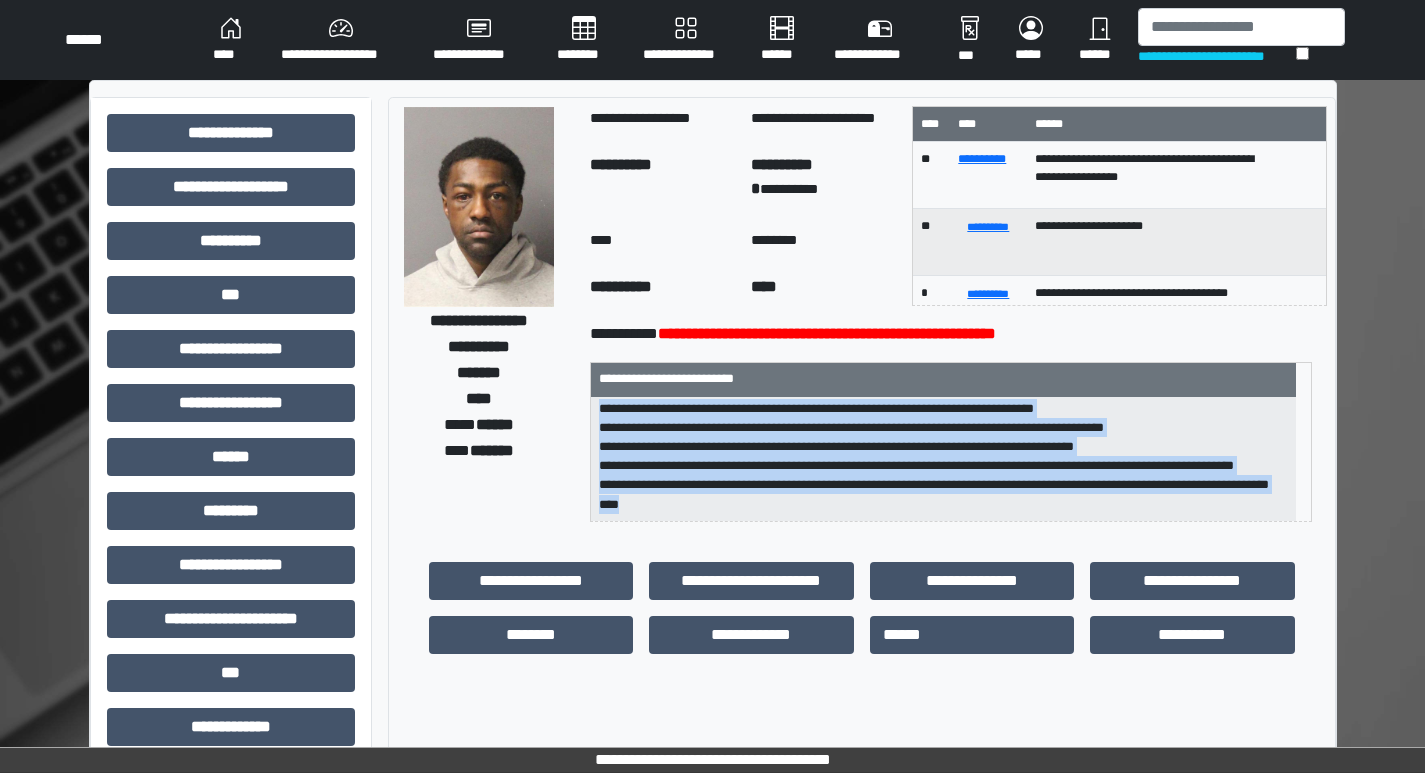 drag, startPoint x: 612, startPoint y: 414, endPoint x: 1027, endPoint y: 507, distance: 425.29285 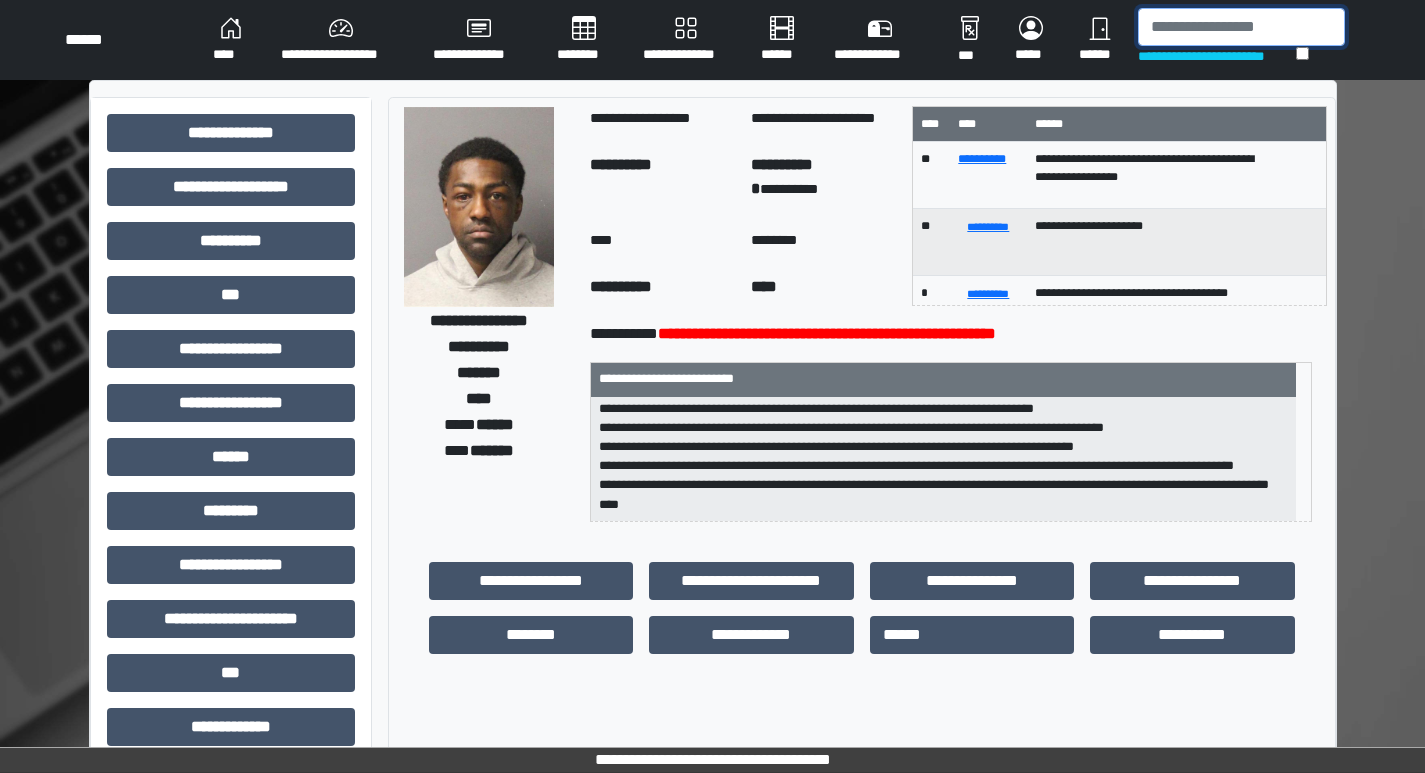 click at bounding box center [1241, 27] 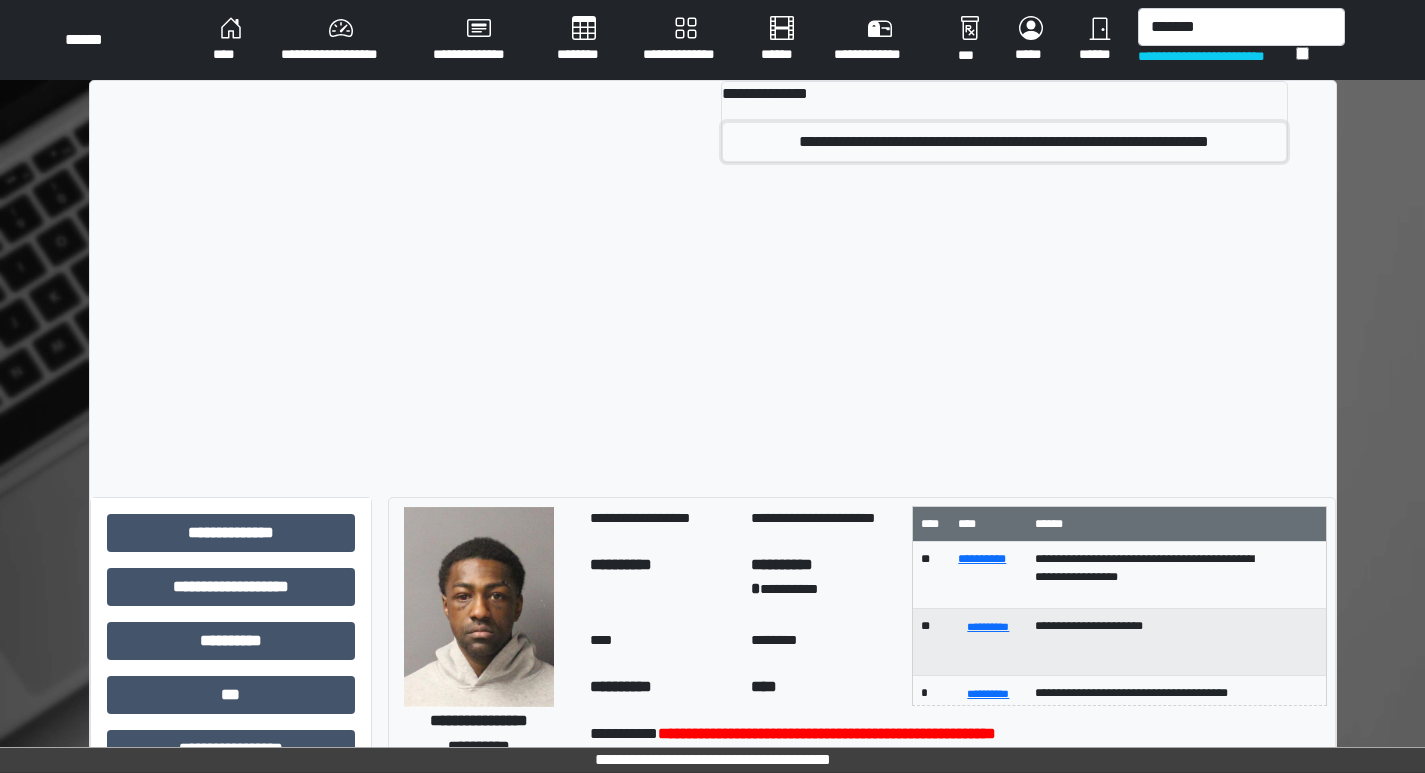 click on "**********" at bounding box center [1004, 142] 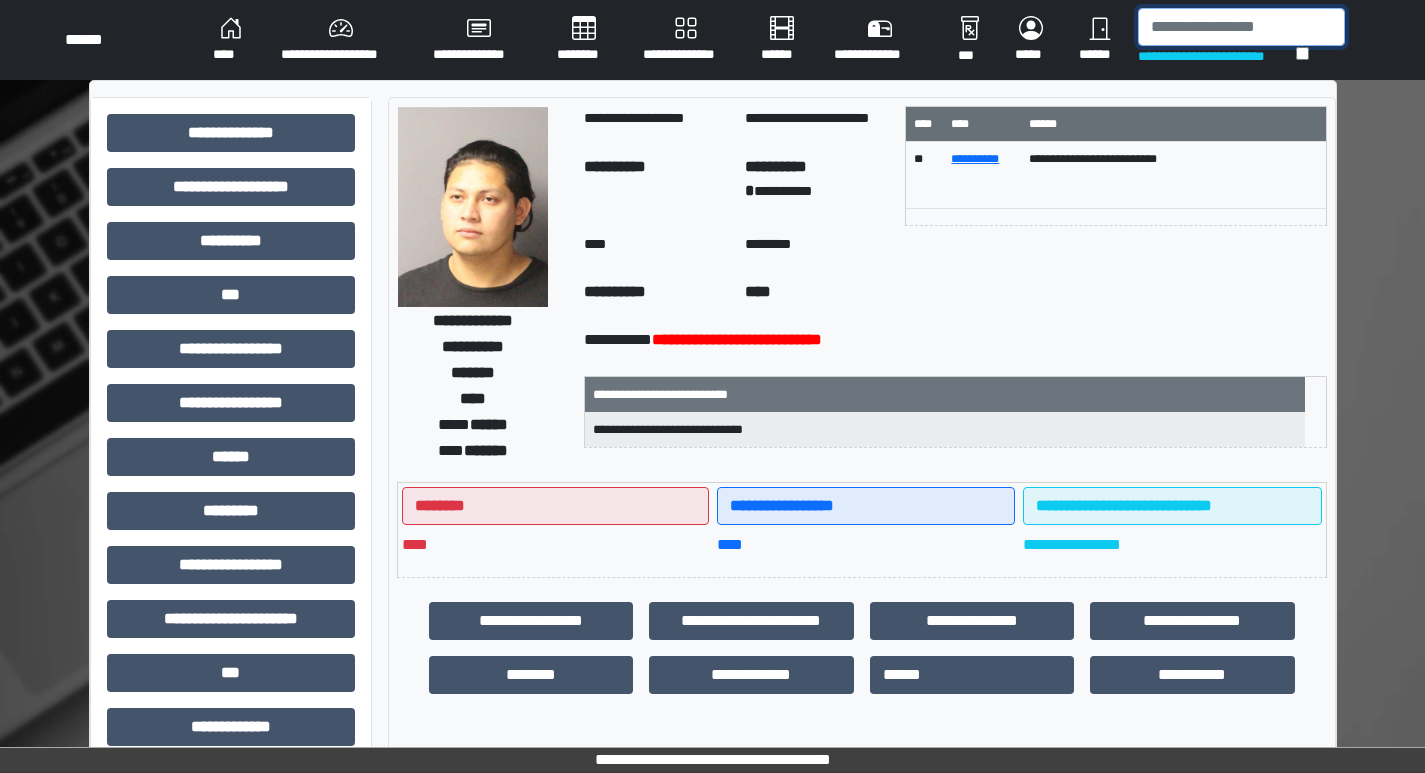 click at bounding box center (1241, 27) 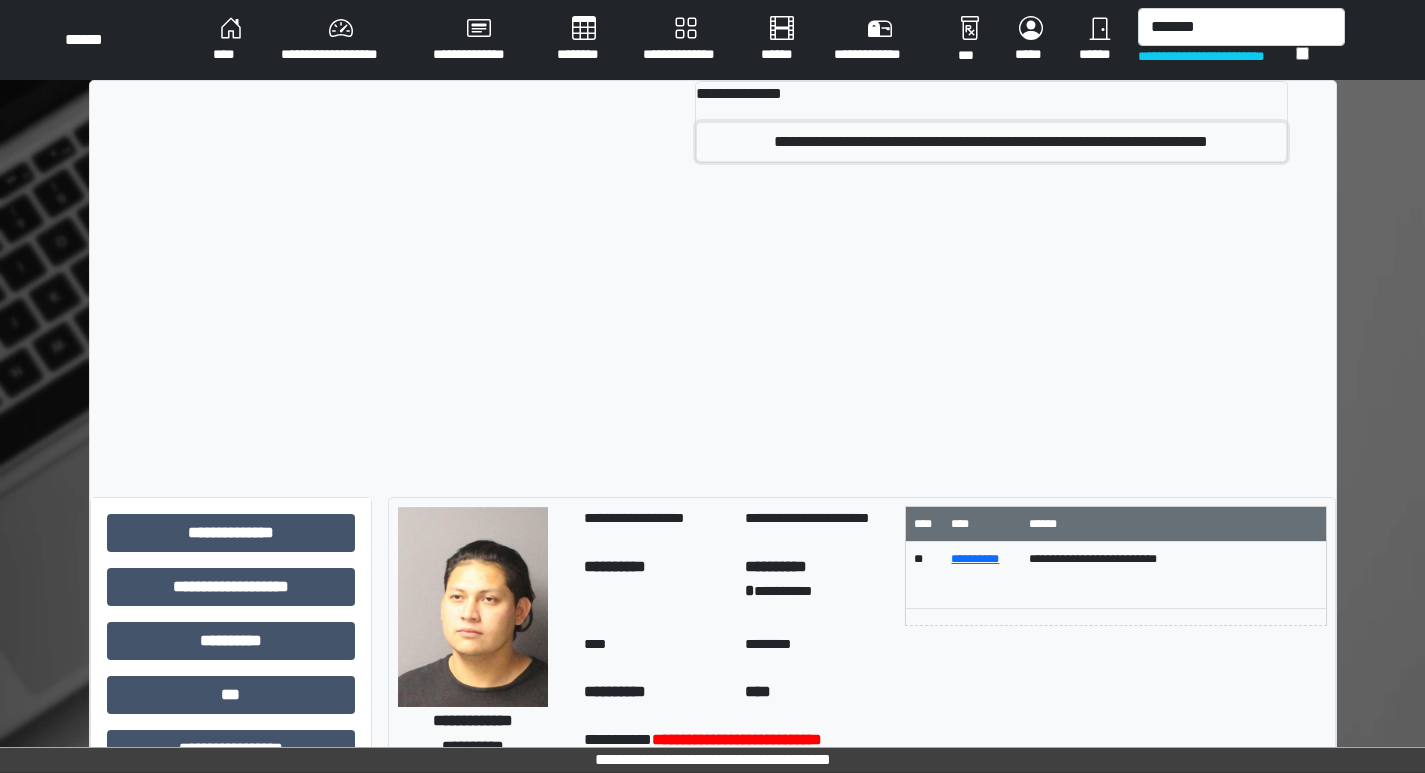 click on "**********" at bounding box center [991, 142] 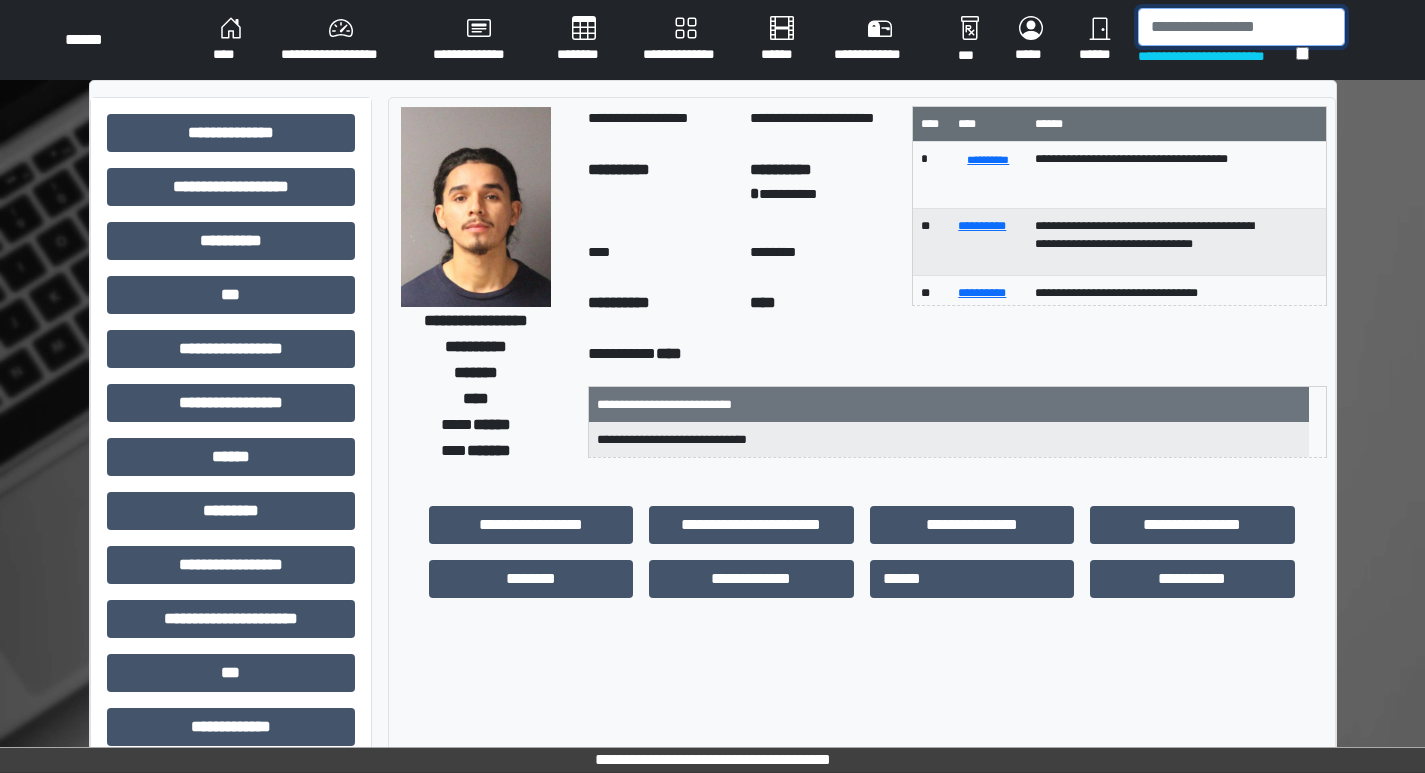 click at bounding box center [1241, 27] 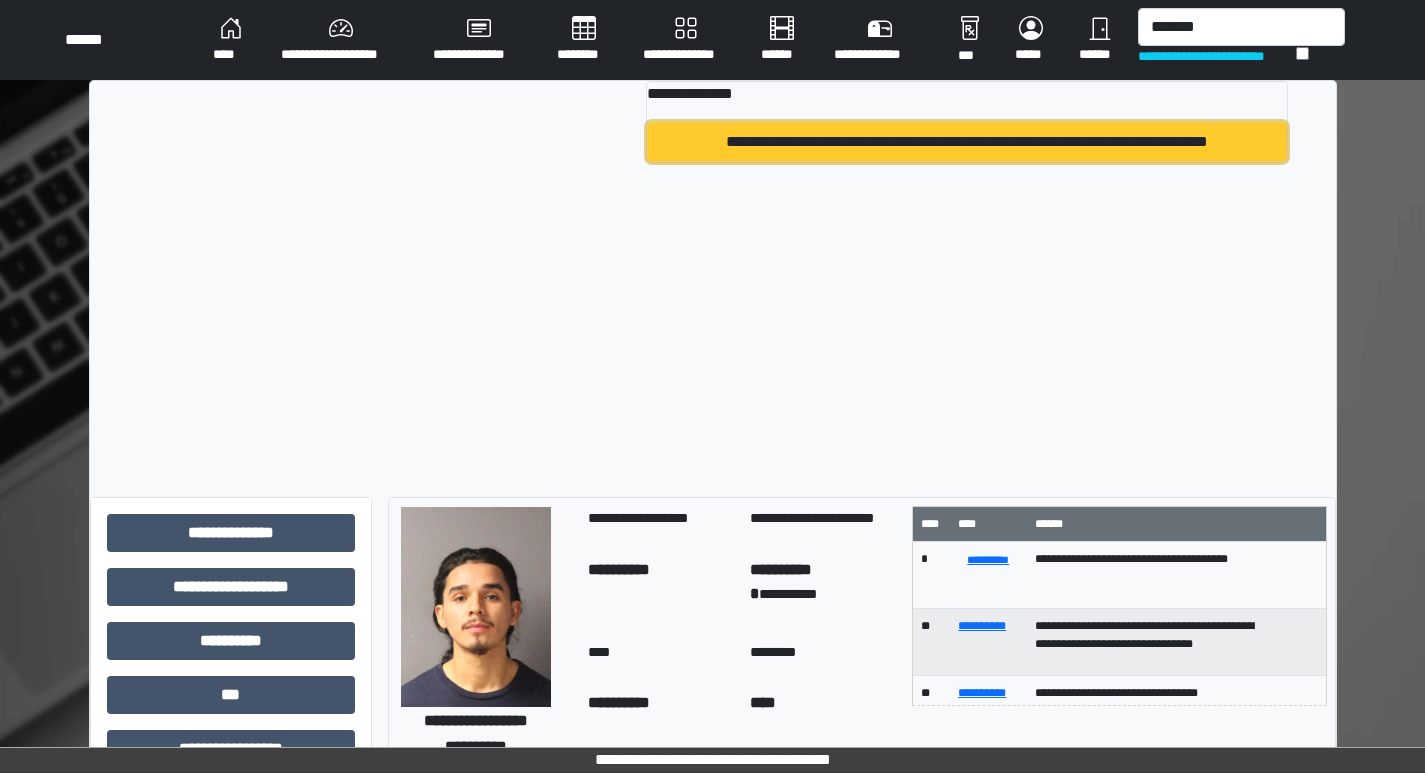 click on "**********" at bounding box center (966, 142) 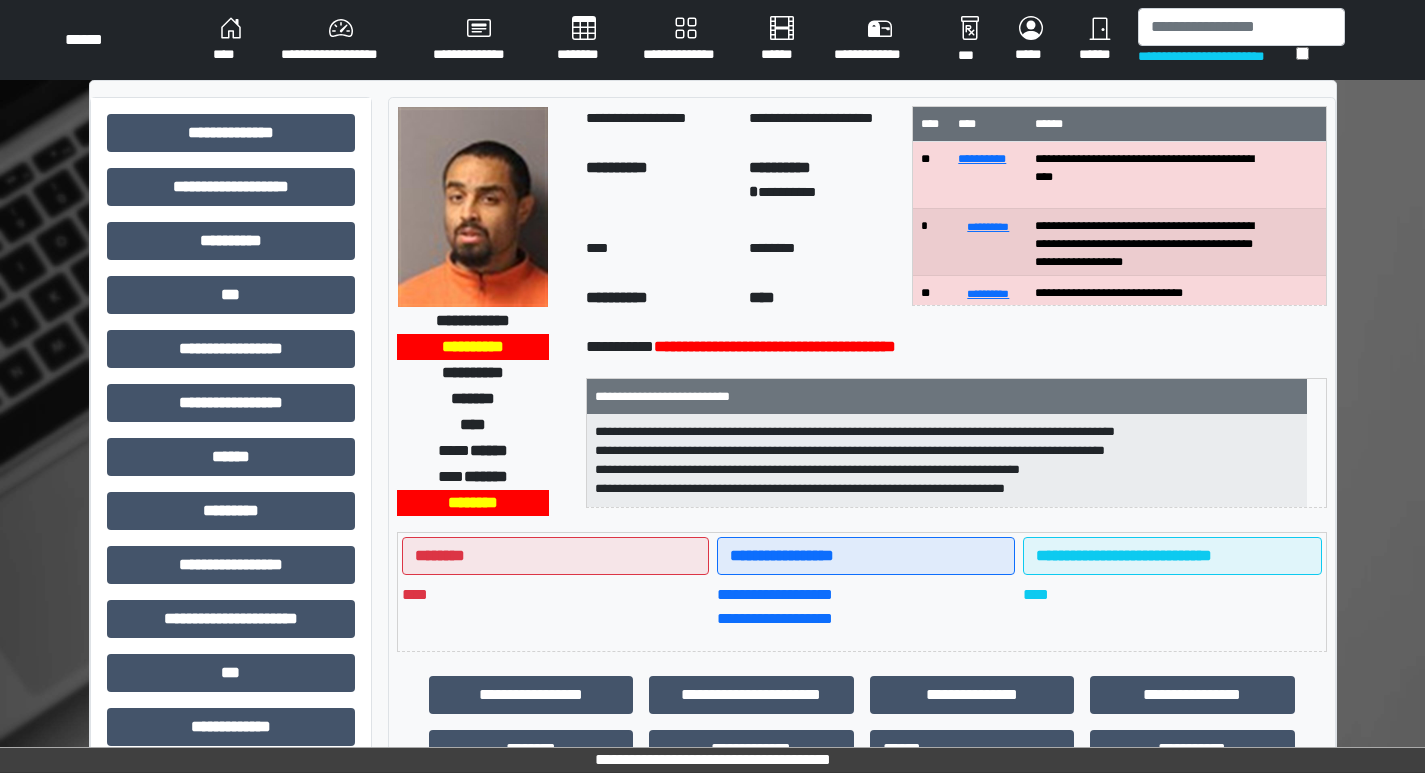 click at bounding box center [473, 207] 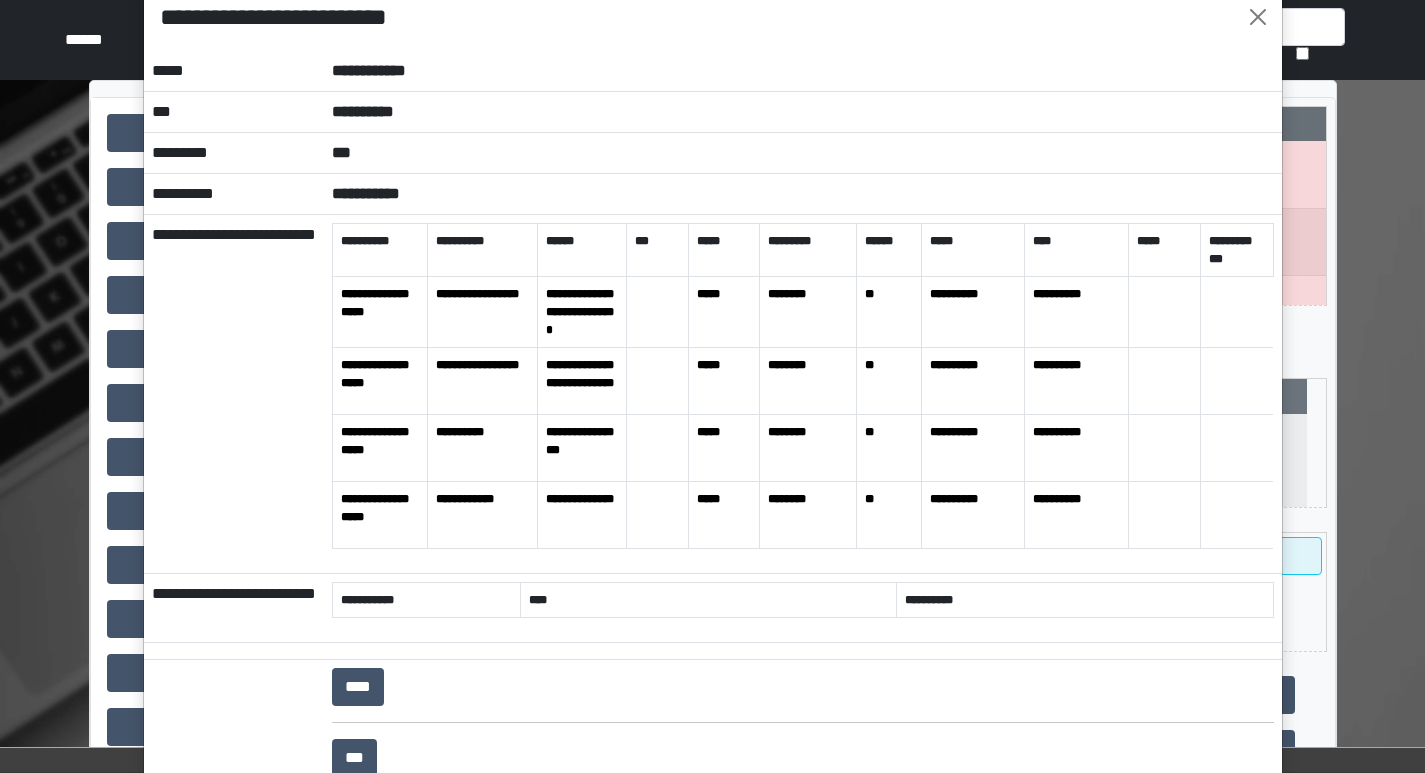 scroll, scrollTop: 0, scrollLeft: 0, axis: both 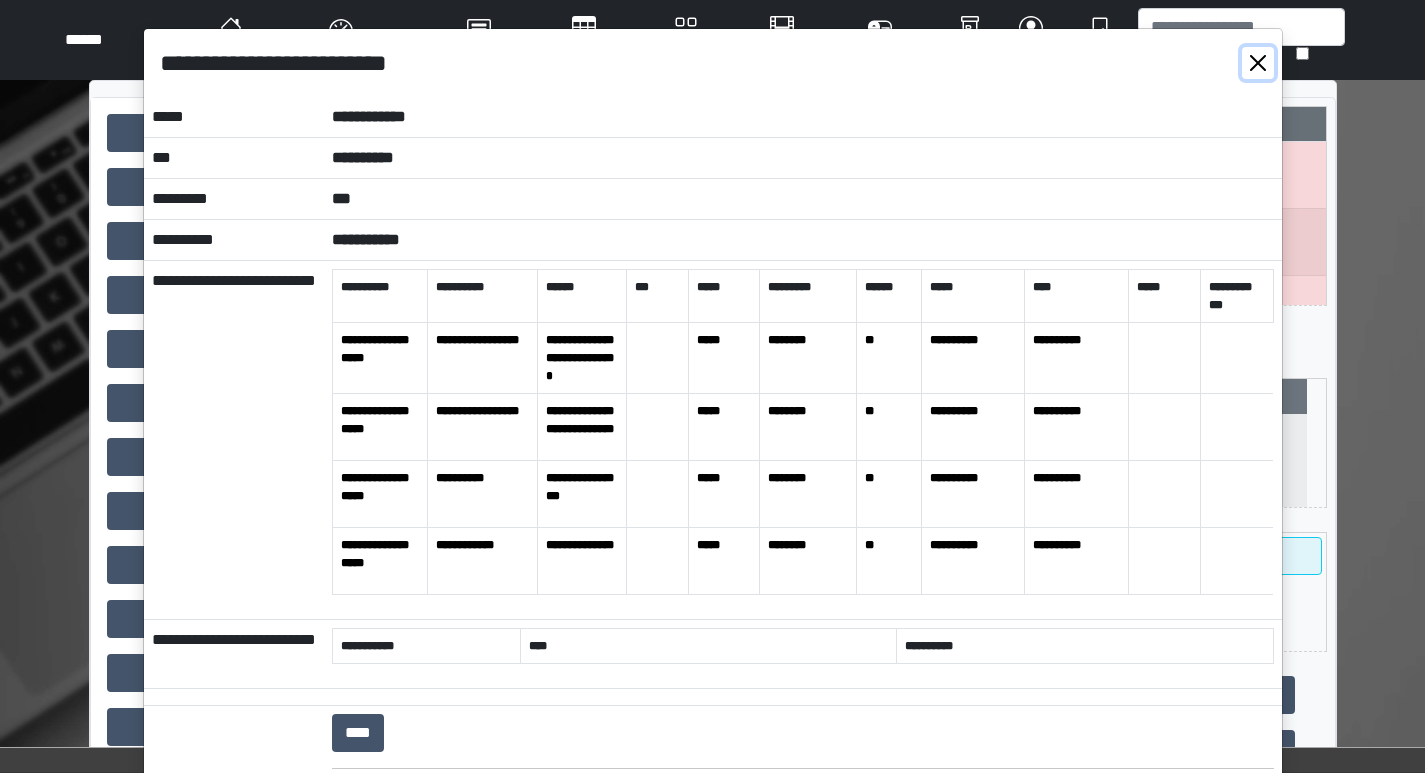 click at bounding box center (1258, 63) 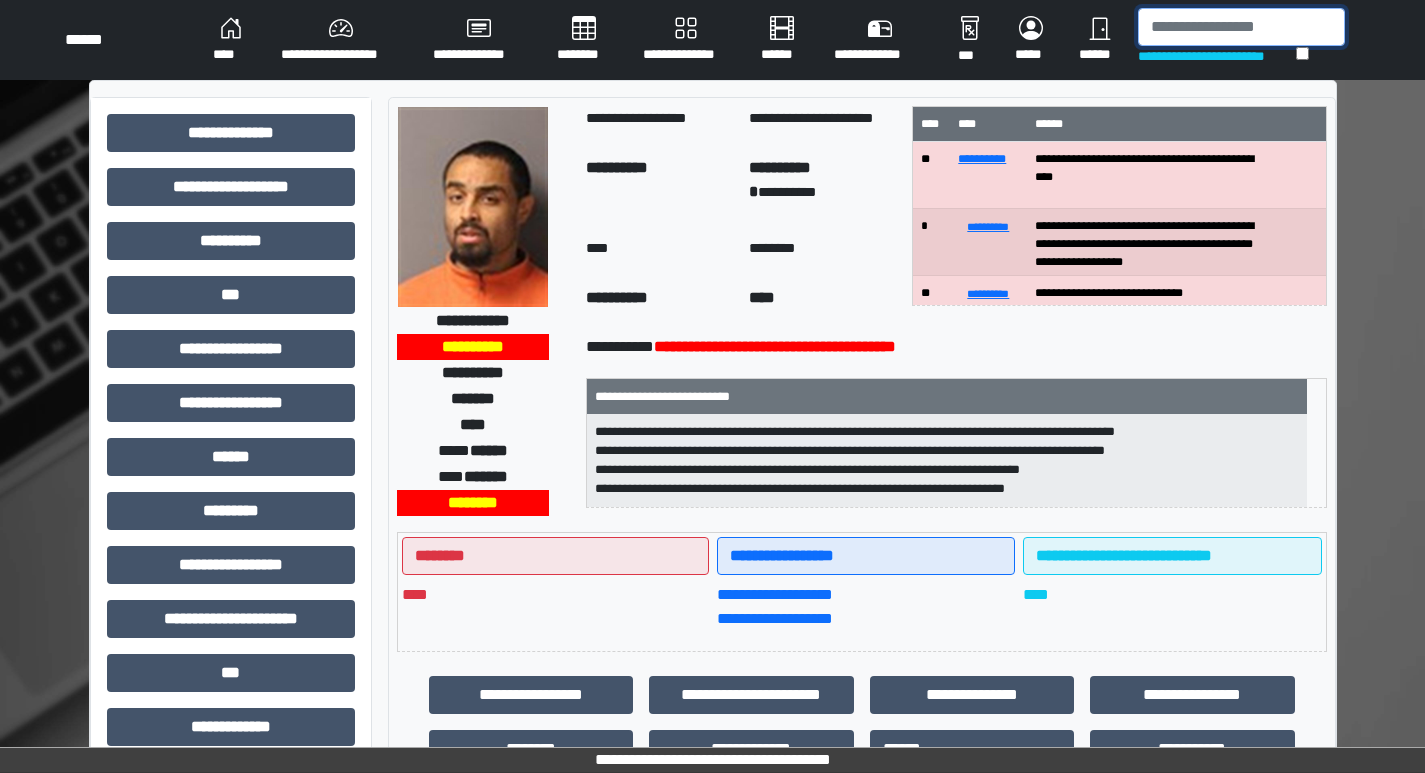 click at bounding box center (1241, 27) 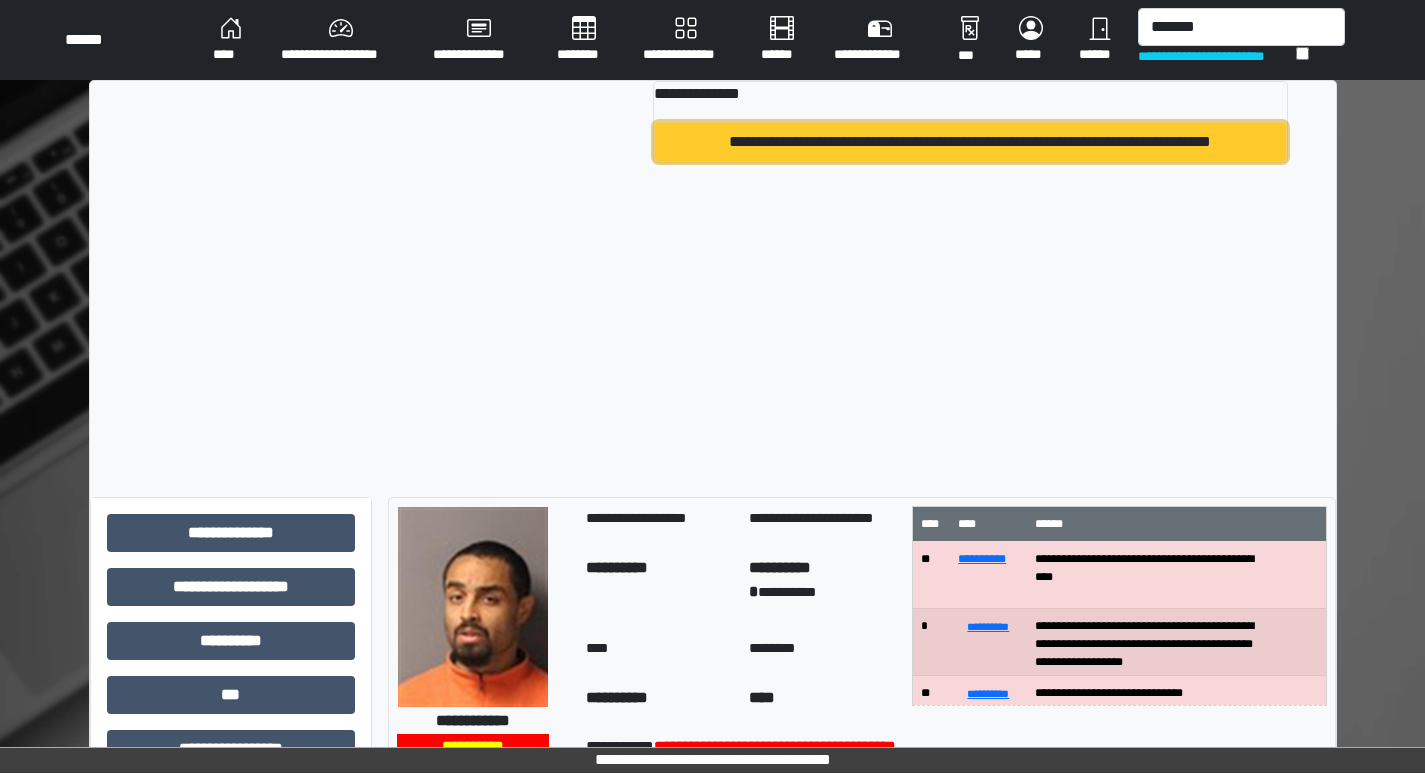 click on "**********" at bounding box center (970, 142) 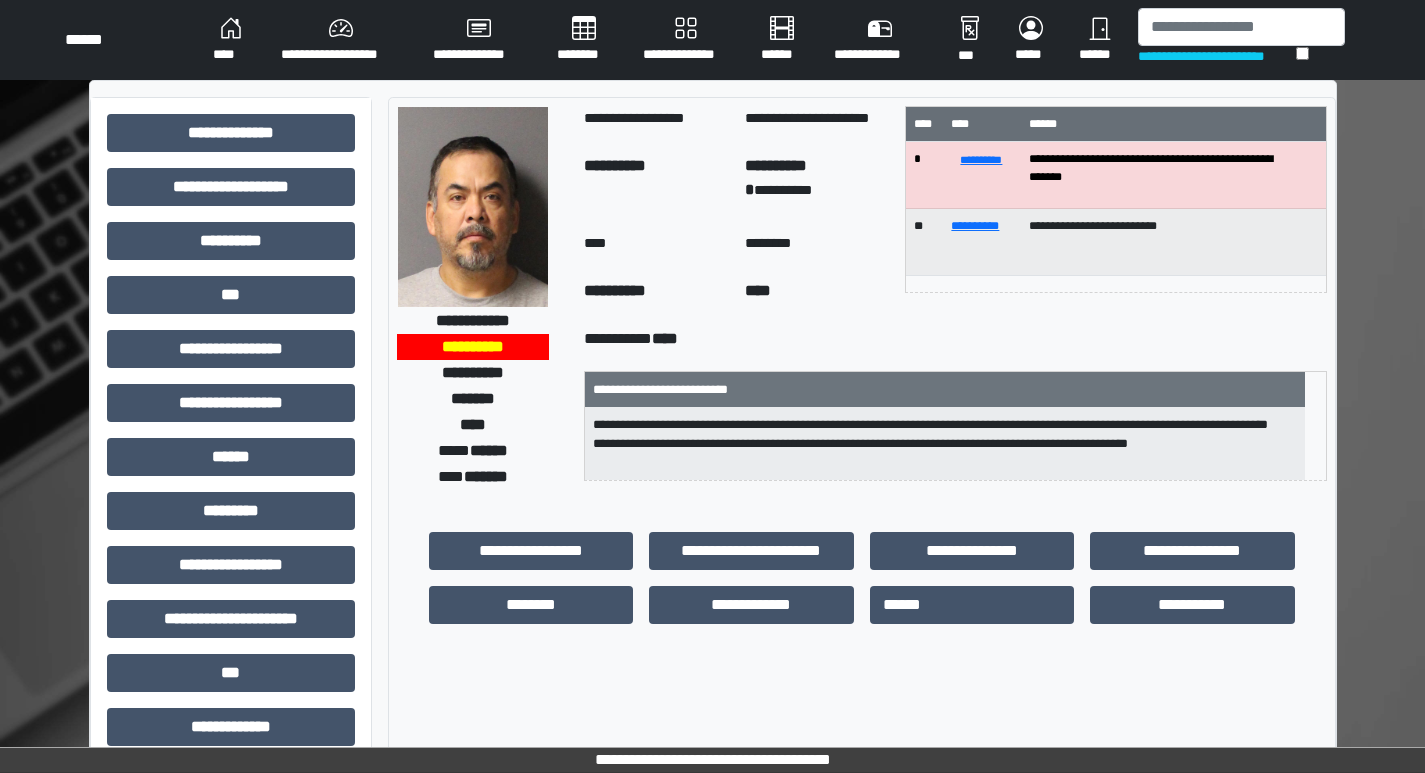 click at bounding box center (473, 207) 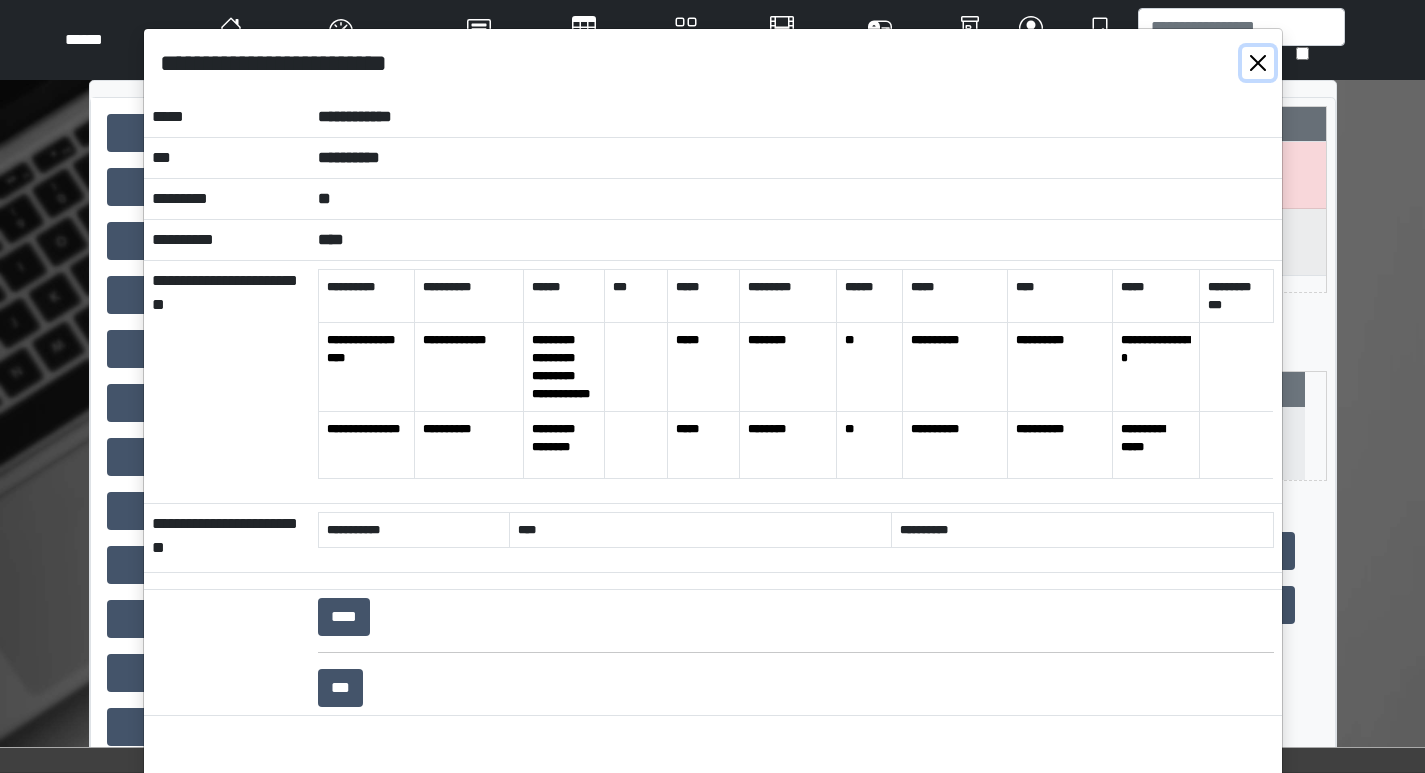 click at bounding box center [1258, 63] 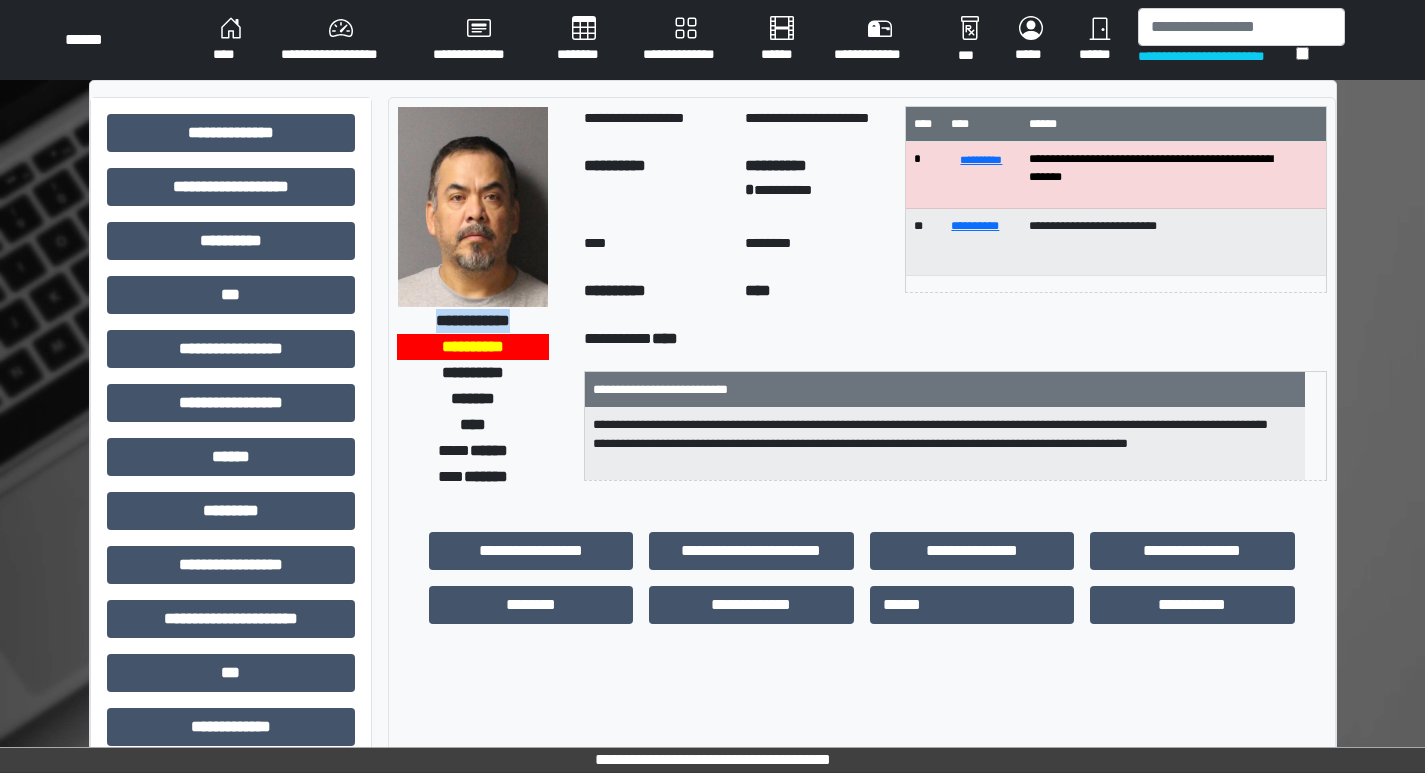 drag, startPoint x: 423, startPoint y: 319, endPoint x: 508, endPoint y: 320, distance: 85.00588 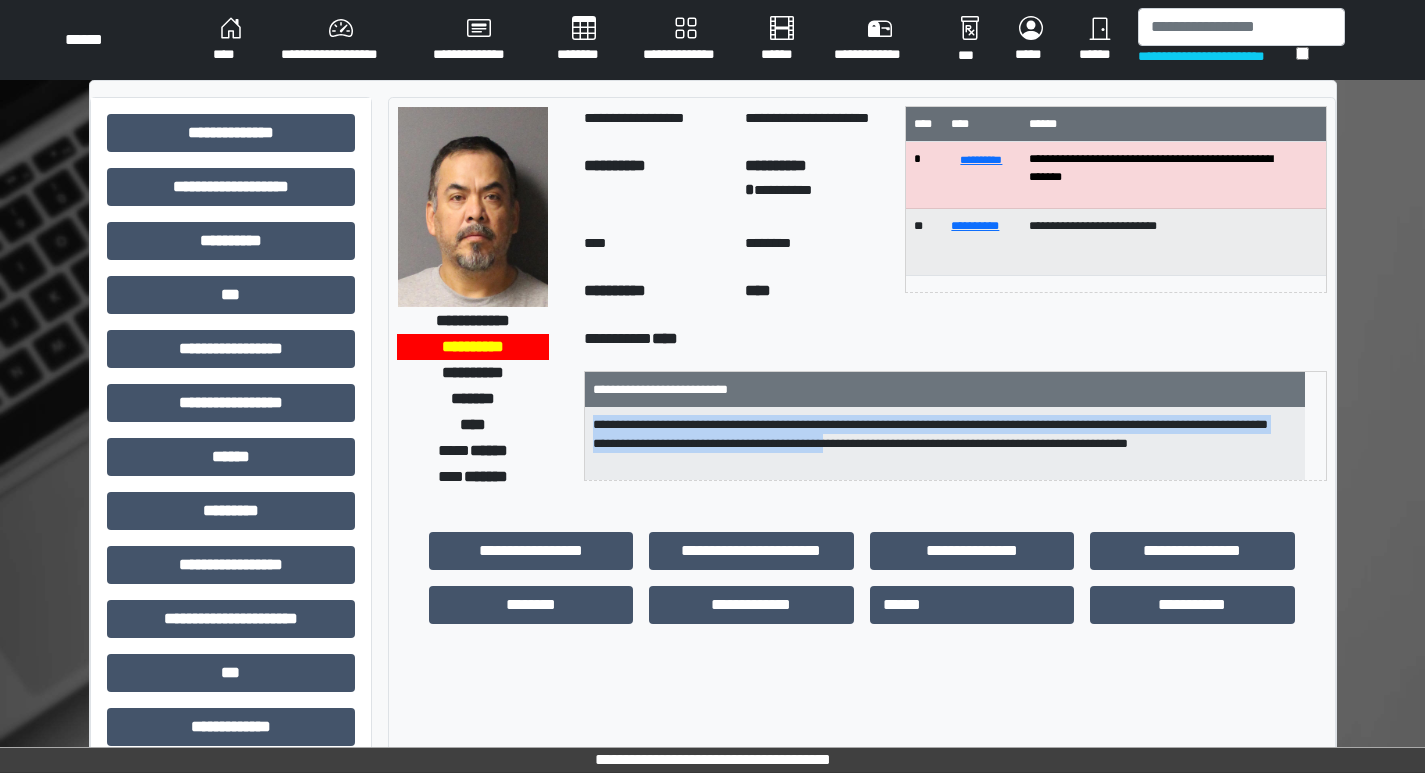 drag, startPoint x: 613, startPoint y: 427, endPoint x: 870, endPoint y: 468, distance: 260.24988 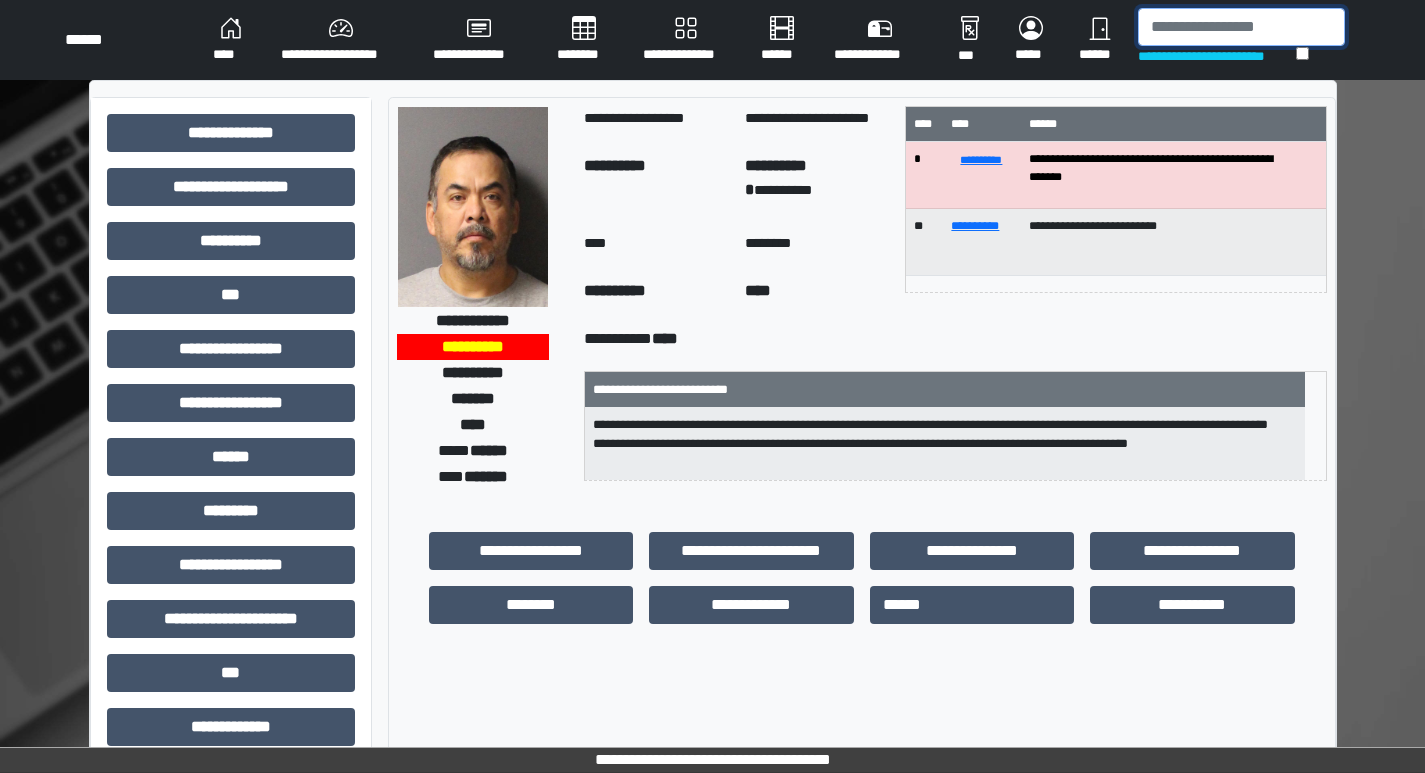 click at bounding box center (1241, 27) 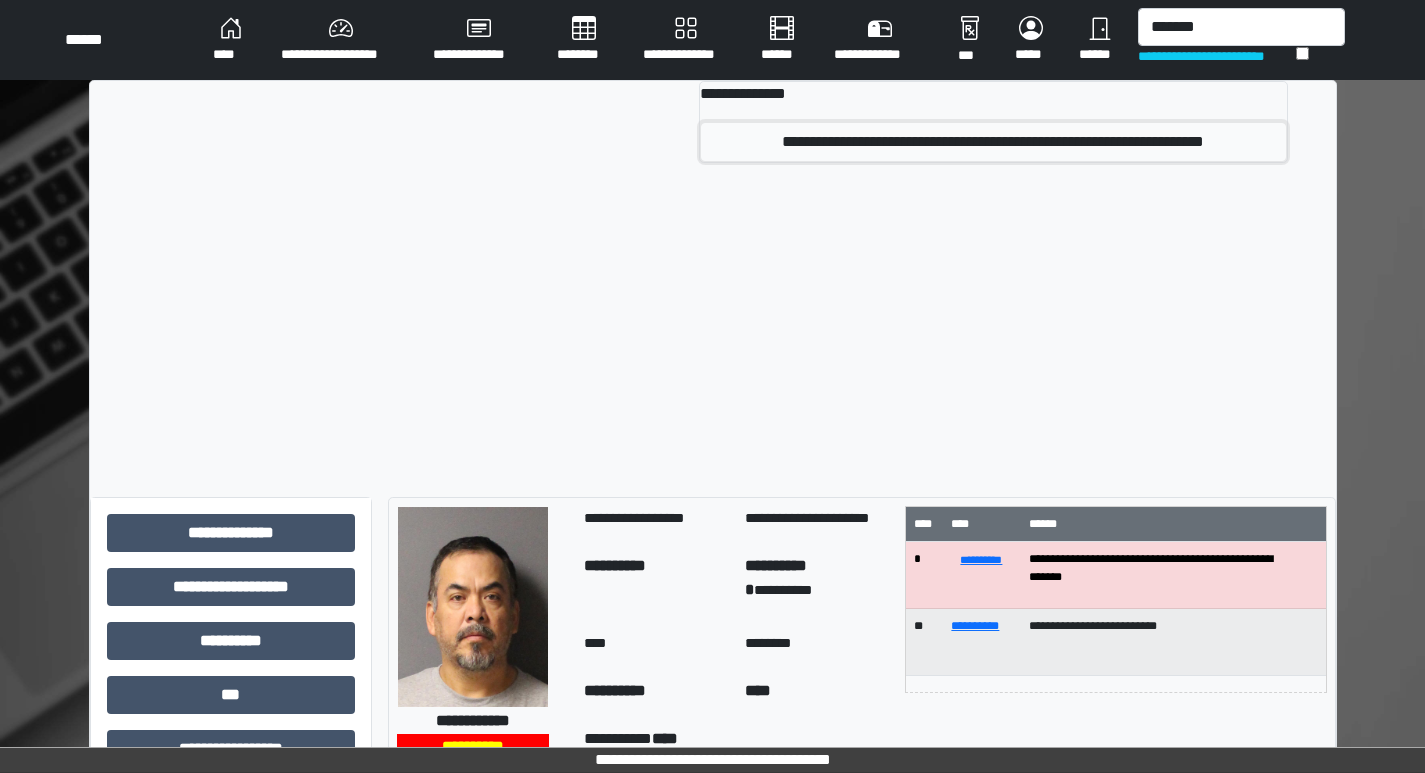 click on "**********" at bounding box center [993, 142] 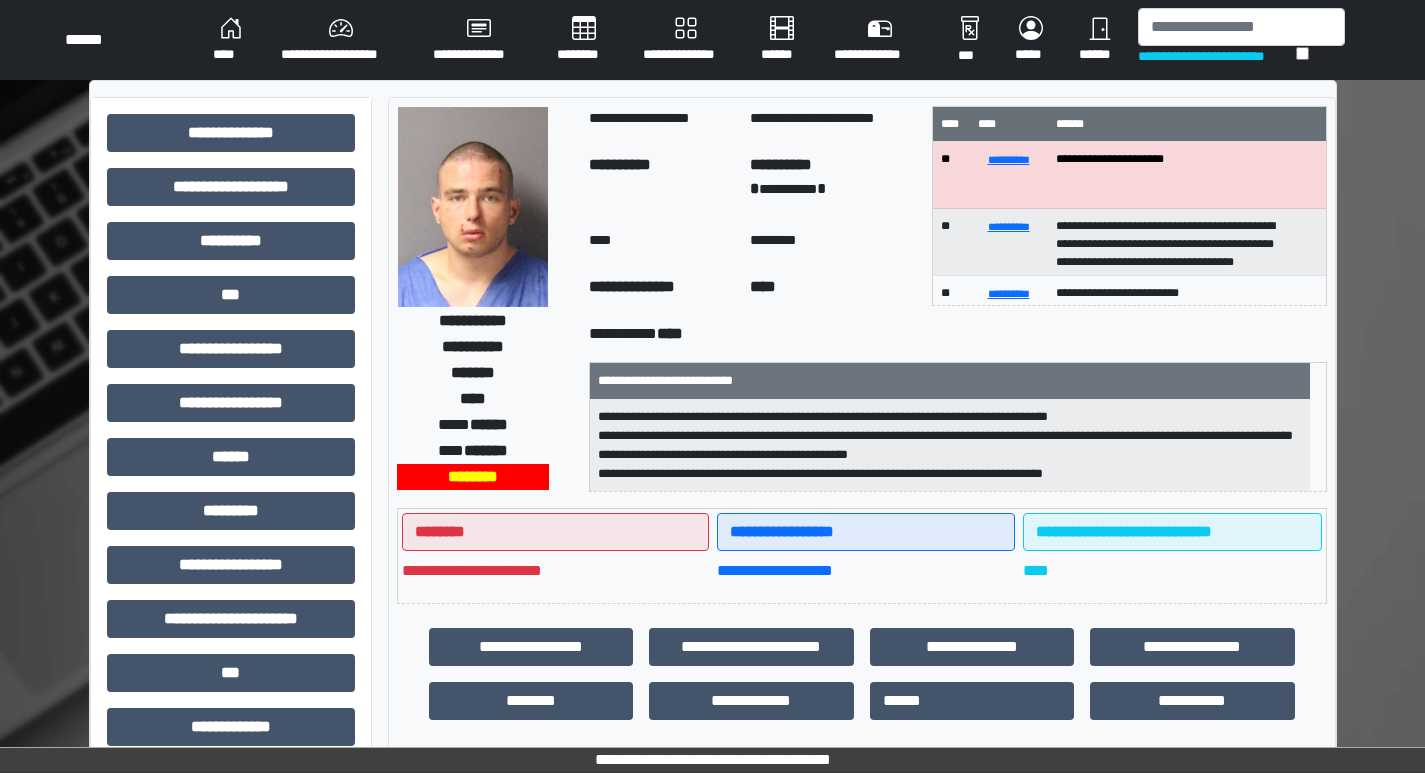 click at bounding box center [473, 207] 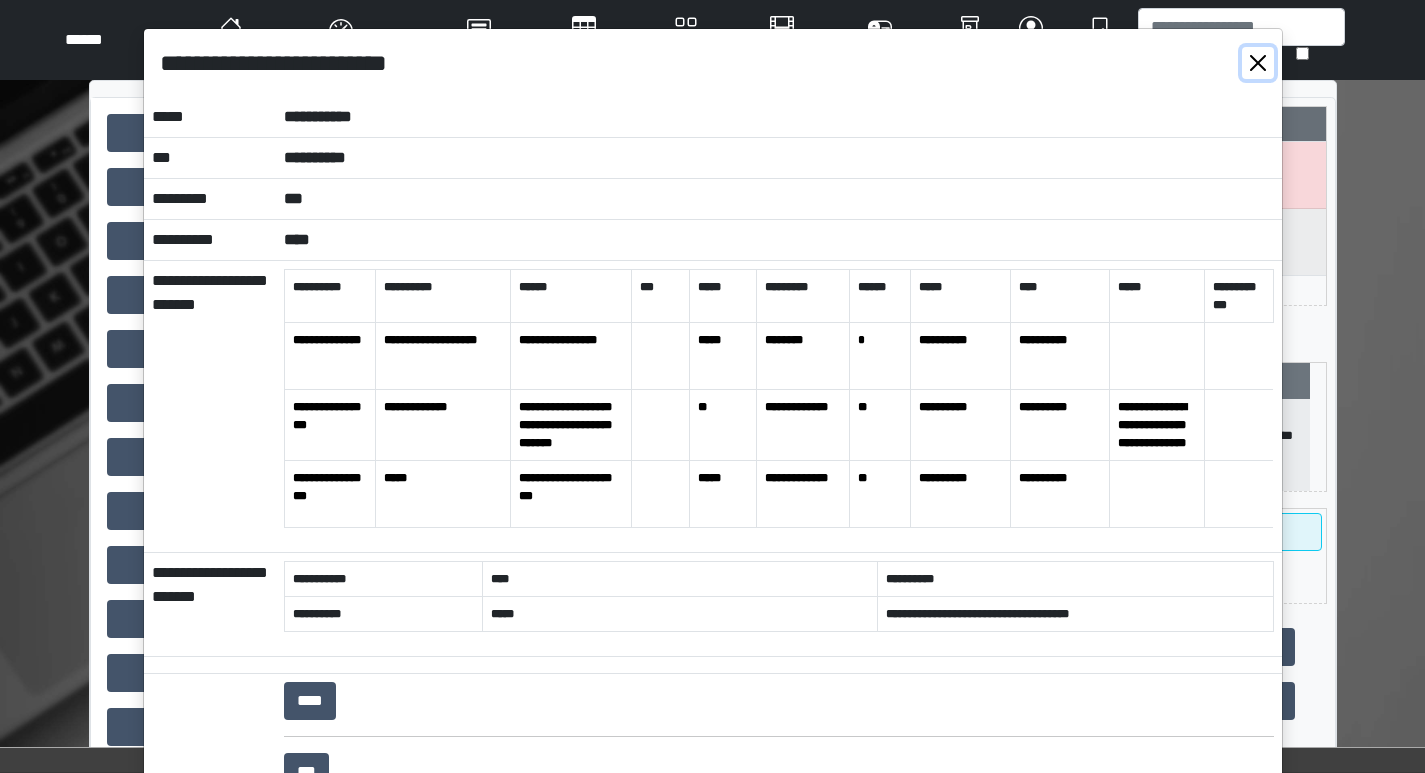 click at bounding box center (1258, 63) 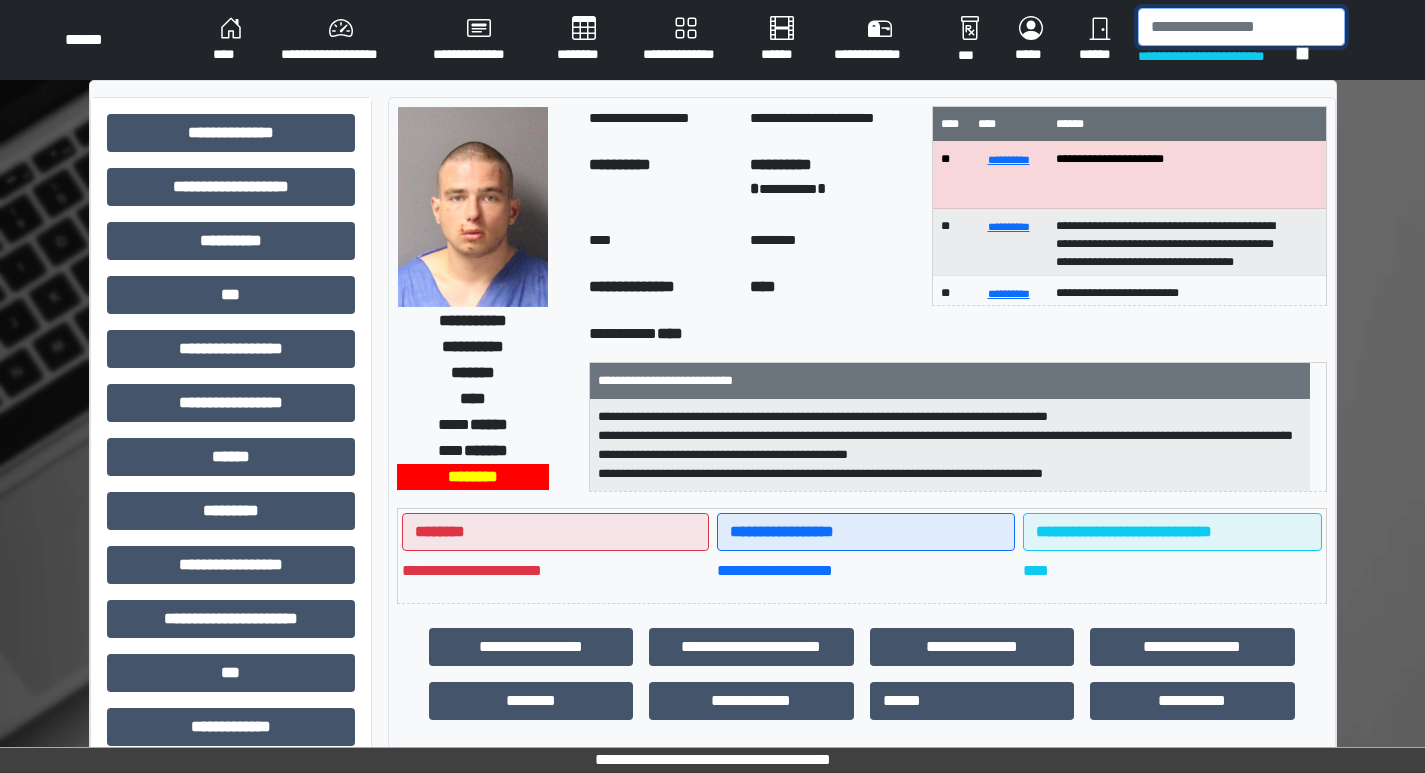 click at bounding box center [1241, 27] 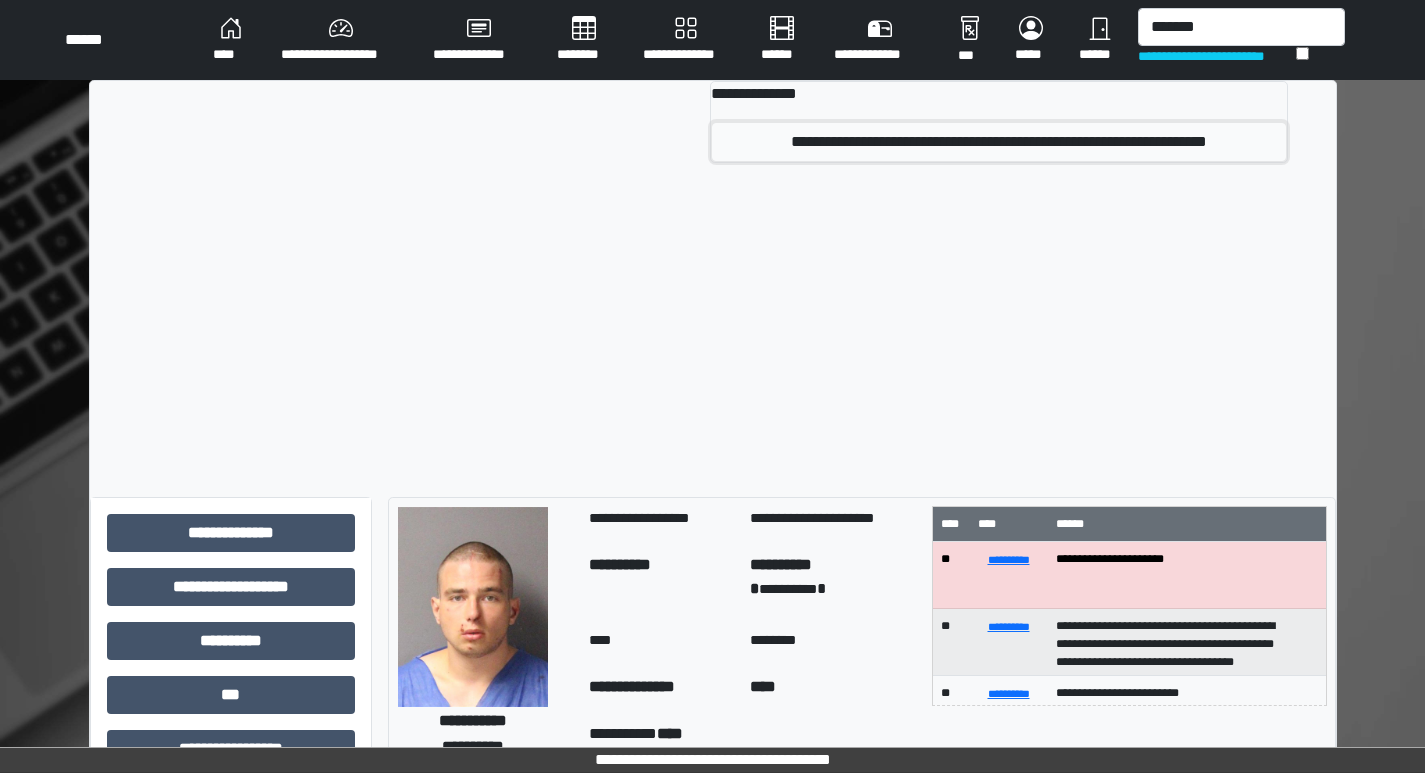 click on "**********" at bounding box center [998, 142] 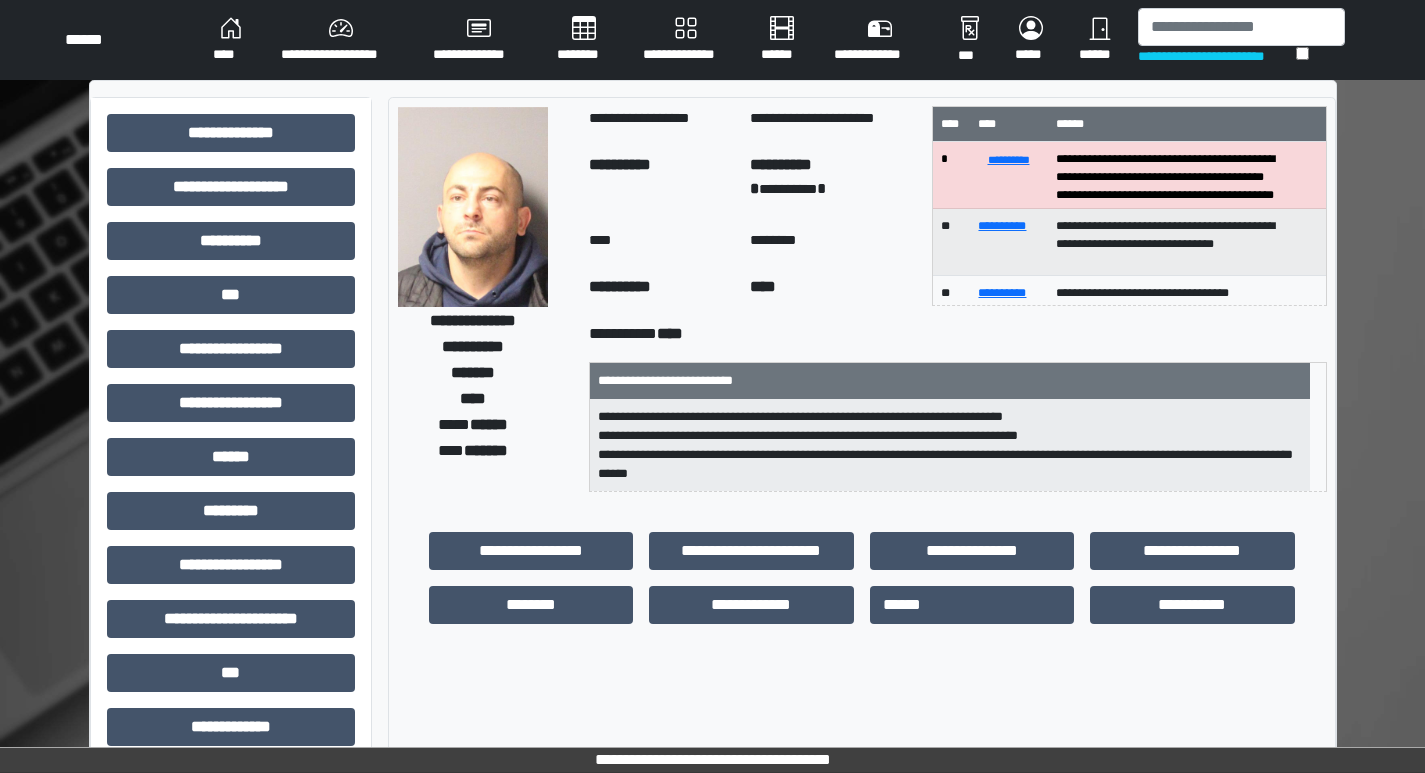 click at bounding box center [473, 207] 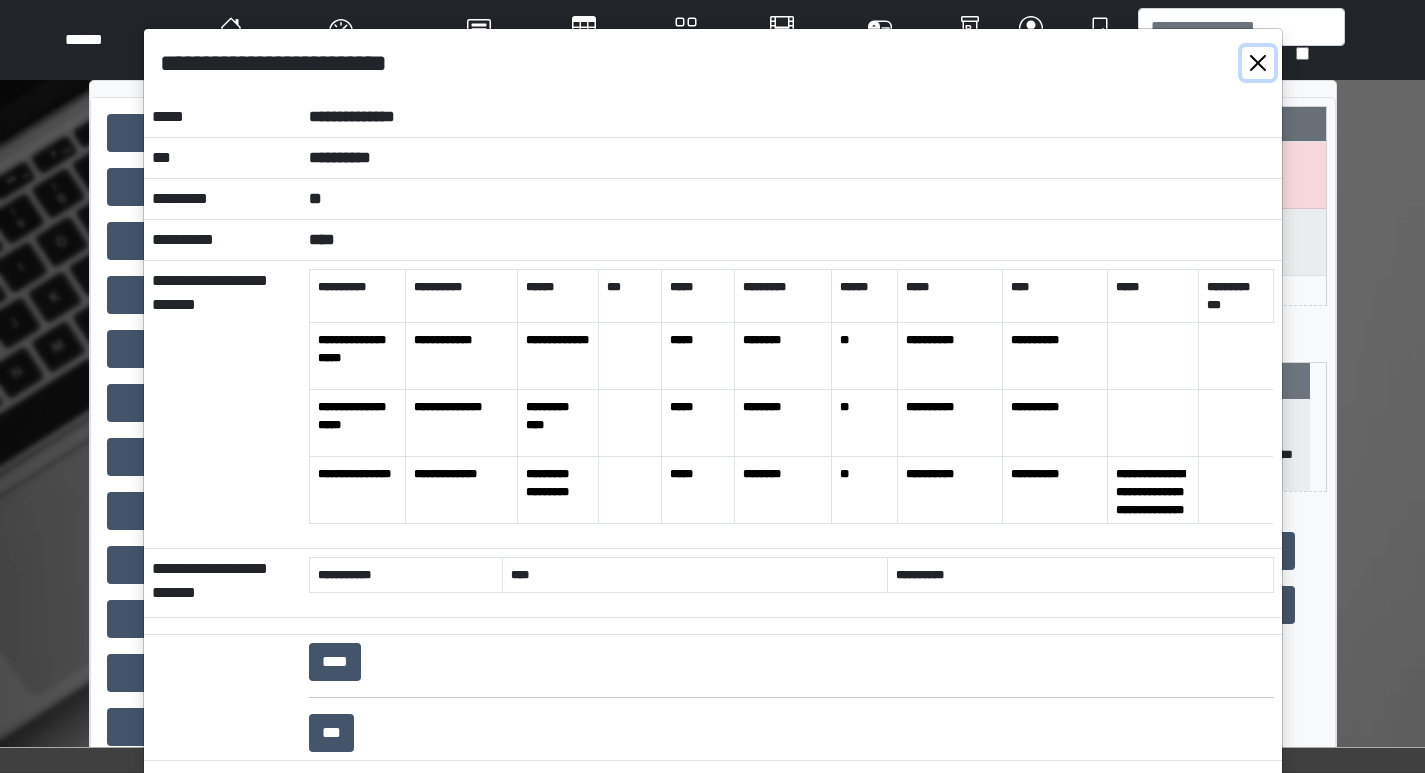 click at bounding box center (1258, 63) 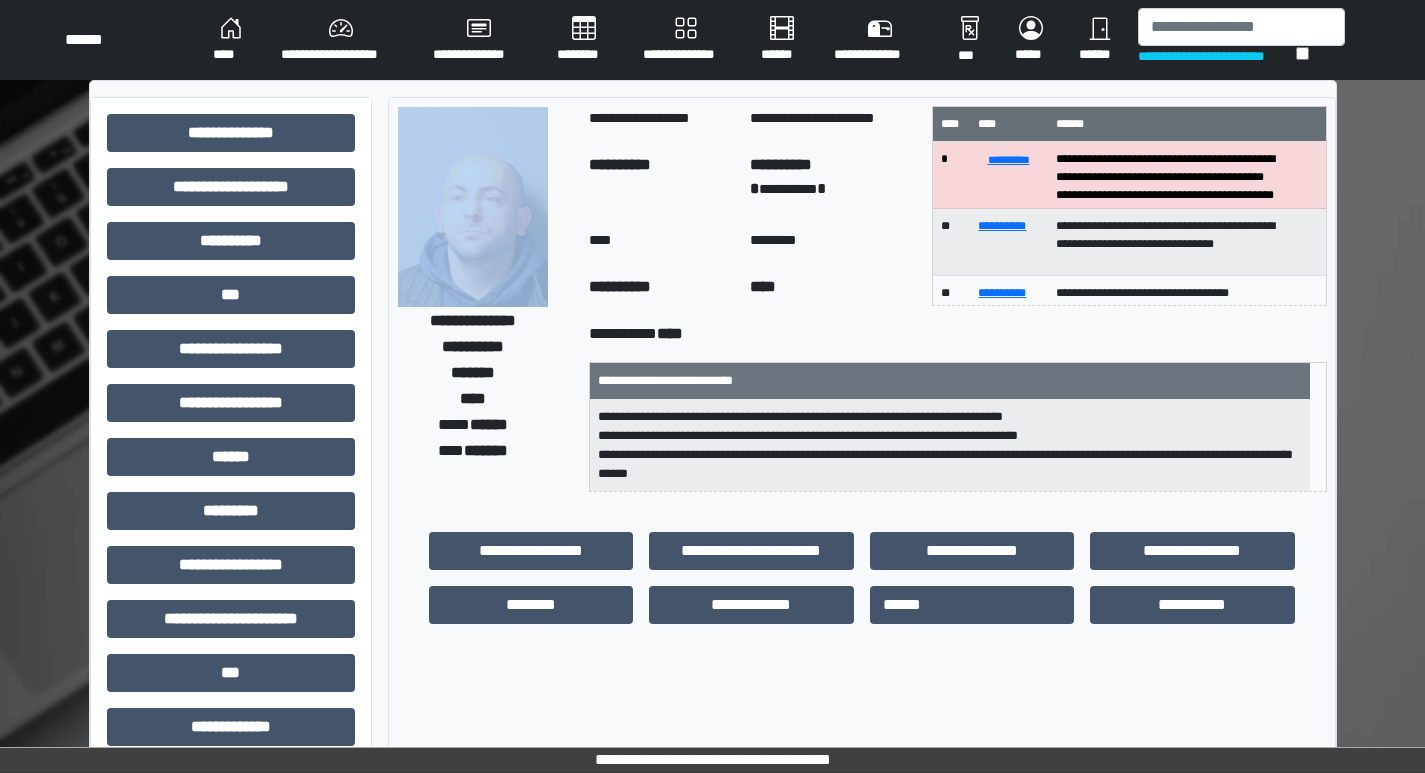 drag, startPoint x: 403, startPoint y: 318, endPoint x: 549, endPoint y: 312, distance: 146.12323 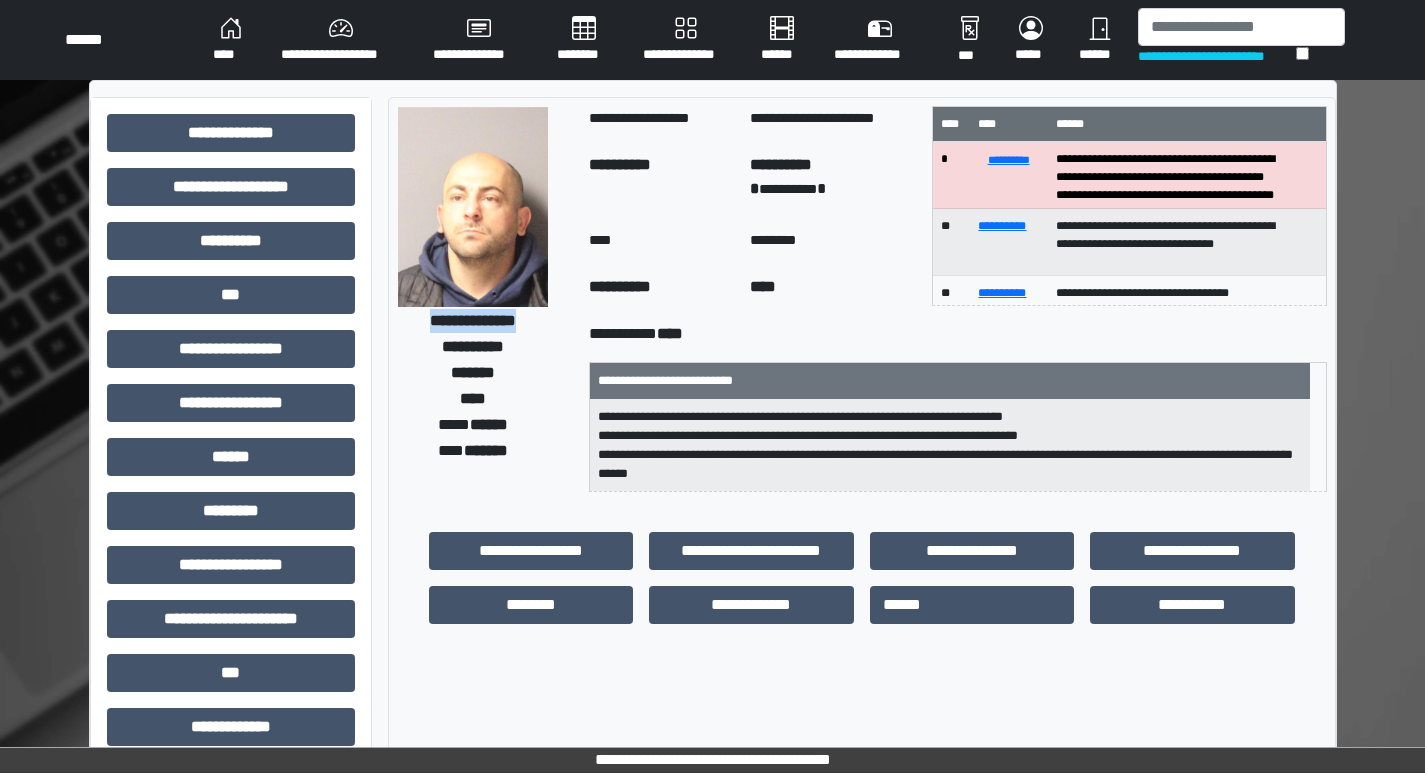 drag, startPoint x: 403, startPoint y: 316, endPoint x: 548, endPoint y: 328, distance: 145.4957 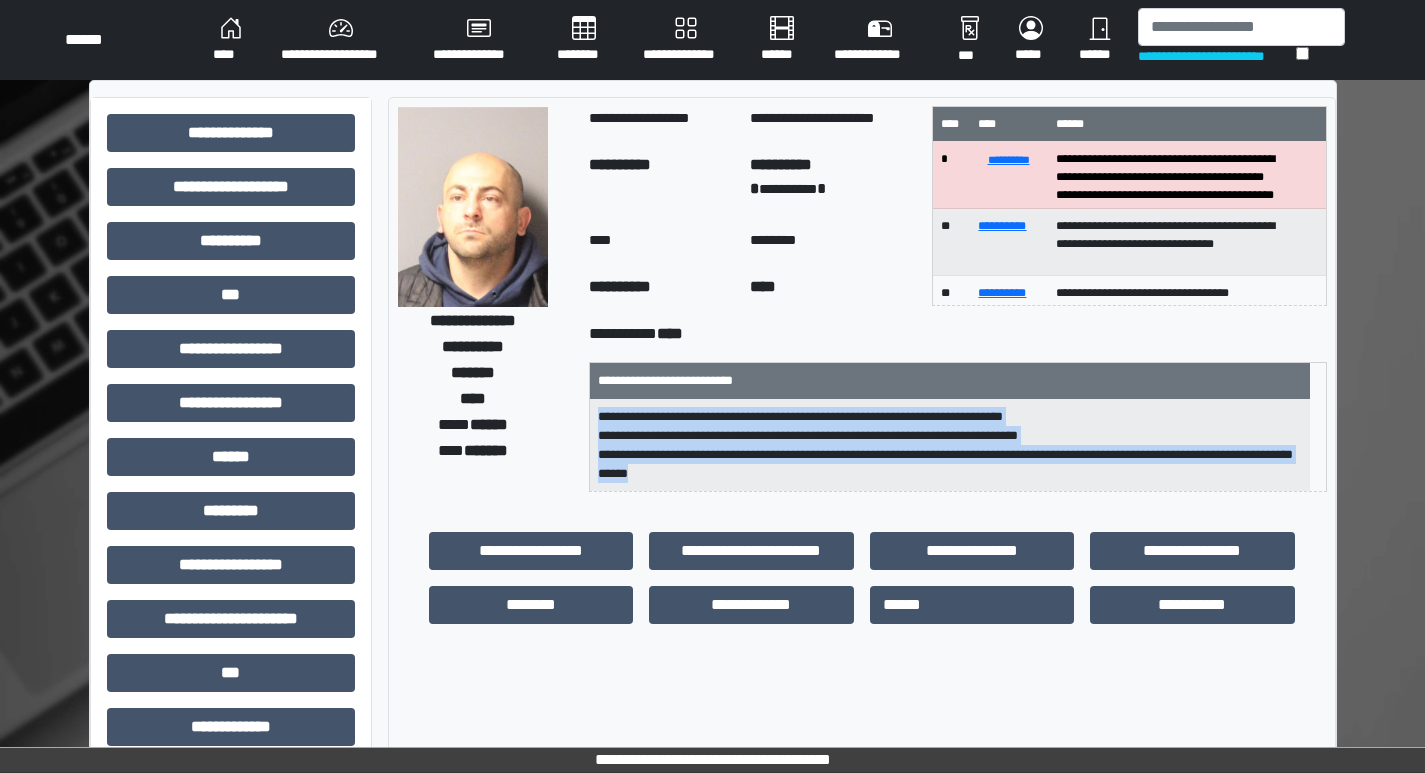 drag, startPoint x: 614, startPoint y: 420, endPoint x: 821, endPoint y: 471, distance: 213.19006 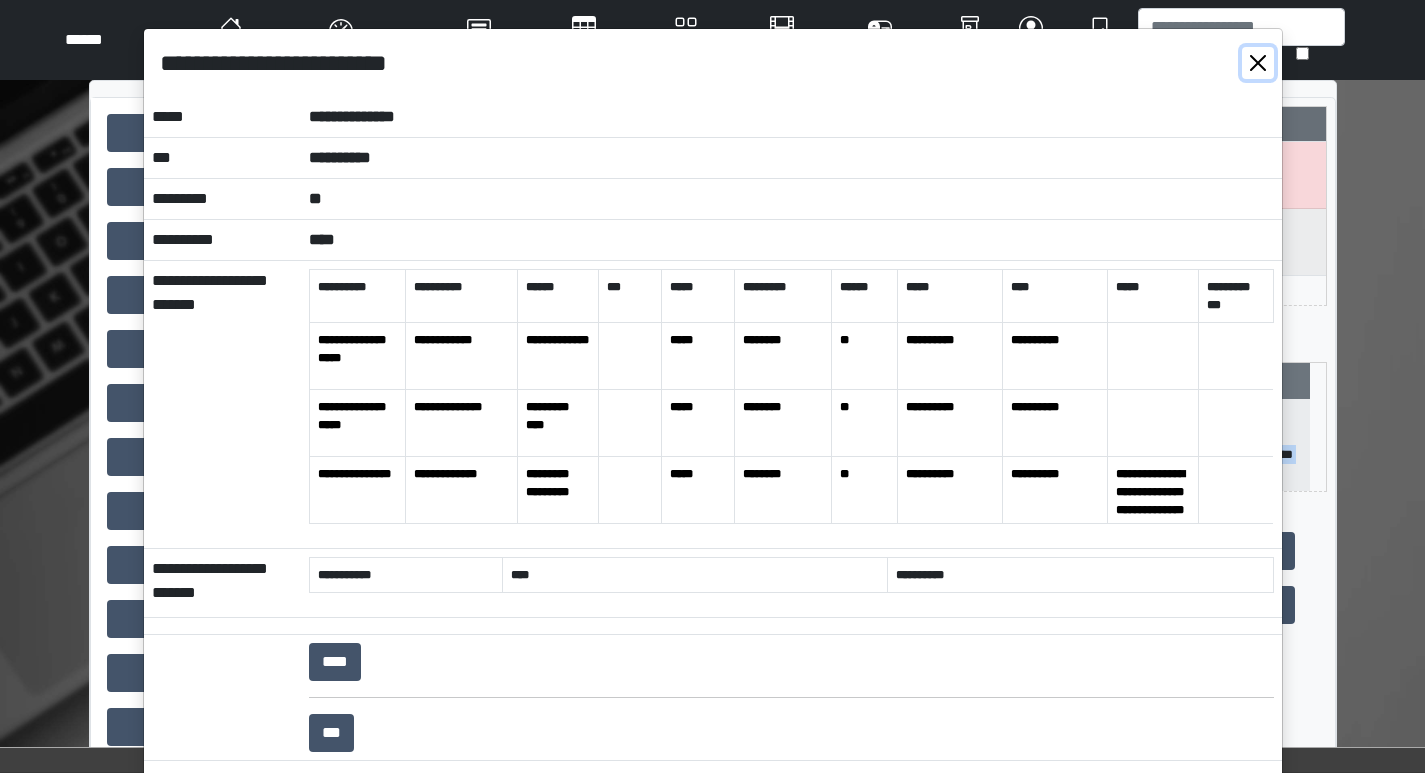 click at bounding box center [1258, 63] 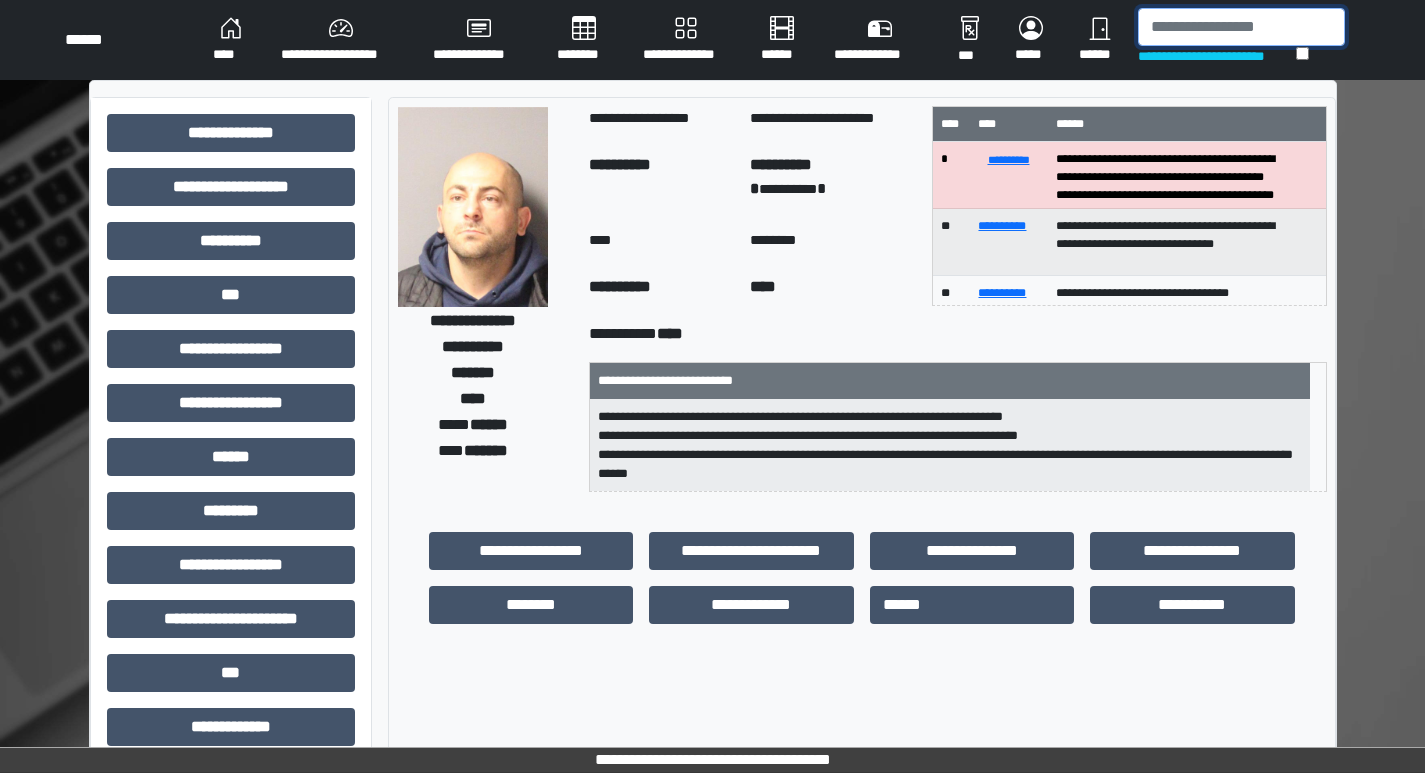 click at bounding box center [1241, 27] 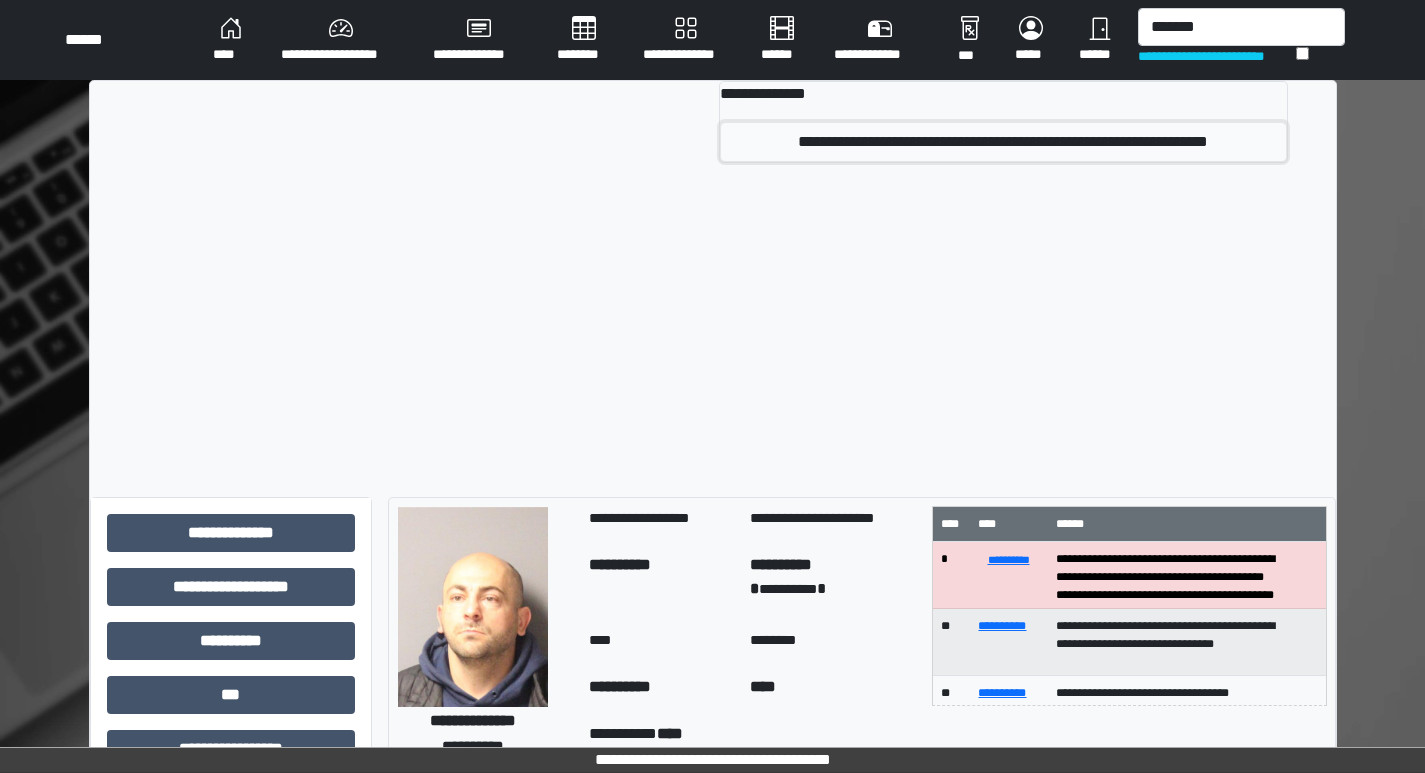 click on "**********" at bounding box center (1003, 142) 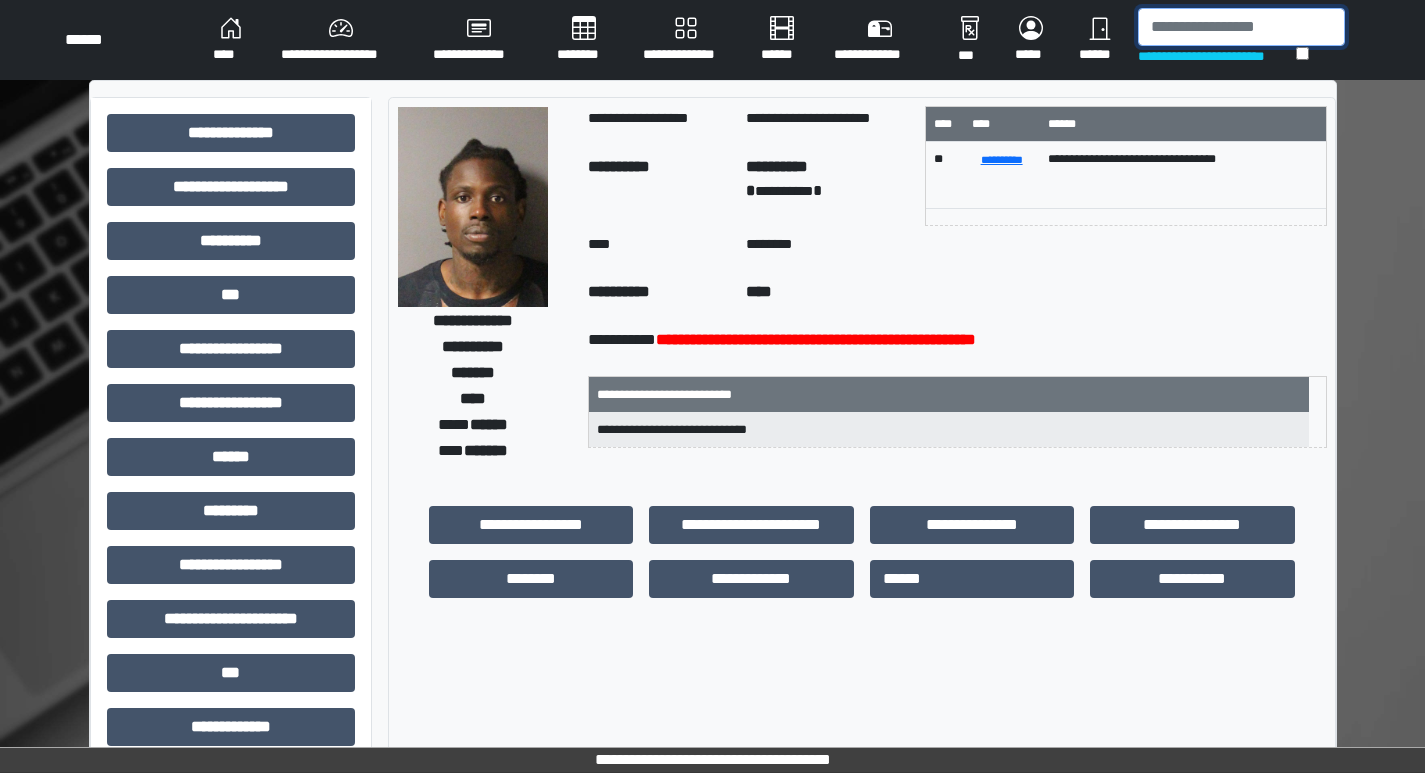 click at bounding box center [1241, 27] 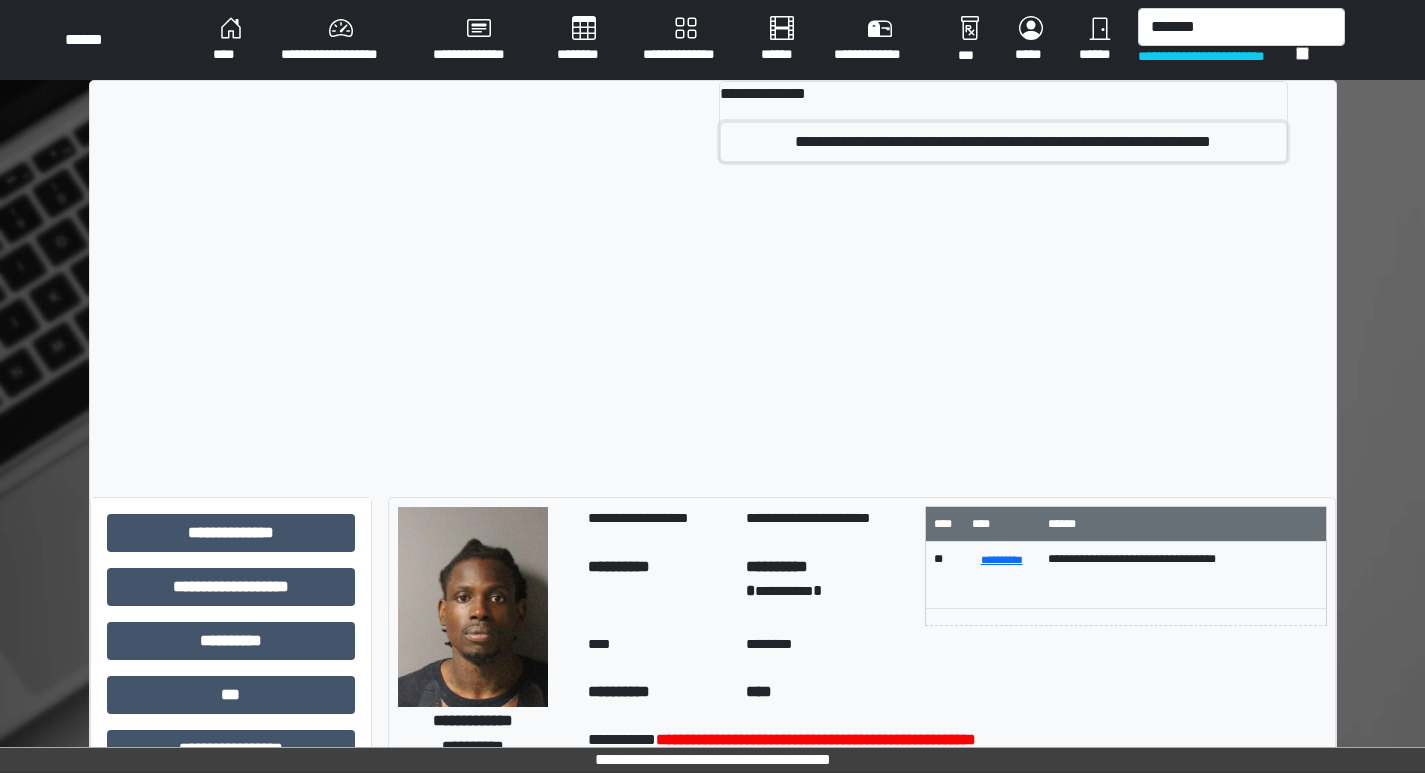 click on "**********" at bounding box center [1003, 142] 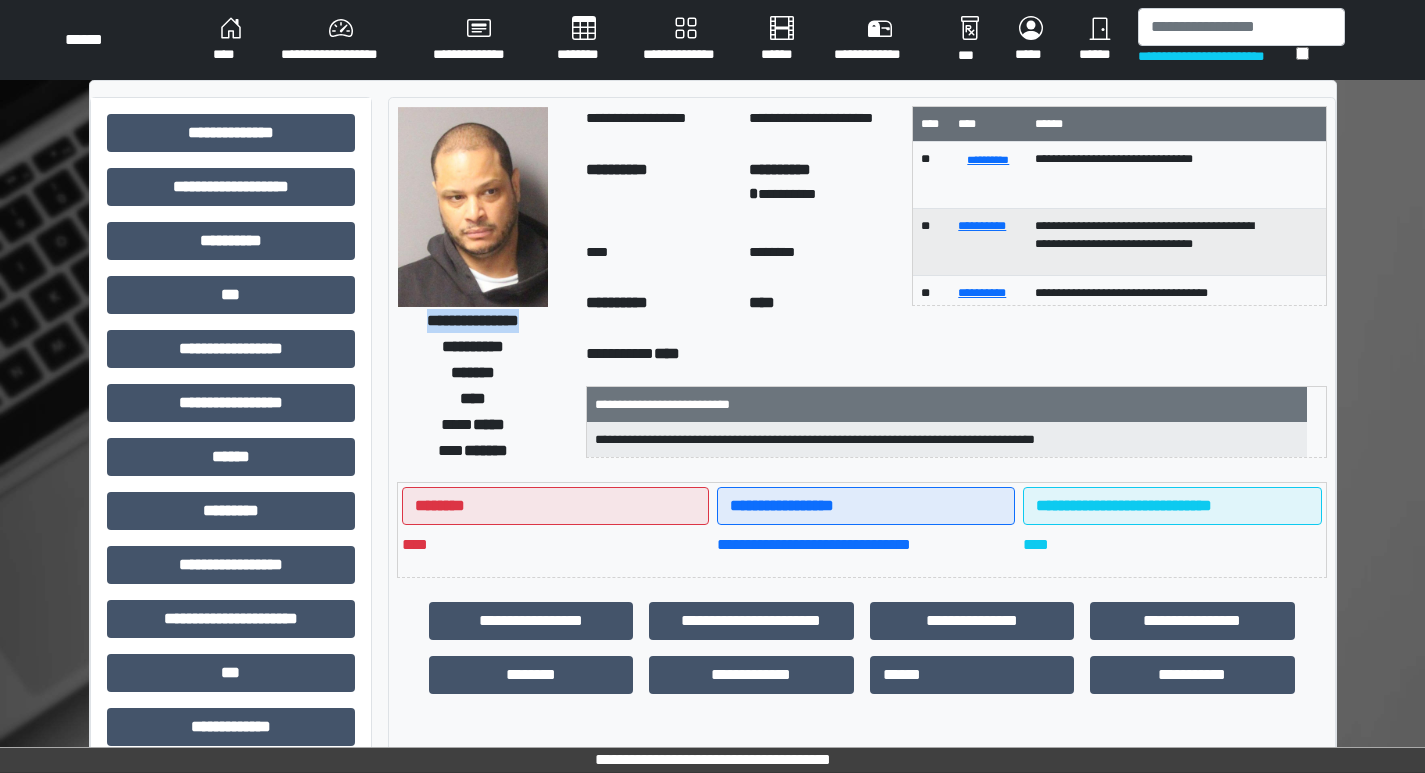 drag, startPoint x: 405, startPoint y: 319, endPoint x: 529, endPoint y: 322, distance: 124.036285 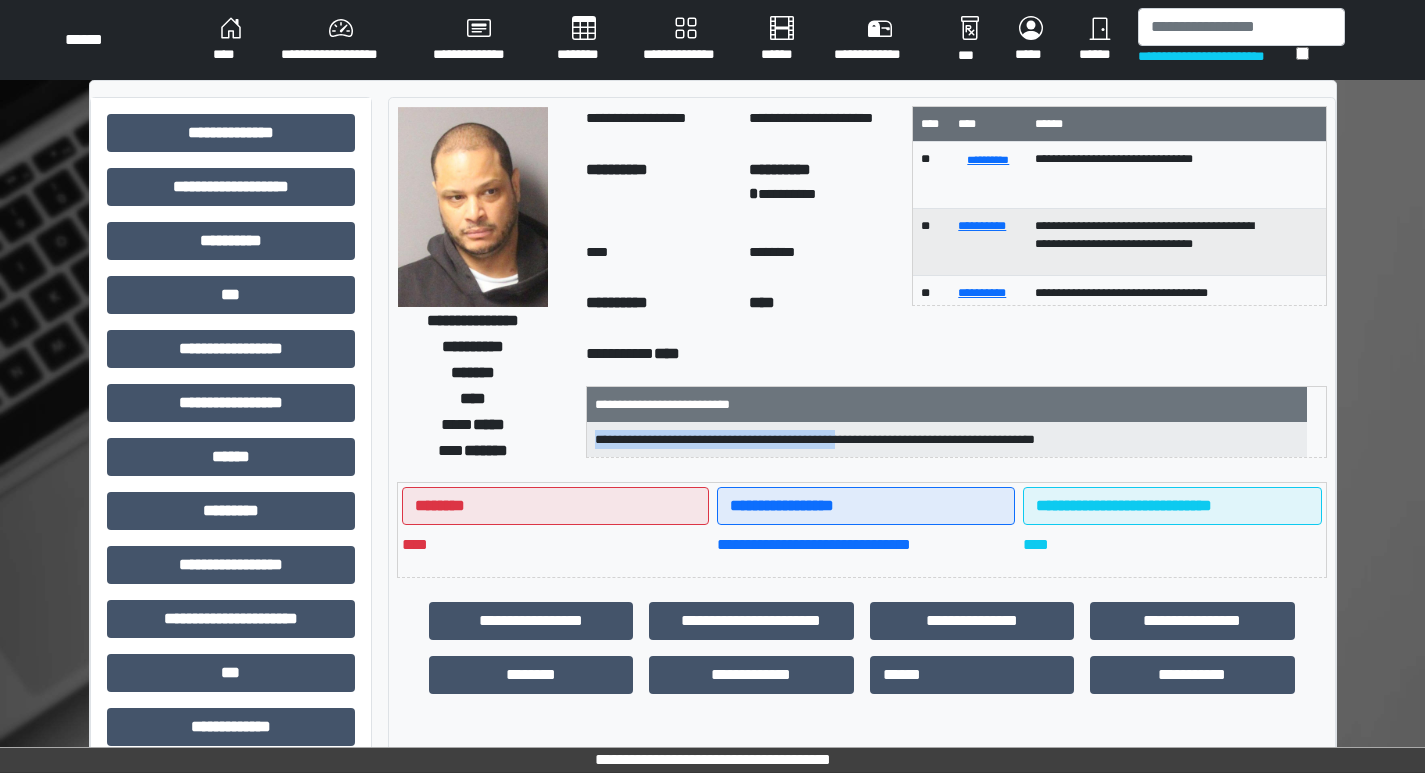 drag, startPoint x: 611, startPoint y: 439, endPoint x: 888, endPoint y: 470, distance: 278.72925 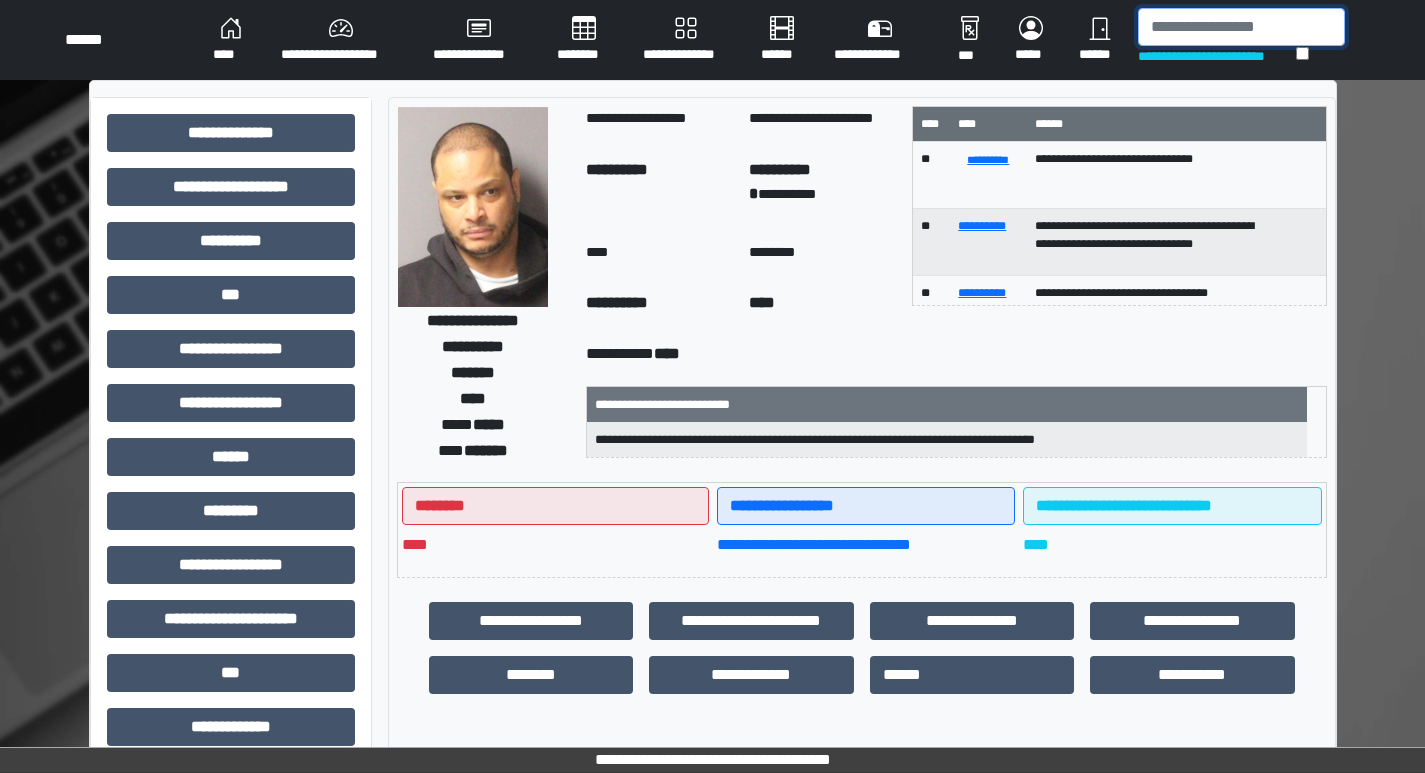 click at bounding box center (1241, 27) 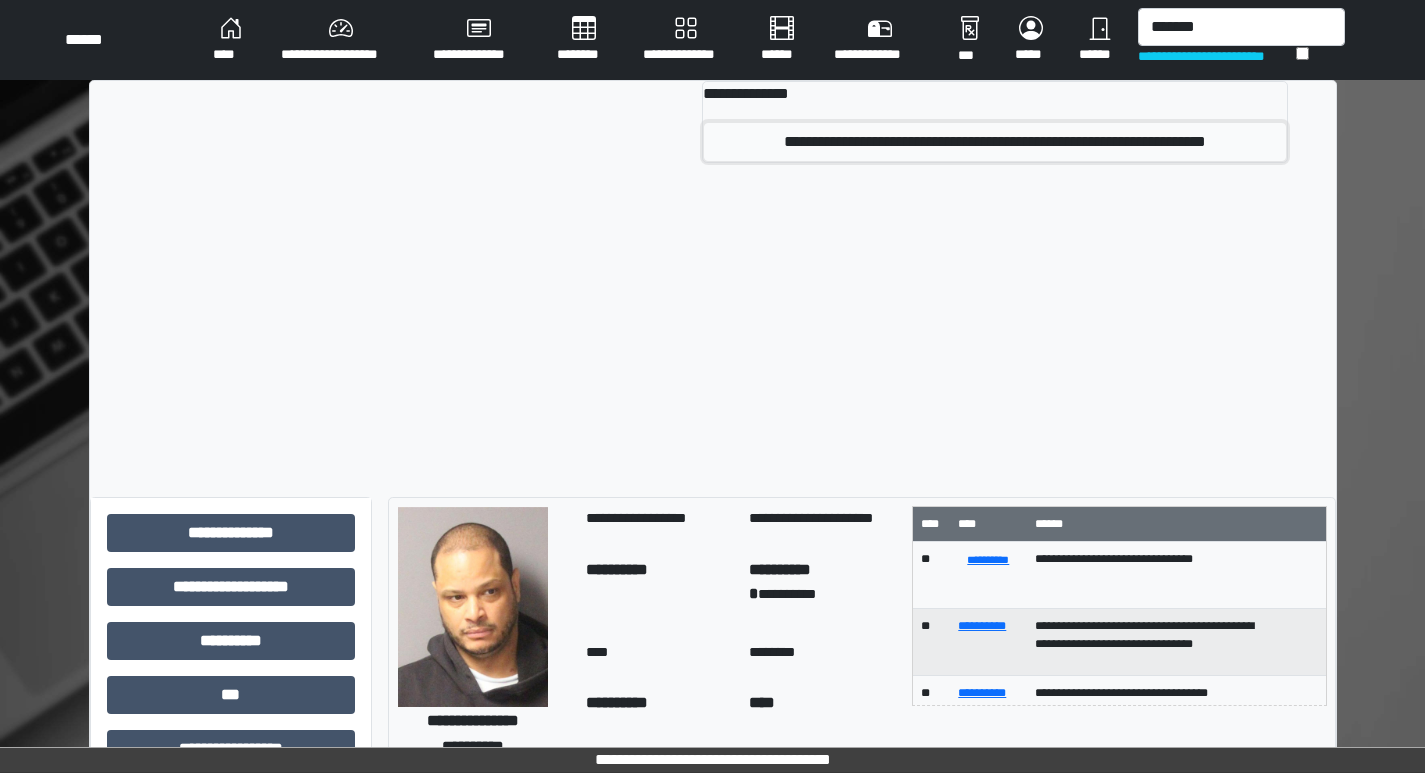 click on "**********" at bounding box center [994, 142] 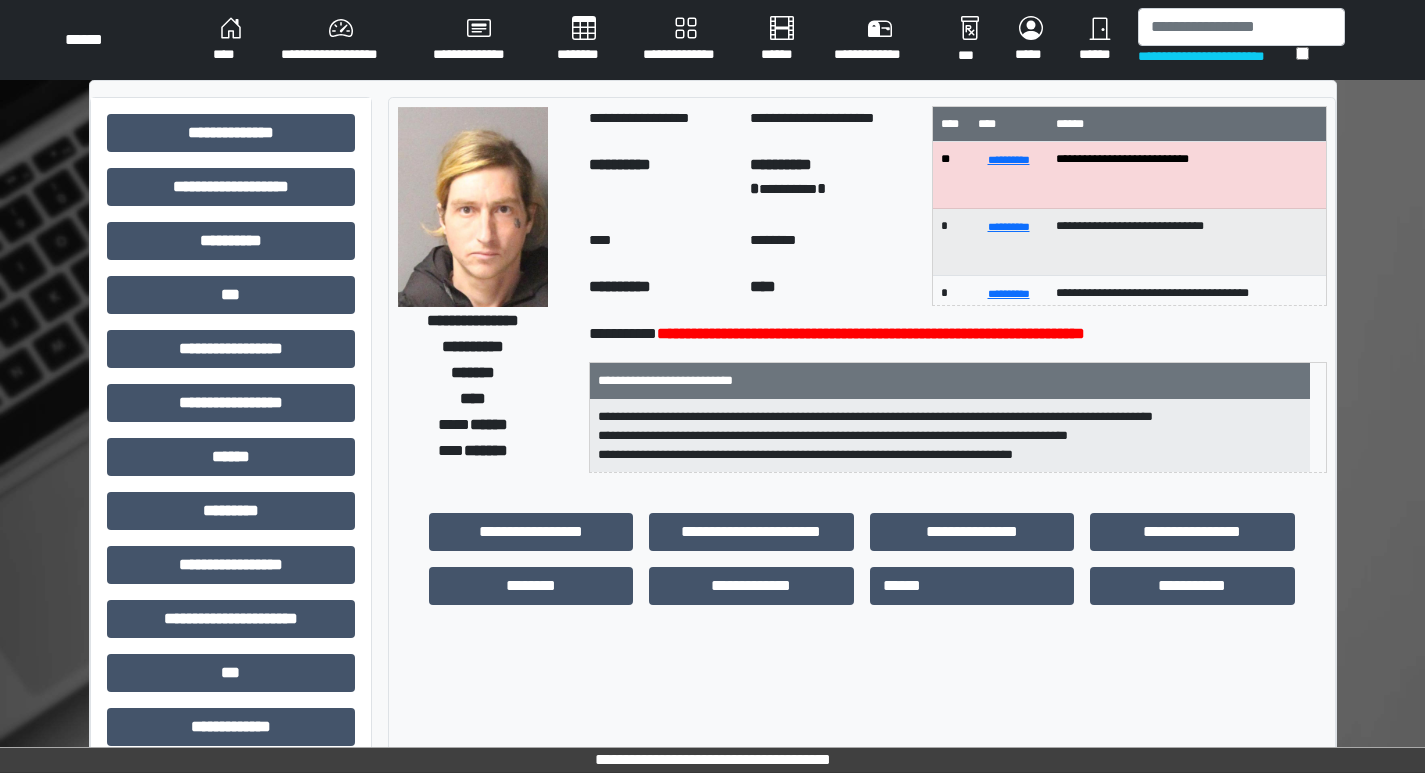 click at bounding box center (473, 207) 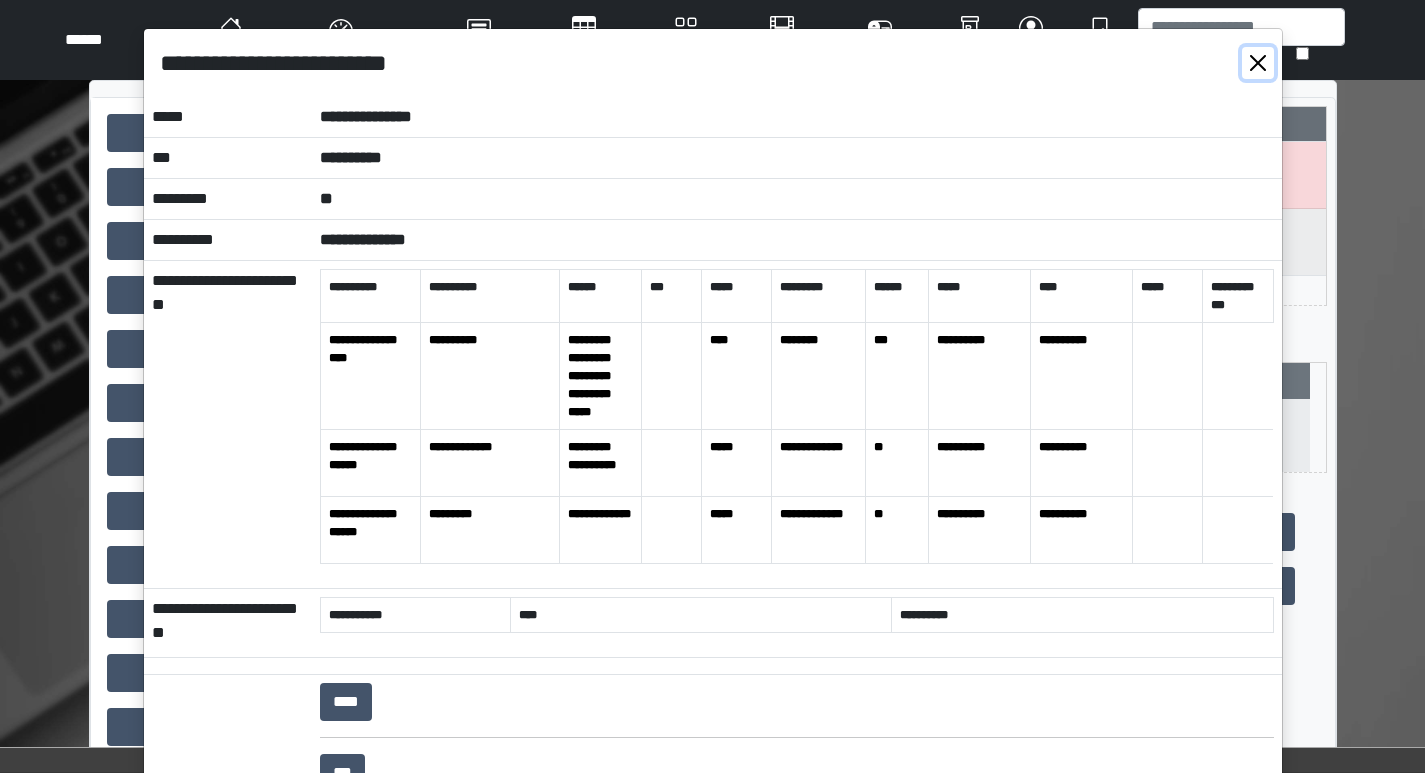 click at bounding box center [1258, 63] 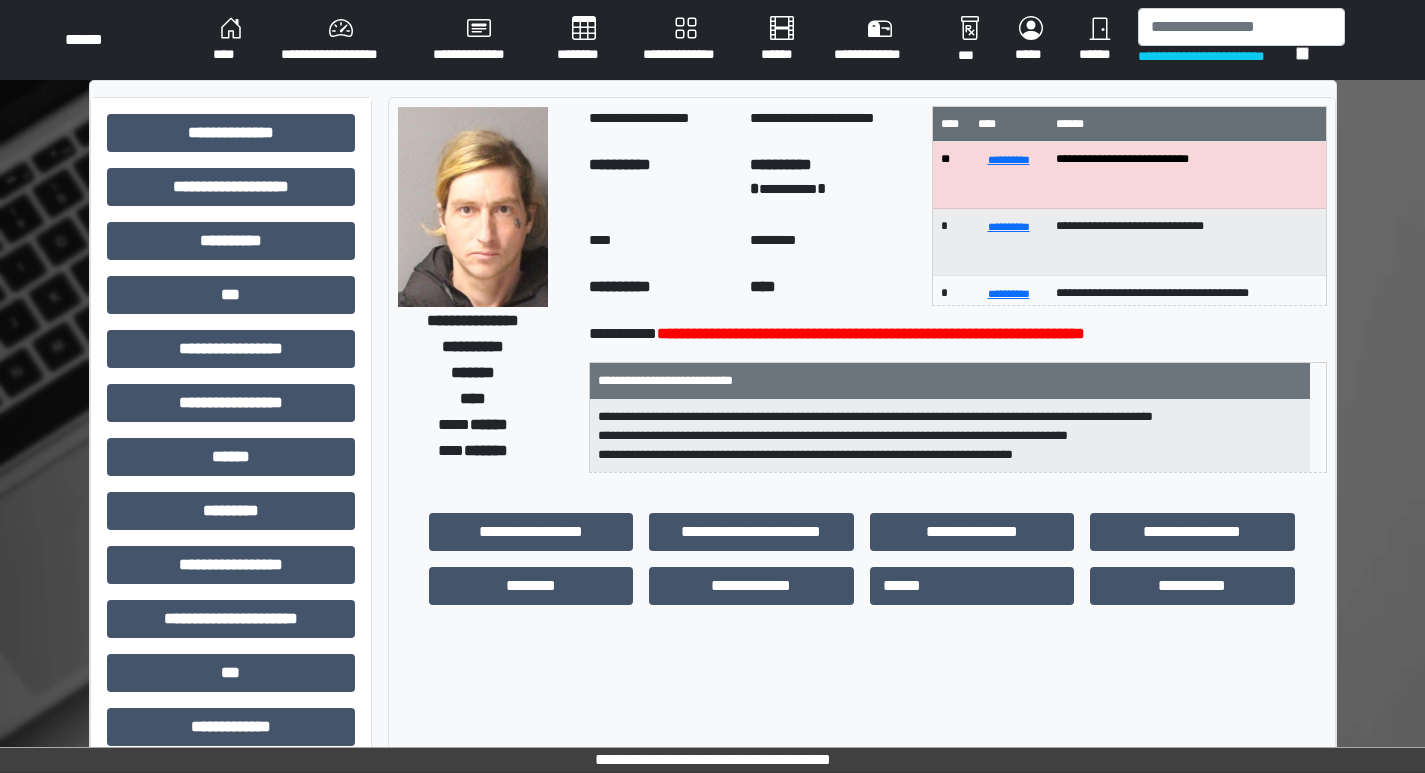 drag, startPoint x: 430, startPoint y: 316, endPoint x: 557, endPoint y: 325, distance: 127.3185 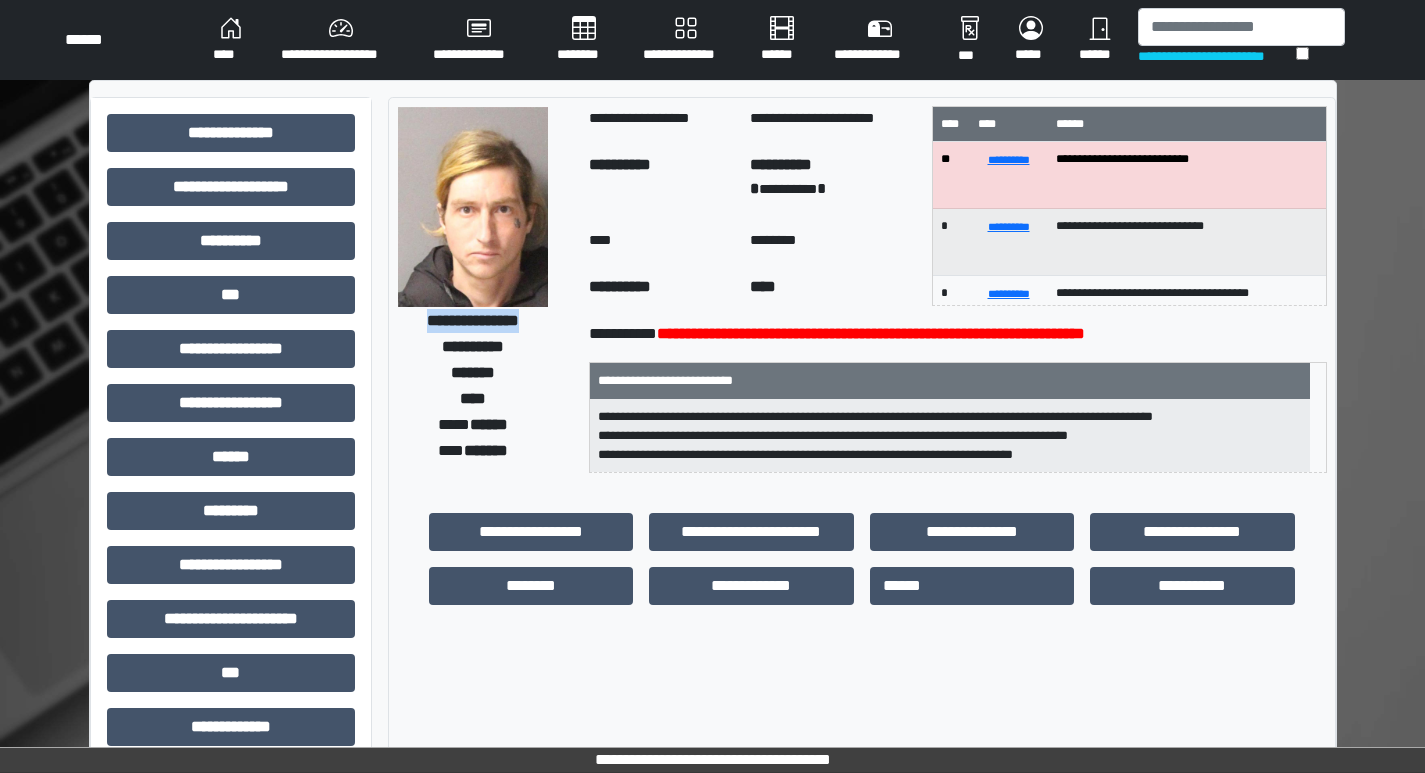 drag, startPoint x: 398, startPoint y: 320, endPoint x: 547, endPoint y: 317, distance: 149.0302 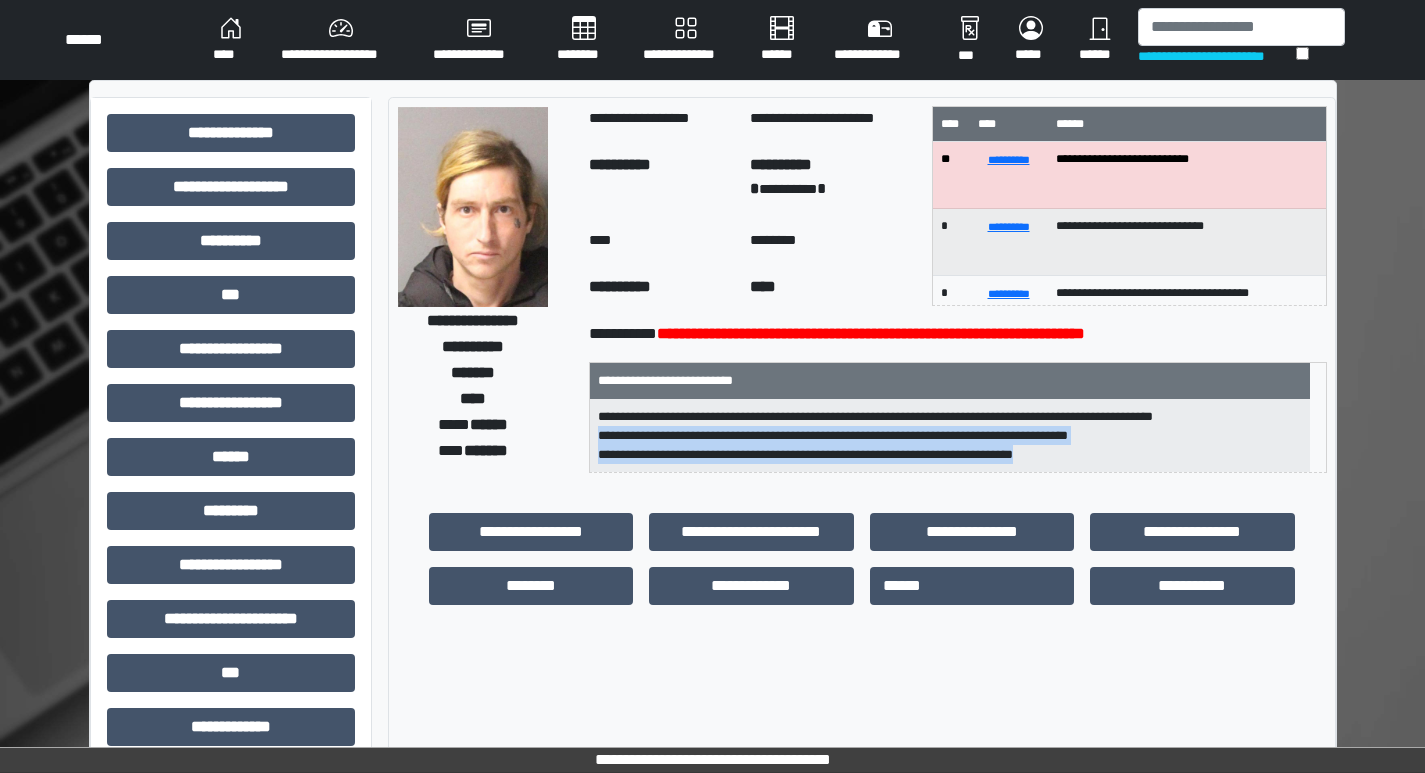 drag, startPoint x: 609, startPoint y: 434, endPoint x: 976, endPoint y: 448, distance: 367.26694 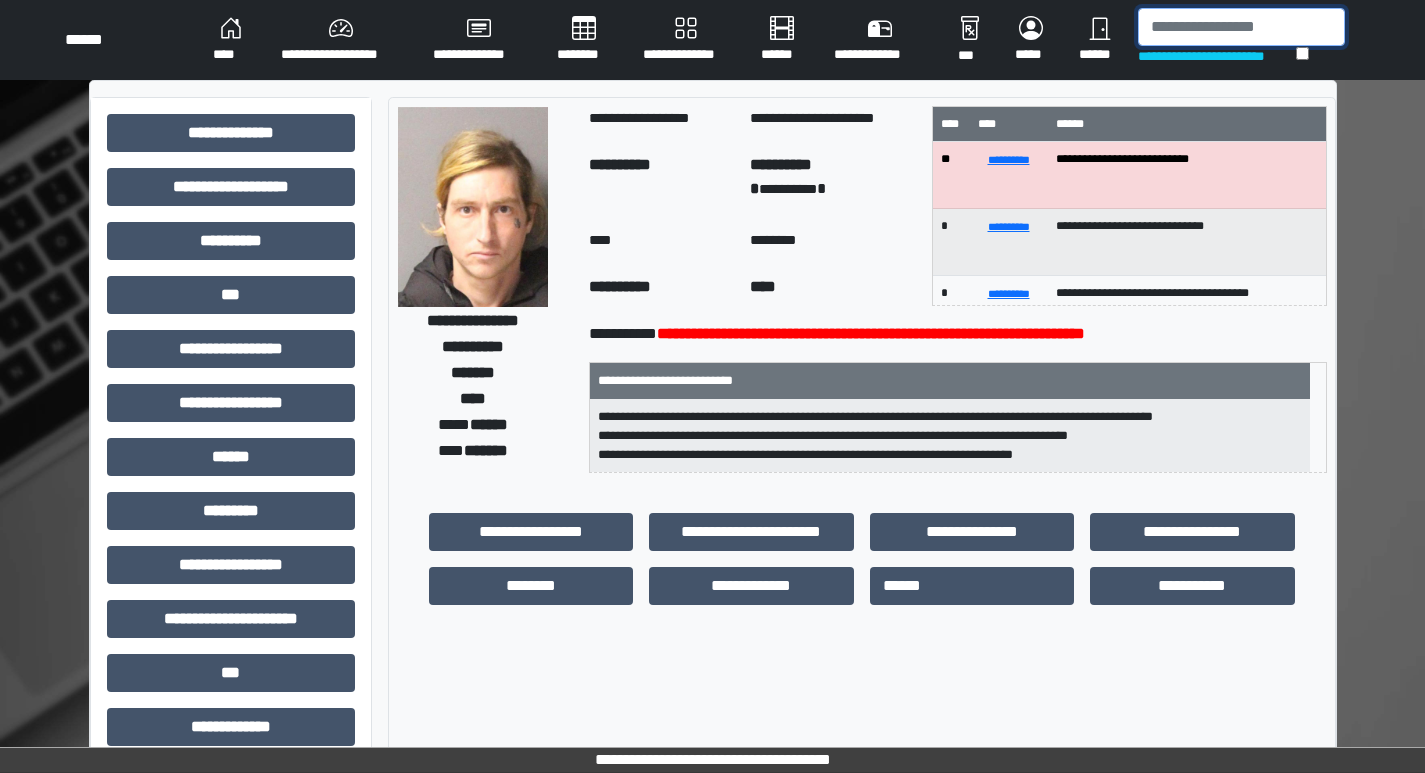 click at bounding box center (1241, 27) 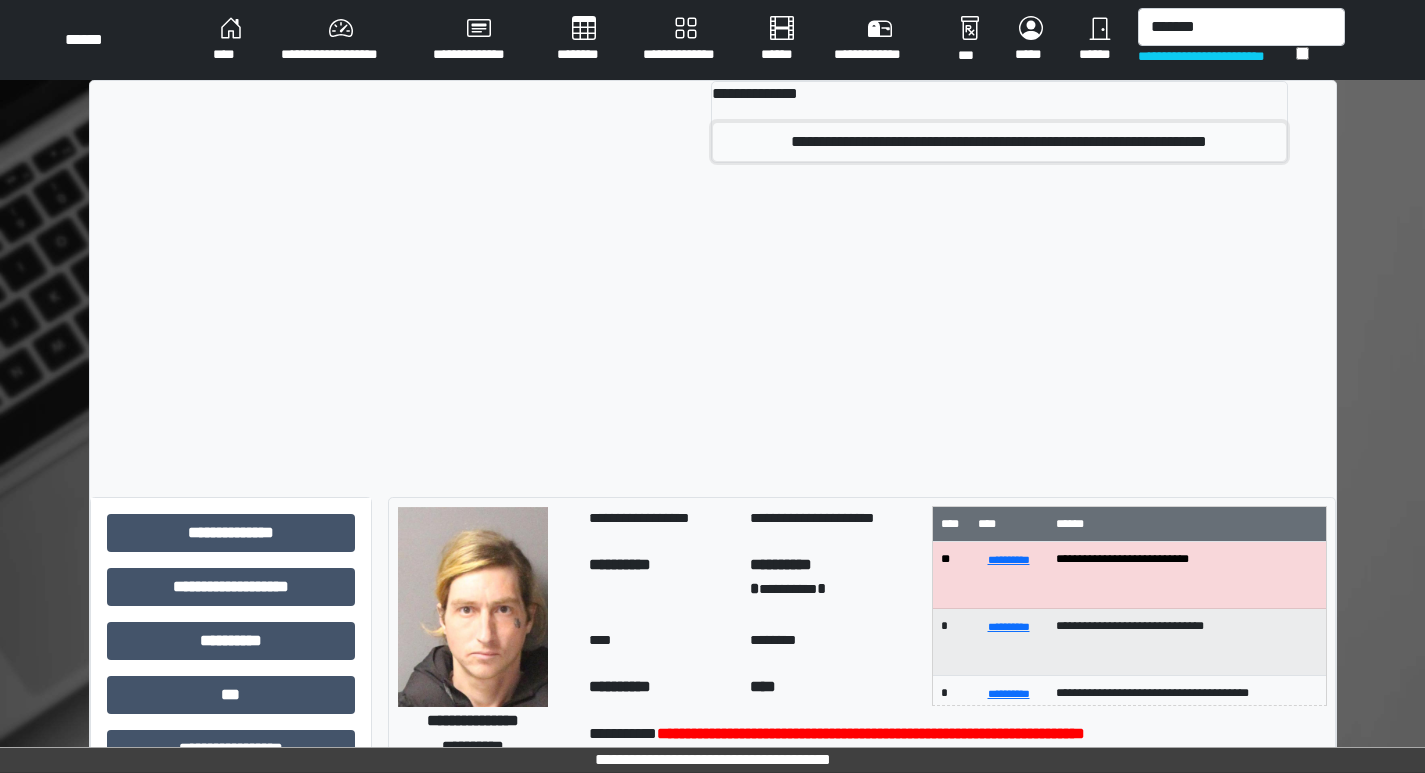 click on "**********" at bounding box center (999, 142) 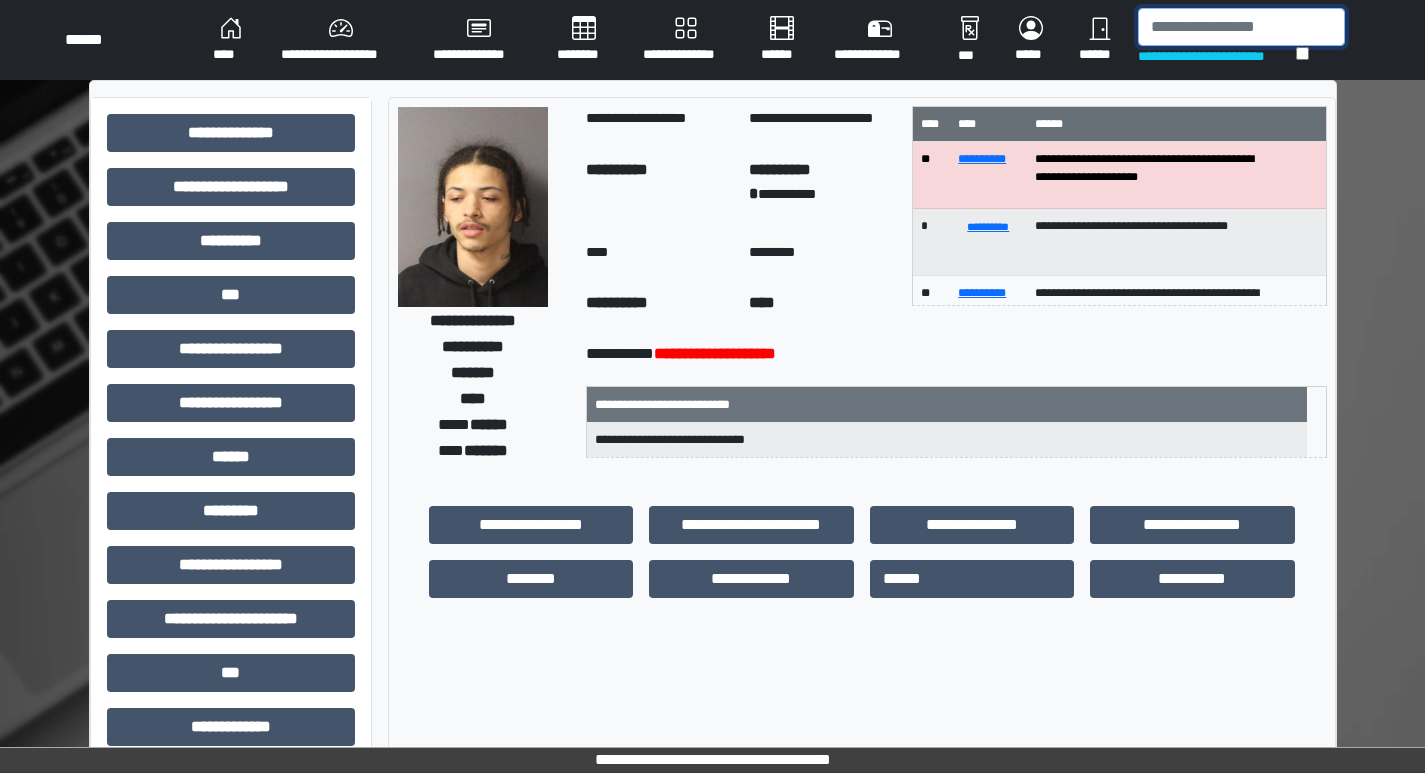click at bounding box center [1241, 27] 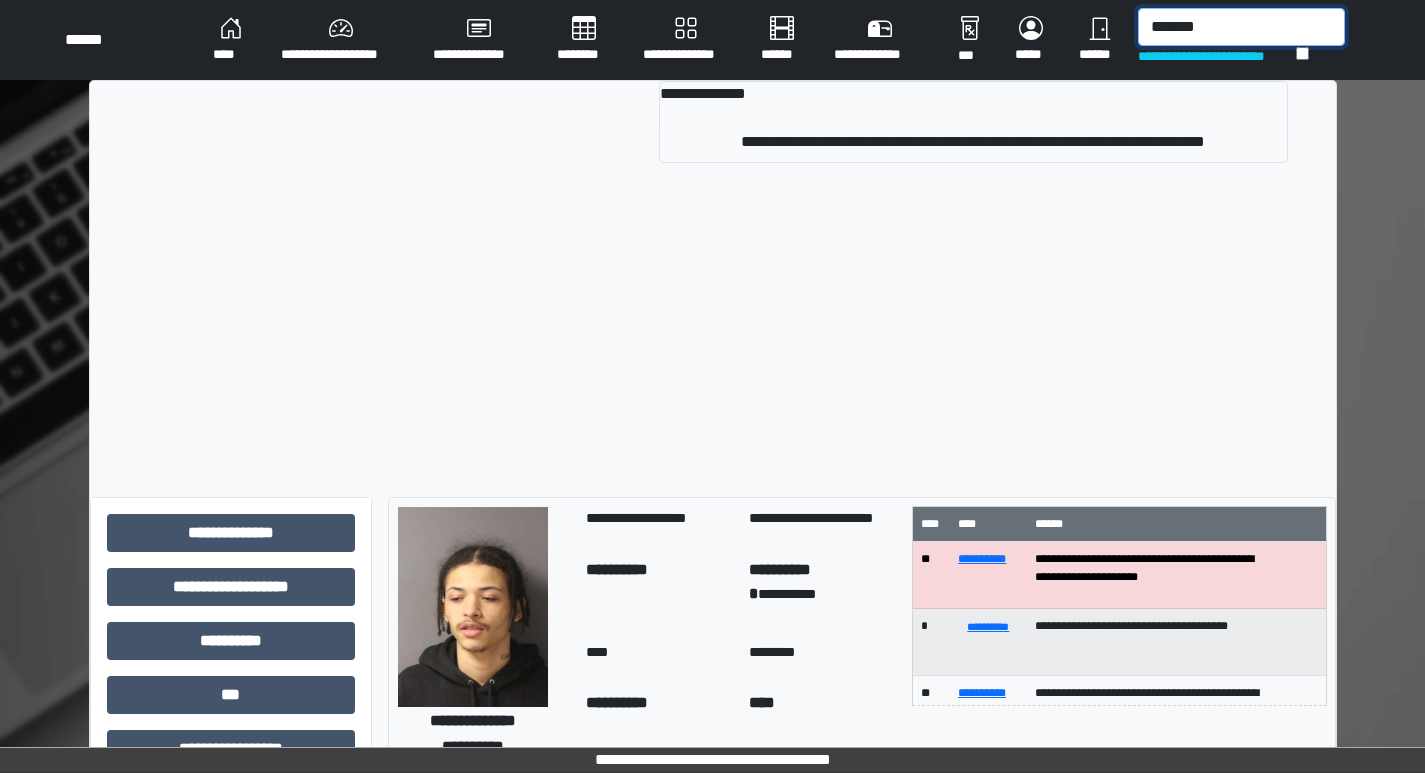 type on "*******" 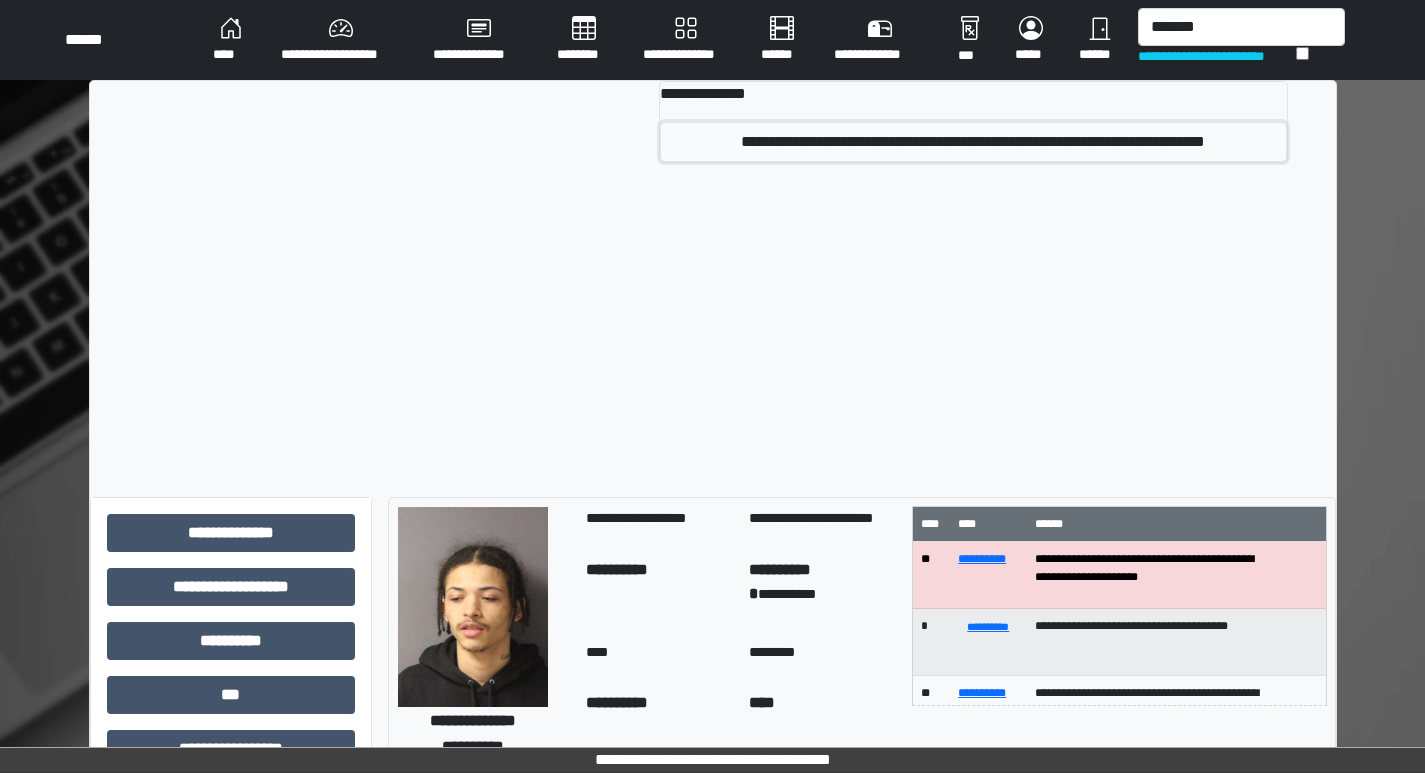 click on "**********" at bounding box center (973, 142) 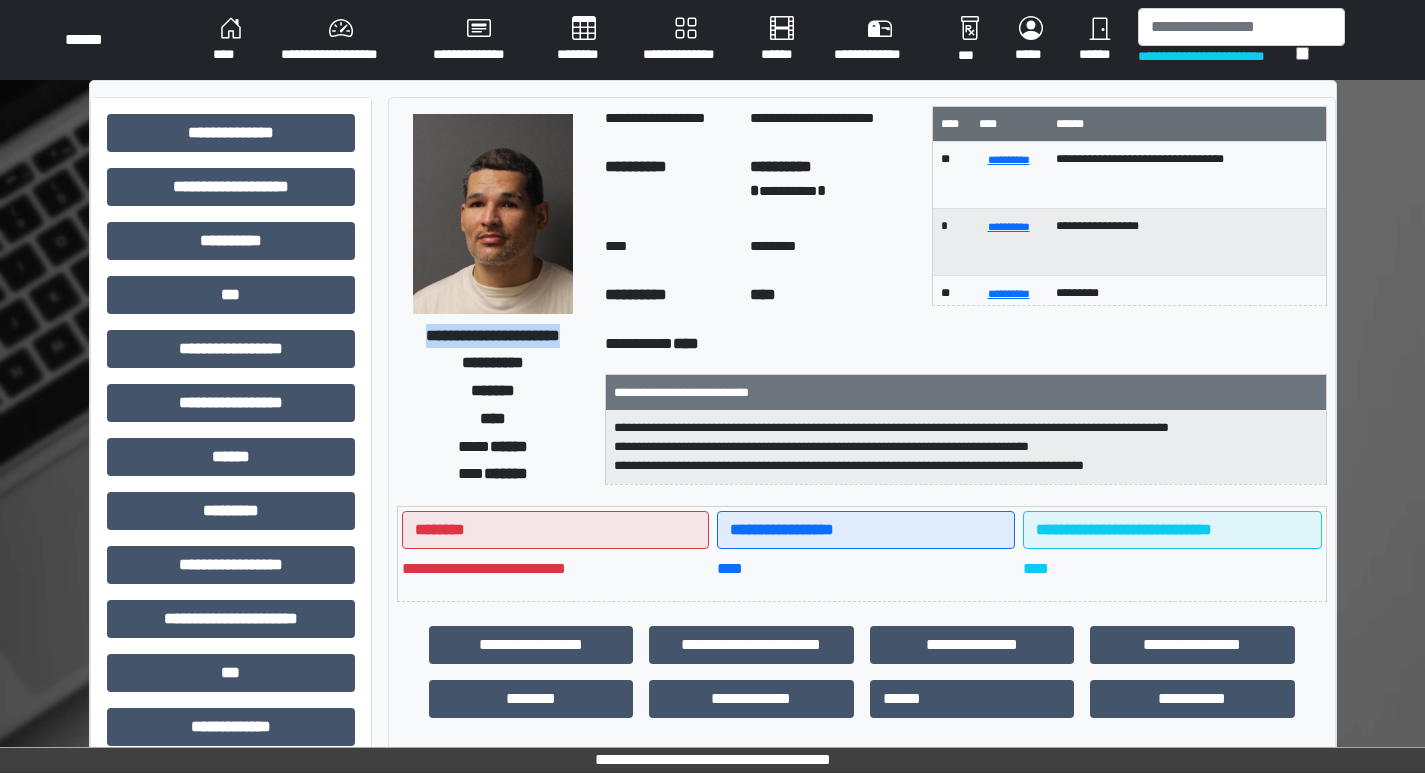 drag, startPoint x: 414, startPoint y: 324, endPoint x: 536, endPoint y: 336, distance: 122.588745 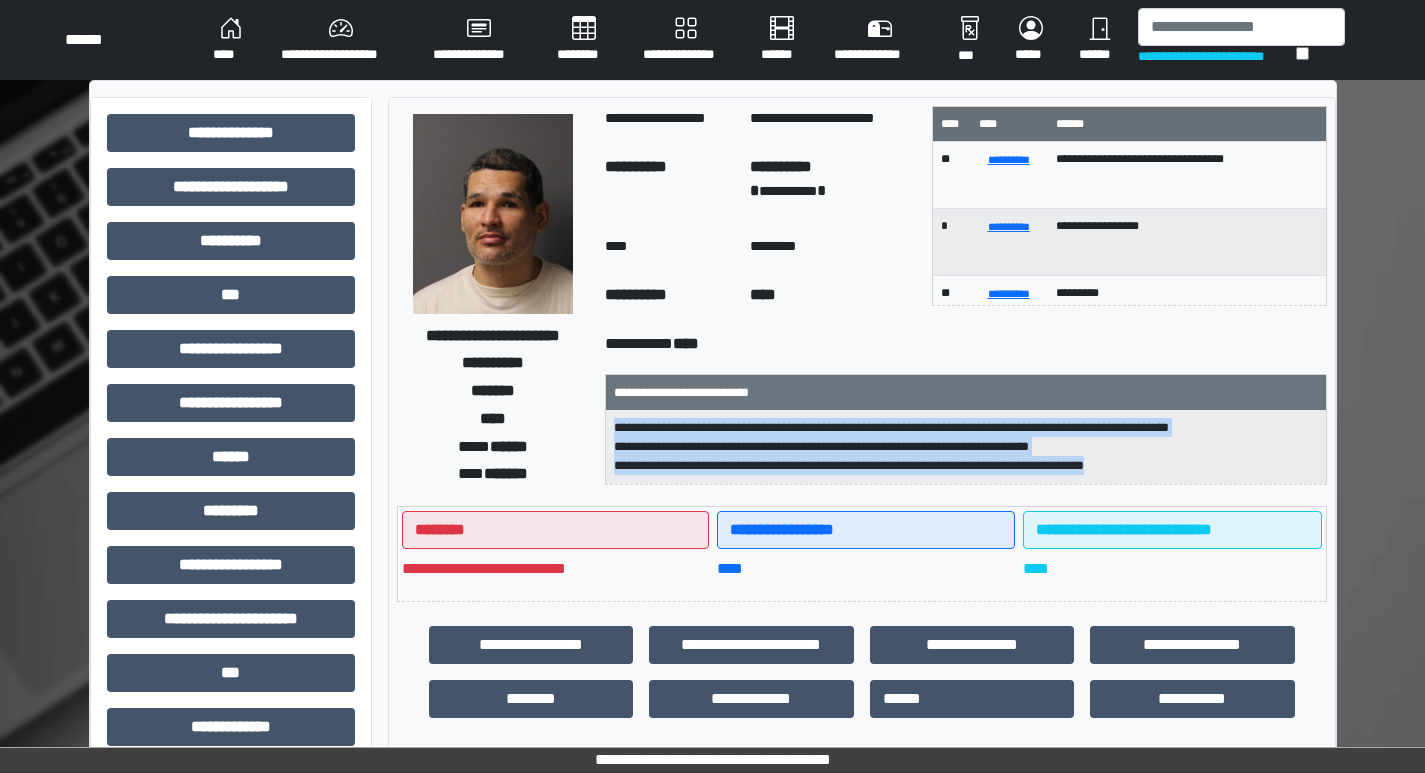 drag, startPoint x: 615, startPoint y: 429, endPoint x: 1191, endPoint y: 465, distance: 577.1239 